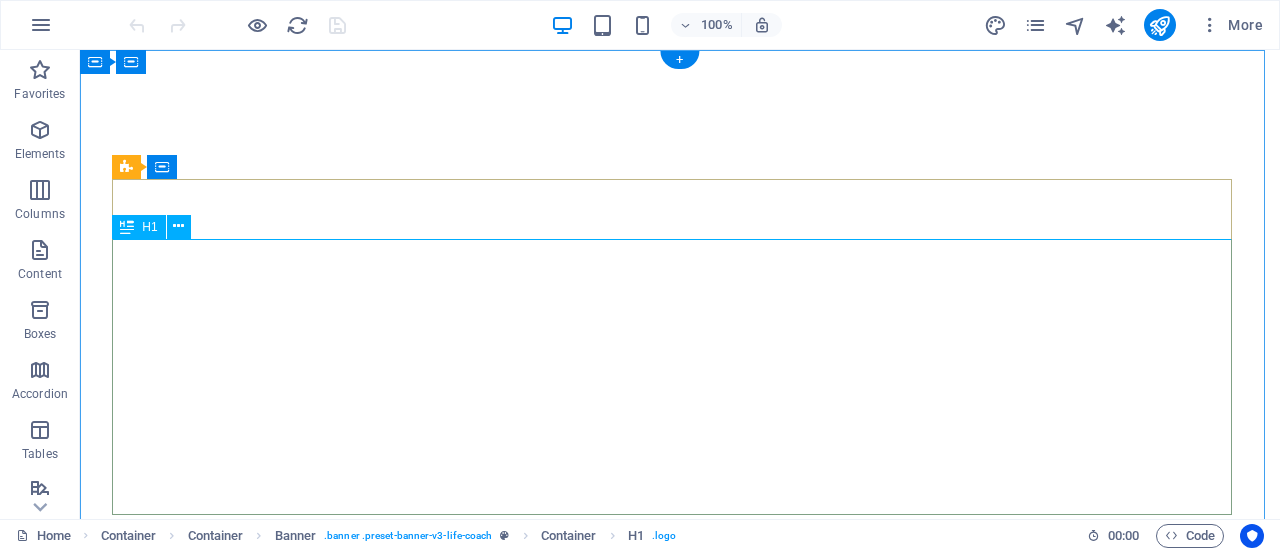 scroll, scrollTop: 0, scrollLeft: 0, axis: both 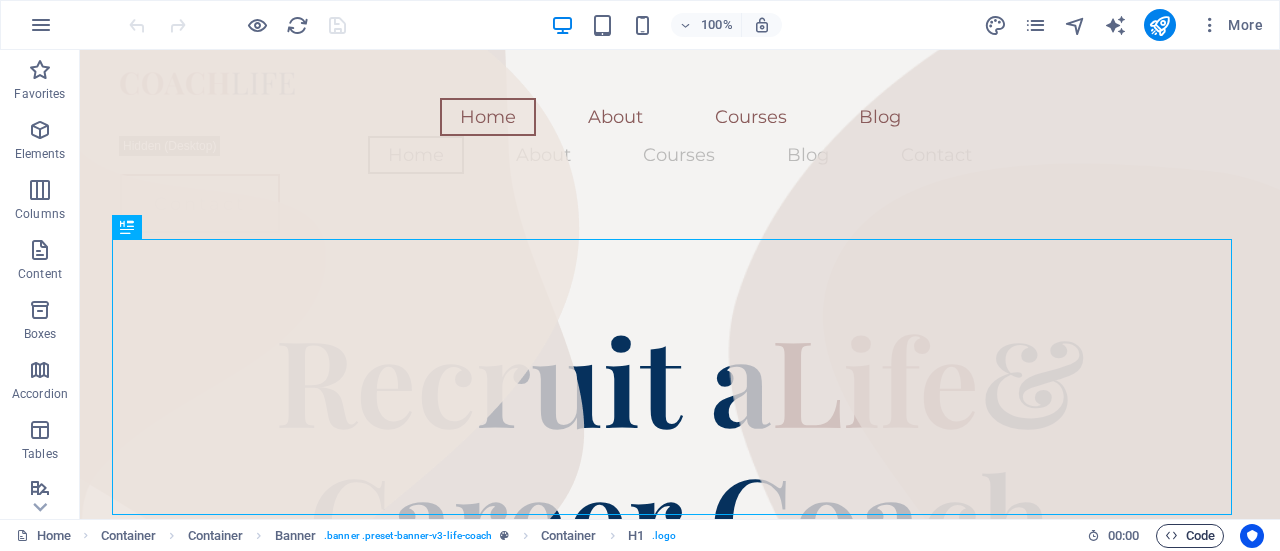 click on "Code" at bounding box center [1190, 536] 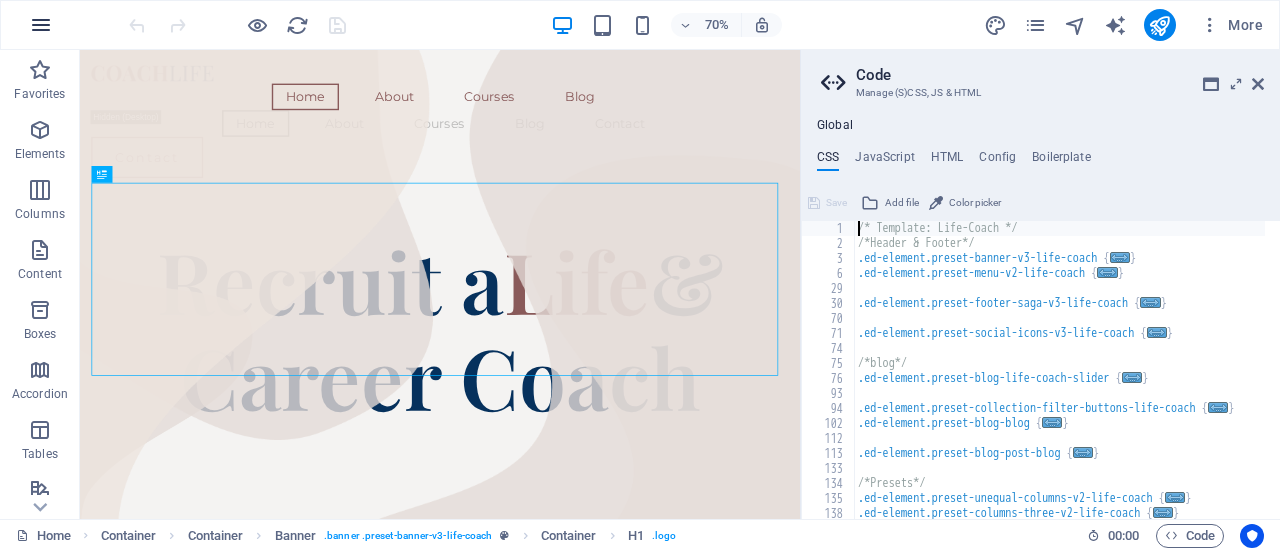 click at bounding box center (41, 25) 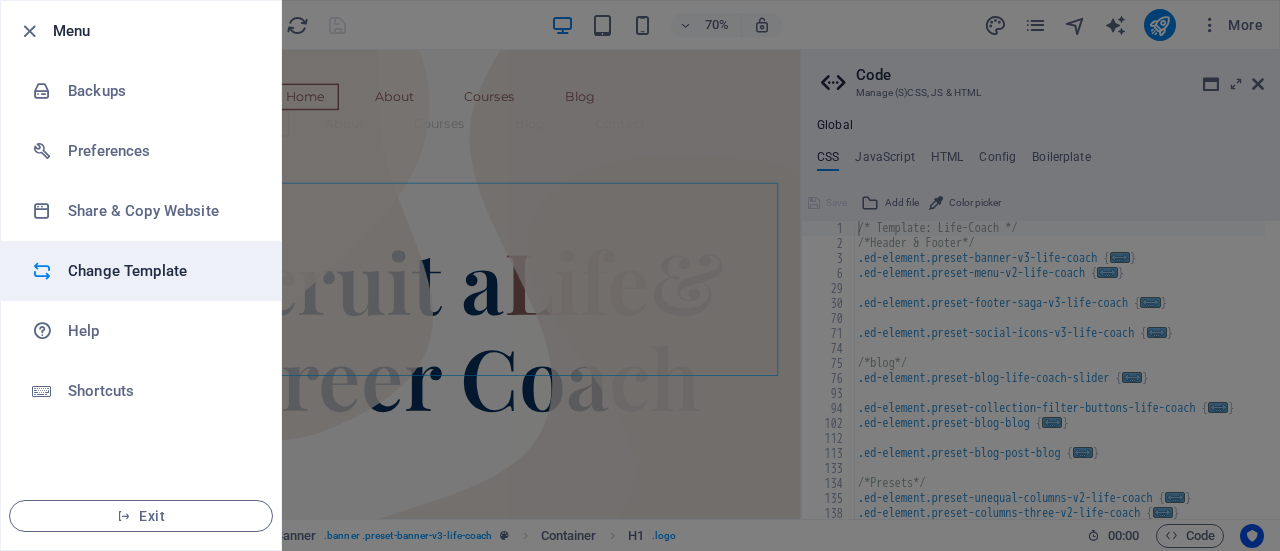 click on "Change Template" at bounding box center [160, 271] 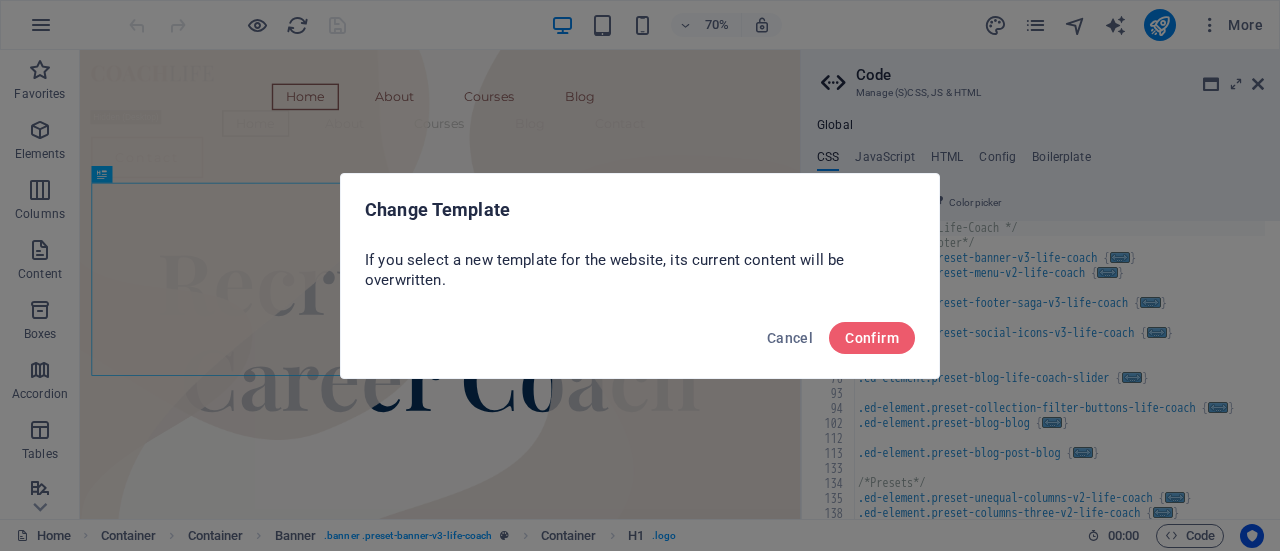 type 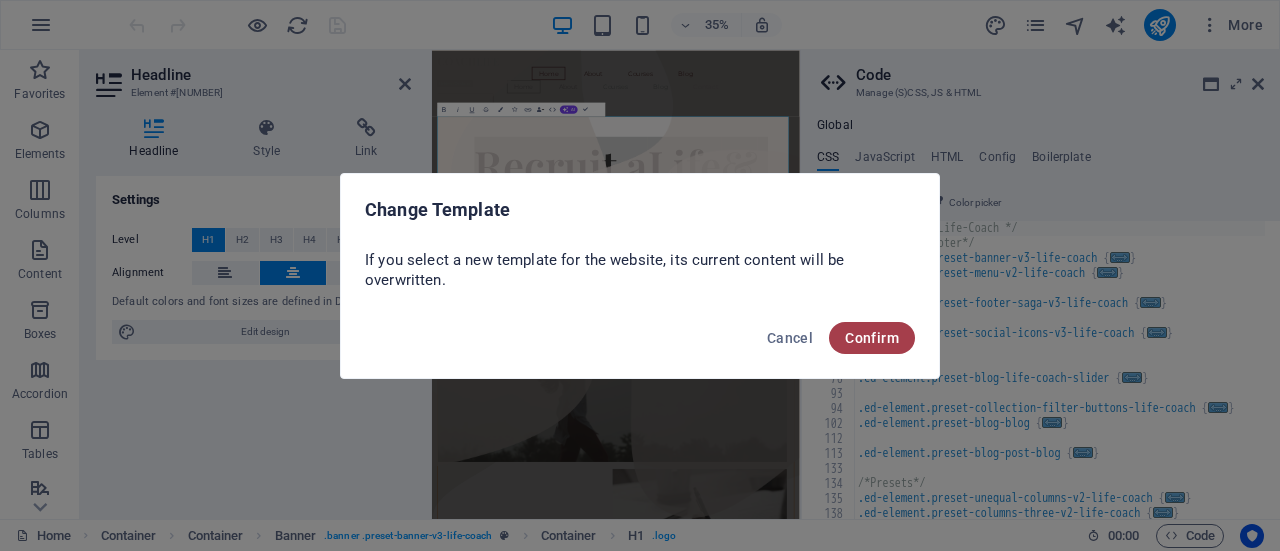 click on "Confirm" at bounding box center [872, 338] 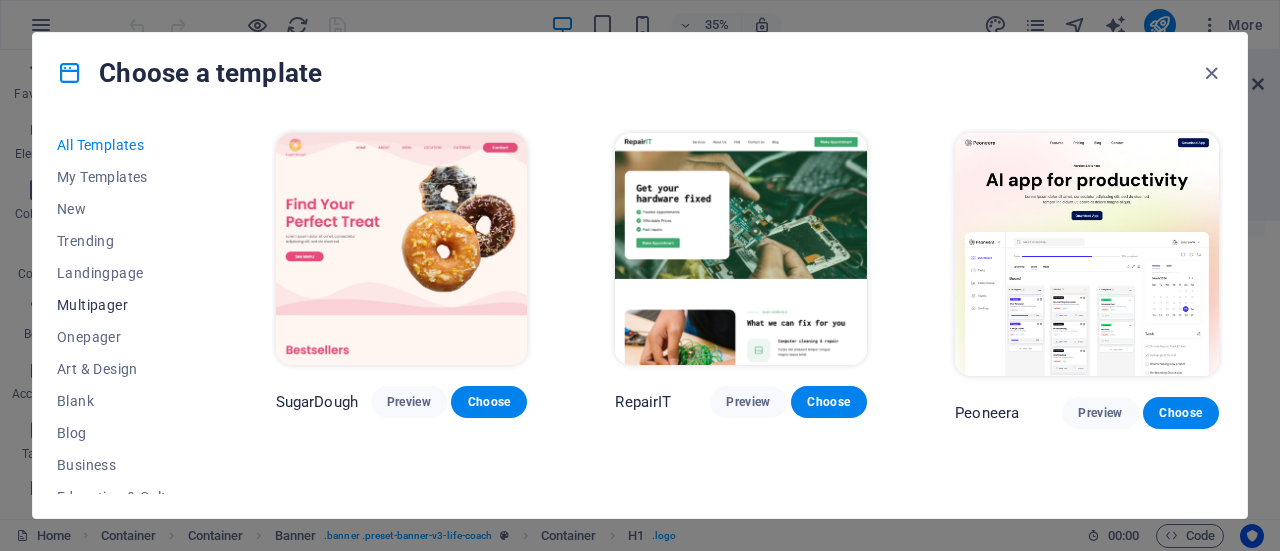 click on "Multipager" at bounding box center (122, 305) 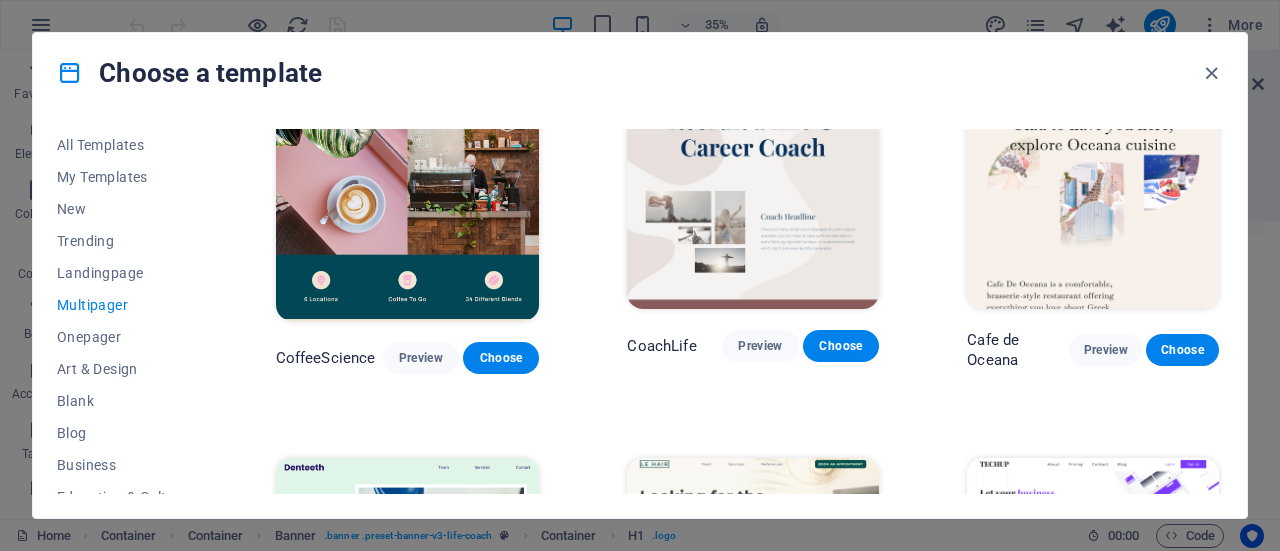 scroll, scrollTop: 2713, scrollLeft: 0, axis: vertical 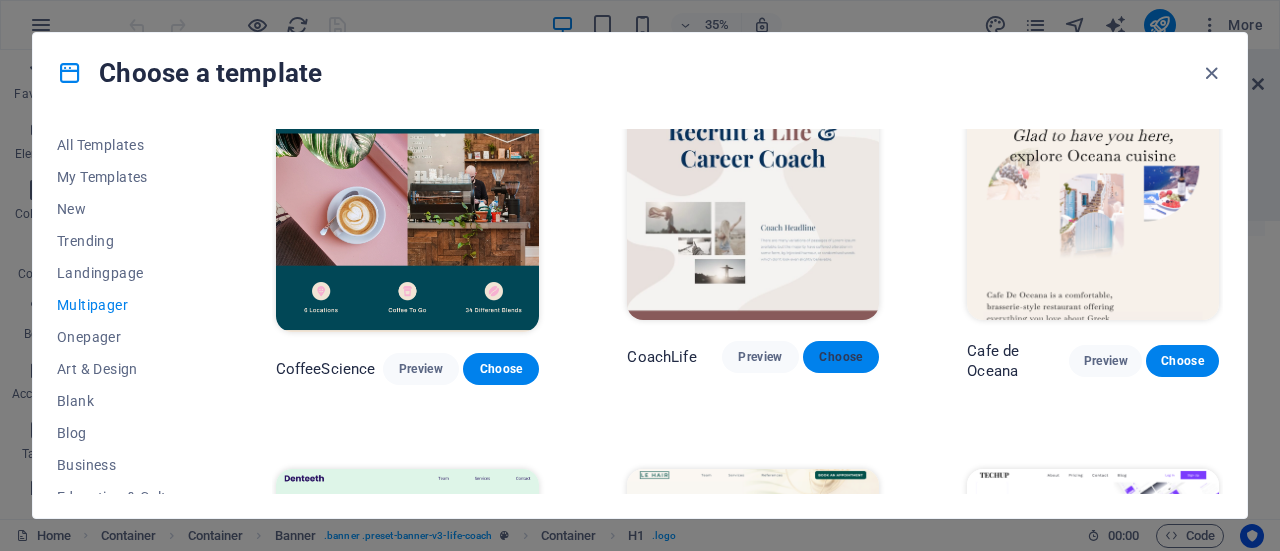 click on "Choose" at bounding box center (841, 357) 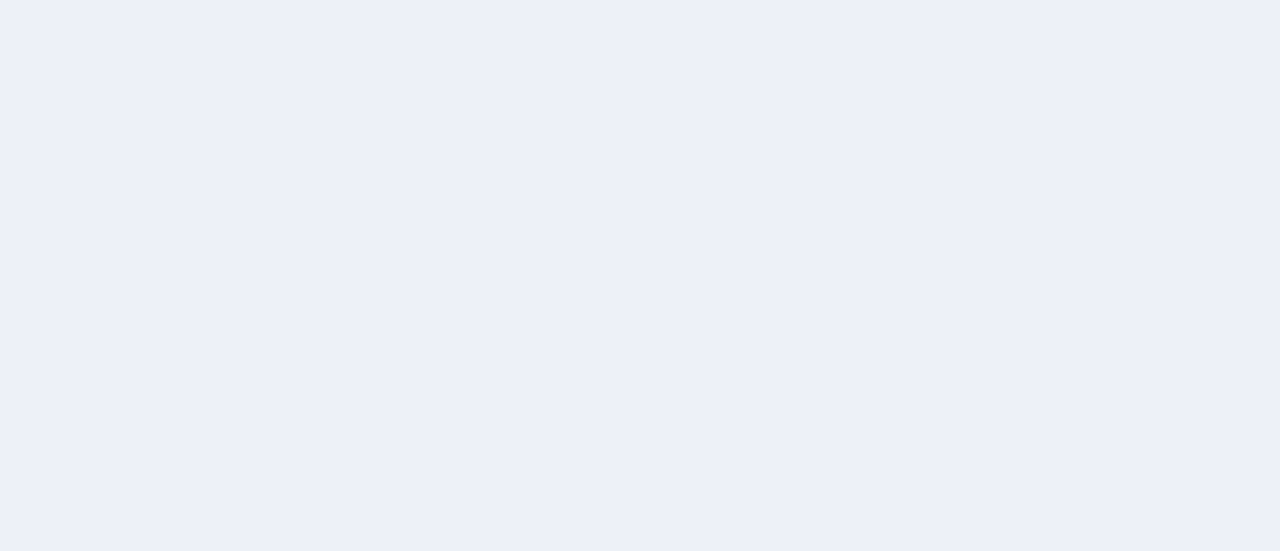 scroll, scrollTop: 0, scrollLeft: 0, axis: both 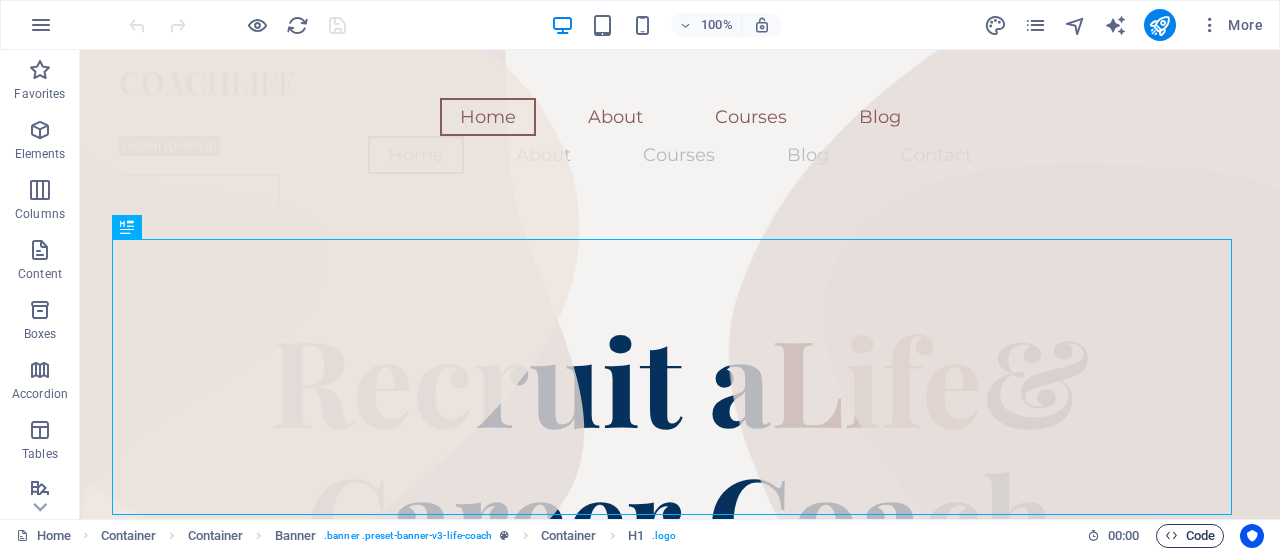 click on "Code" at bounding box center [1190, 536] 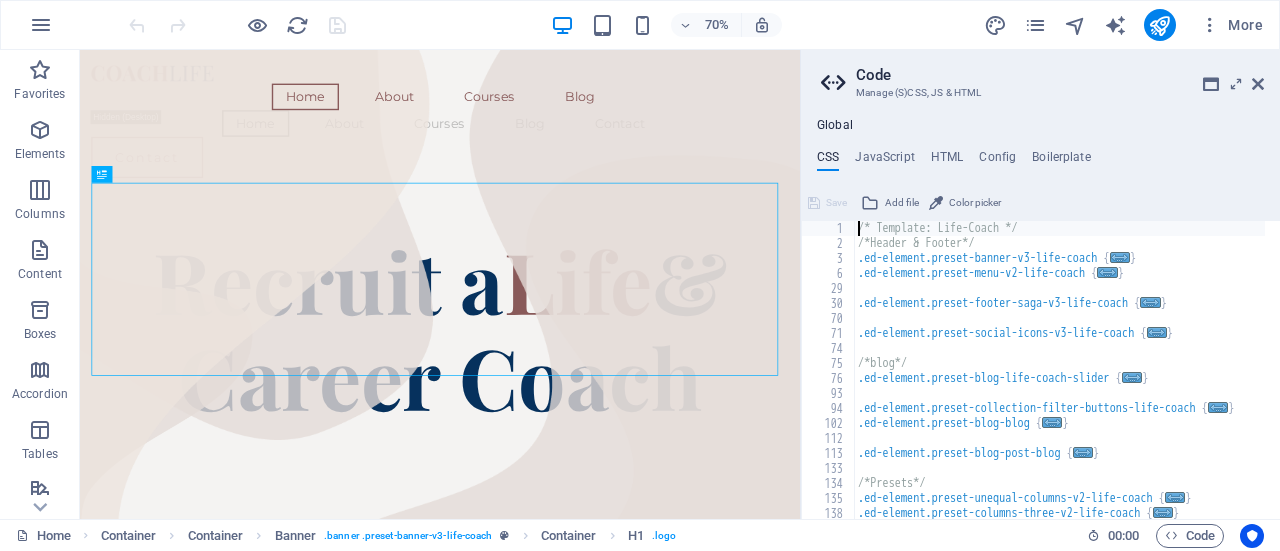 scroll, scrollTop: 286, scrollLeft: 0, axis: vertical 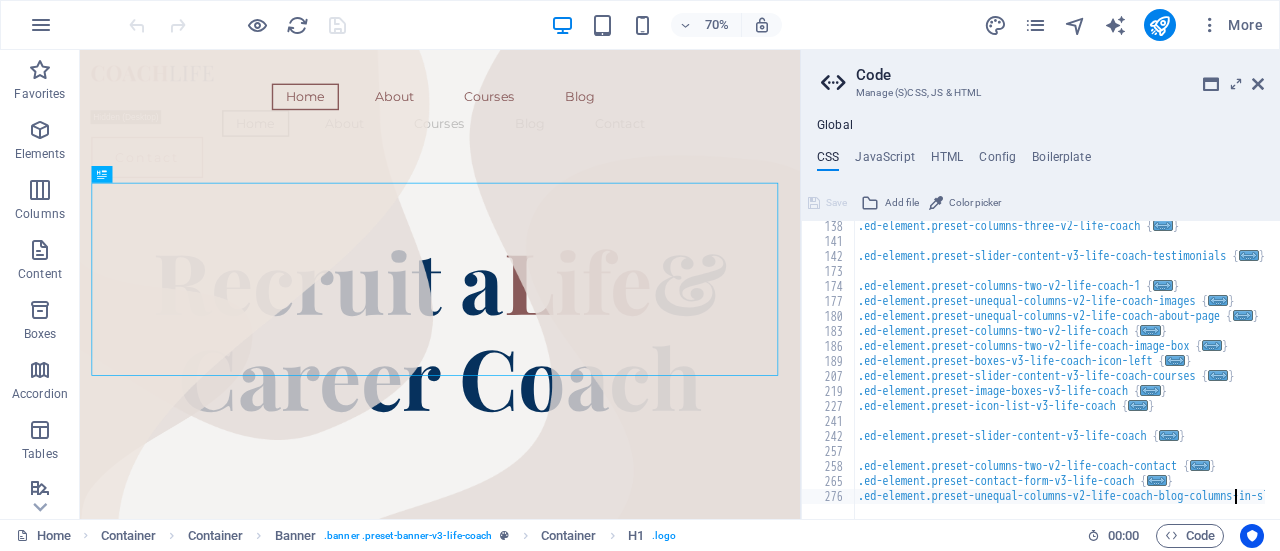click on ".ed-element.preset-columns-three-v2-life-coach   { ... } .ed-element.preset-slider-content-v3-life-coach-testimonials   { ... } .ed-element.preset-columns-two-v2-life-coach-1   { ... } .ed-element.preset-unequal-columns-v2-life-coach-images   { ... } .ed-element.preset-unequal-columns-v2-life-coach-about-page   { ... } .ed-element.preset-columns-two-v2-life-coach   { ... } .ed-element.preset-columns-two-v2-life-coach-image-box   { ... } .ed-element.preset-boxes-v3-life-coach-icon-left   { ... } .ed-element.preset-slider-content-v3-life-coach-courses   { ... } .ed-element.preset-image-boxes-v3-life-coach   { ... } .ed-element.preset-icon-list-v3-life-coach   { ... } .ed-element.preset-slider-content-v3-life-coach   { ... } .ed-element.preset-columns-two-v2-life-coach-contact   { ... } .ed-element.preset-contact-form-v3-life-coach   { ... } .ed-element.preset-unequal-columns-v2-life-coach-blog-columns-in-slider   { ... }" at bounding box center (1104, 375) 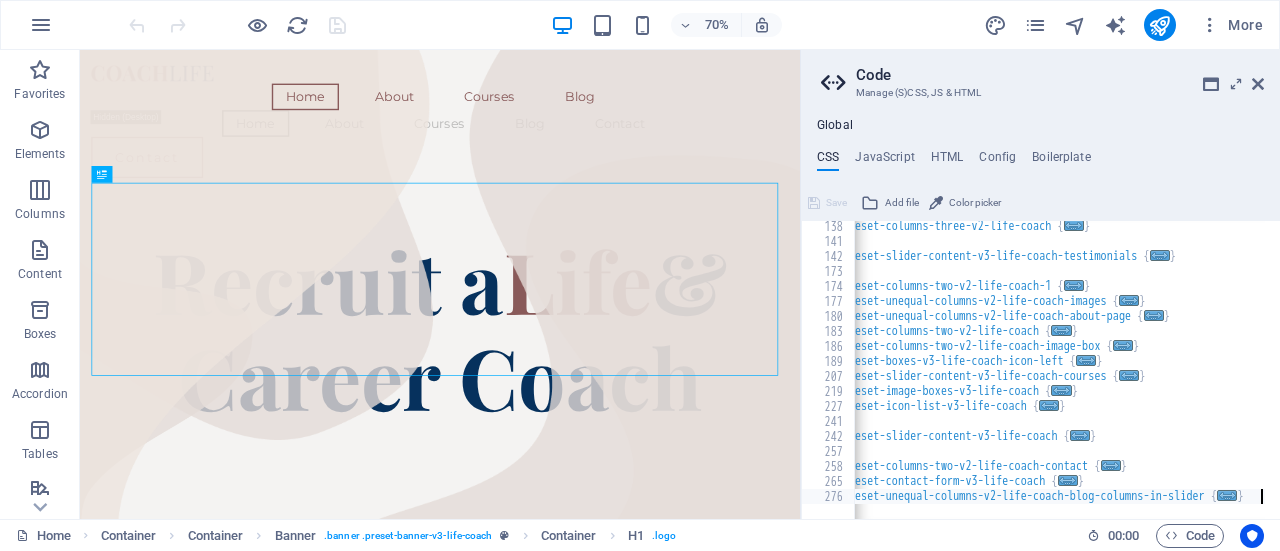 type on "}" 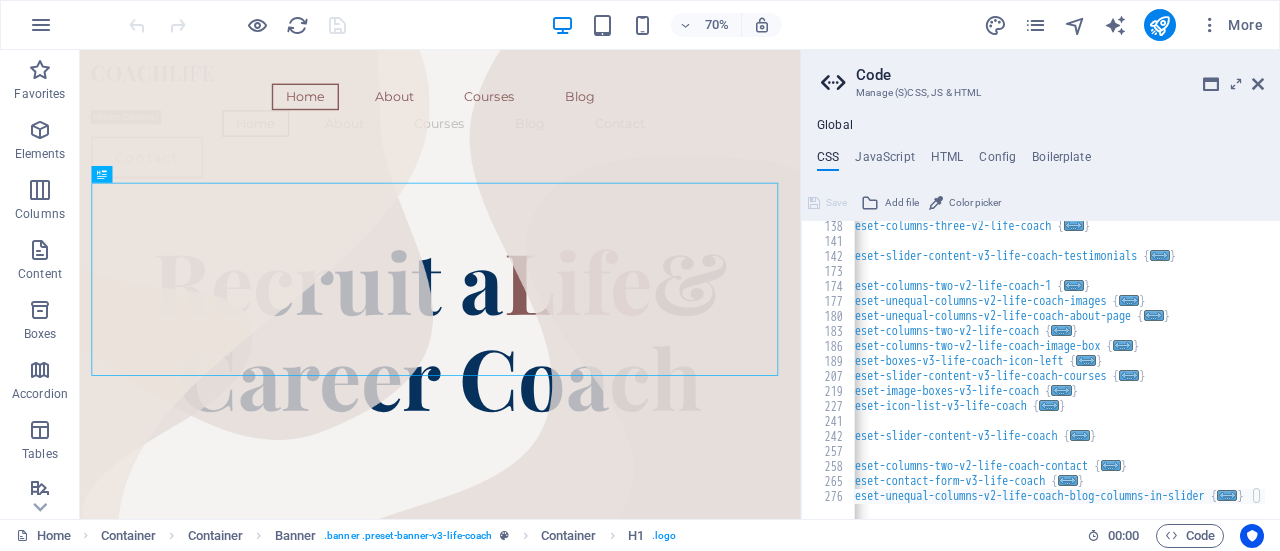 scroll, scrollTop: 302, scrollLeft: 0, axis: vertical 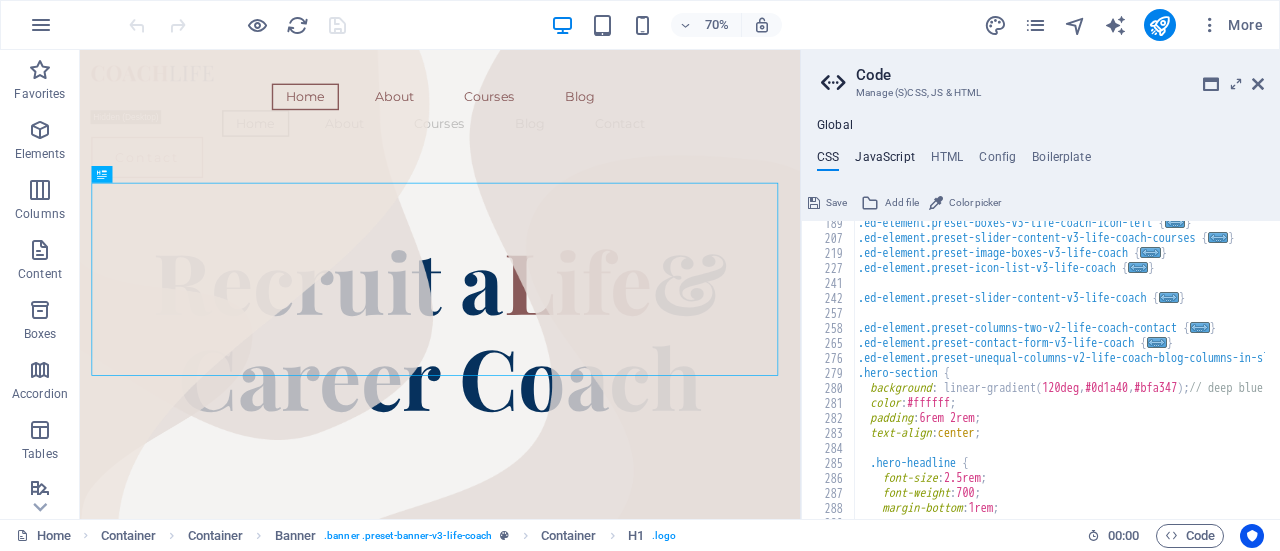type 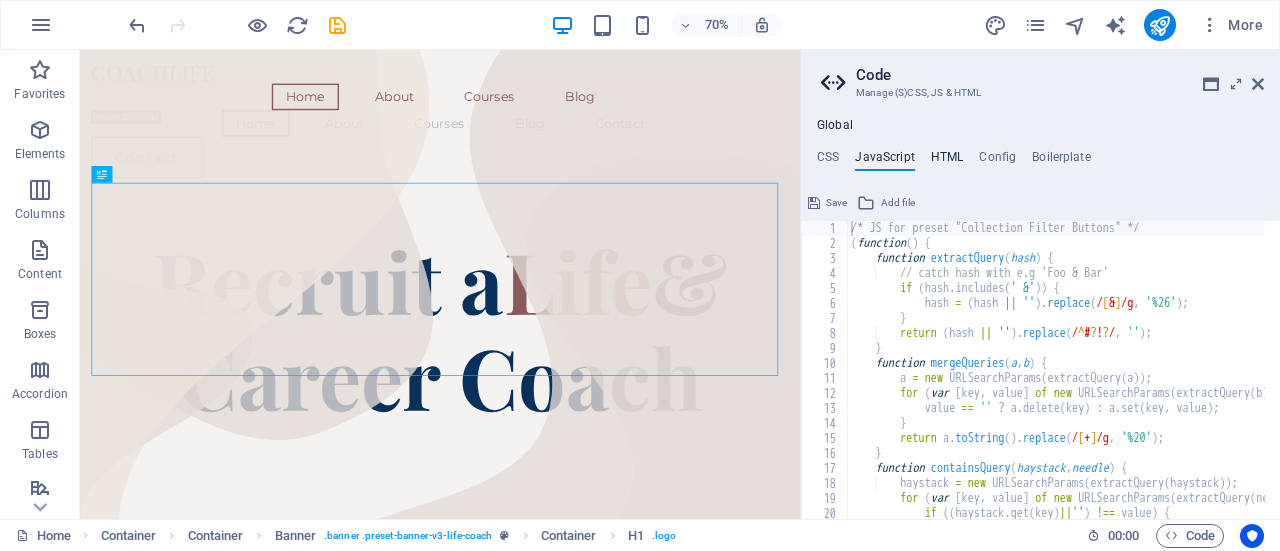 click on "HTML" at bounding box center [947, 161] 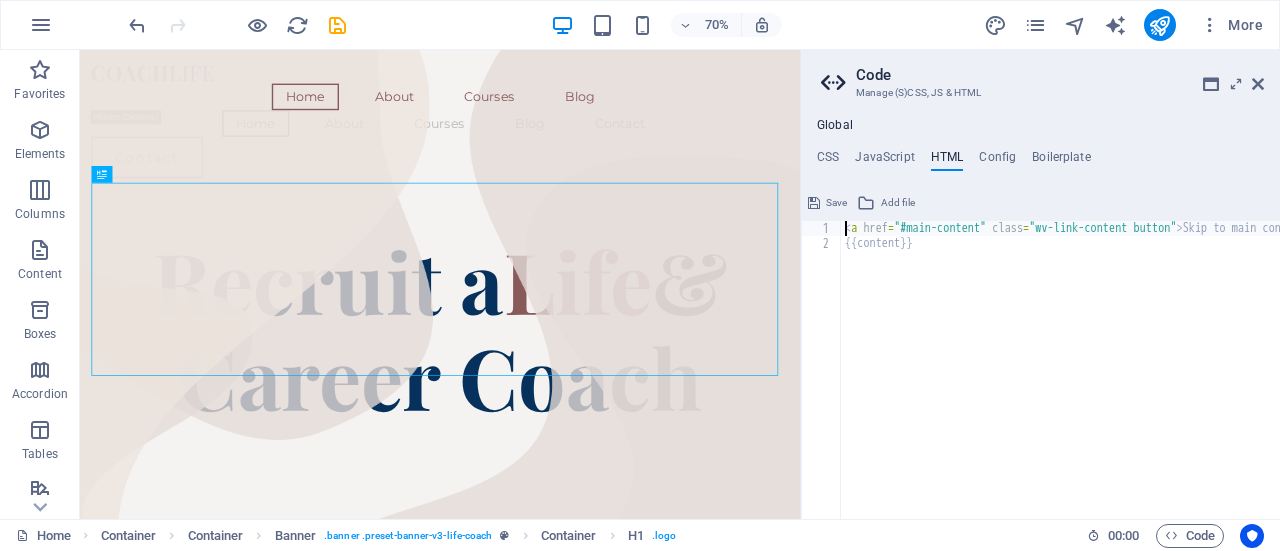type on "{{content}}" 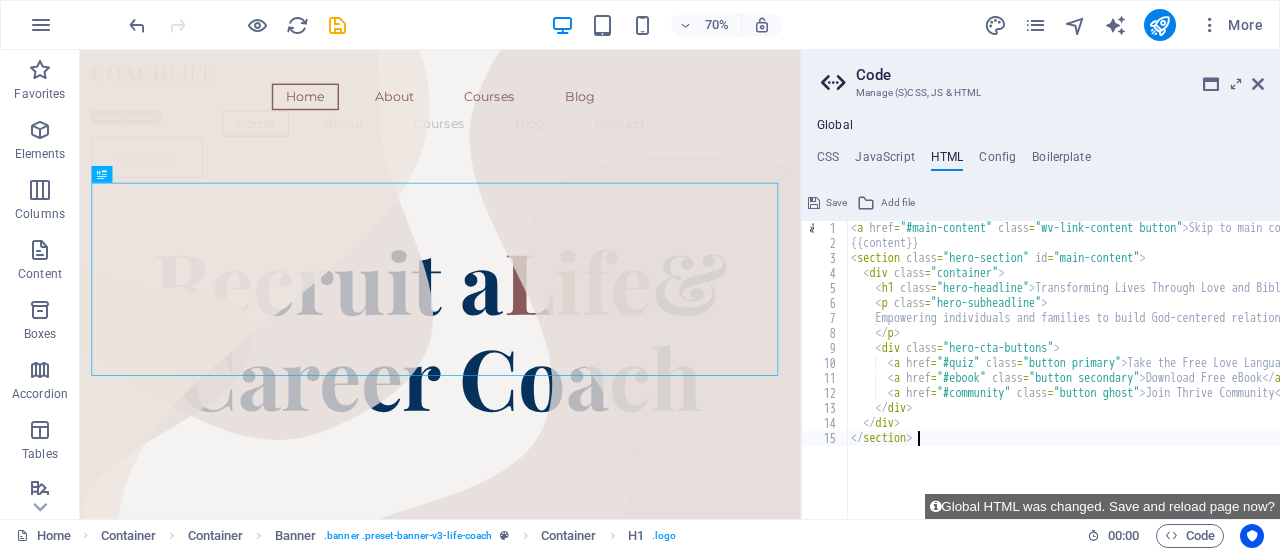 click on "< a   href = "#main-content"   class = "wv-link-content button" > Skip to main content </ a > {{content}} < section   class = "hero-section"   id = "main-content" >    < div   class = "container" >      < h1   class = "hero-headline" > Transforming Lives Through Love and Biblical Wisdom </ h1 >      < p   class = "hero-subheadline" >        Empowering individuals and families to build God-centered relationships through devotionals, tools, and truth.      </ p >      < div   class = "hero-cta-buttons" >         < a   href = "#quiz"   class = "button primary" > Take the Free Love Language Quiz </ a >         < a   href = "#ebook"   class = "button secondary" > Download Free eBook </ a >         < a   href = "#community"   class = "button ghost" > Join Thrive Community </ a >      </ div >    </ div > </ section >" at bounding box center (1242, 377) 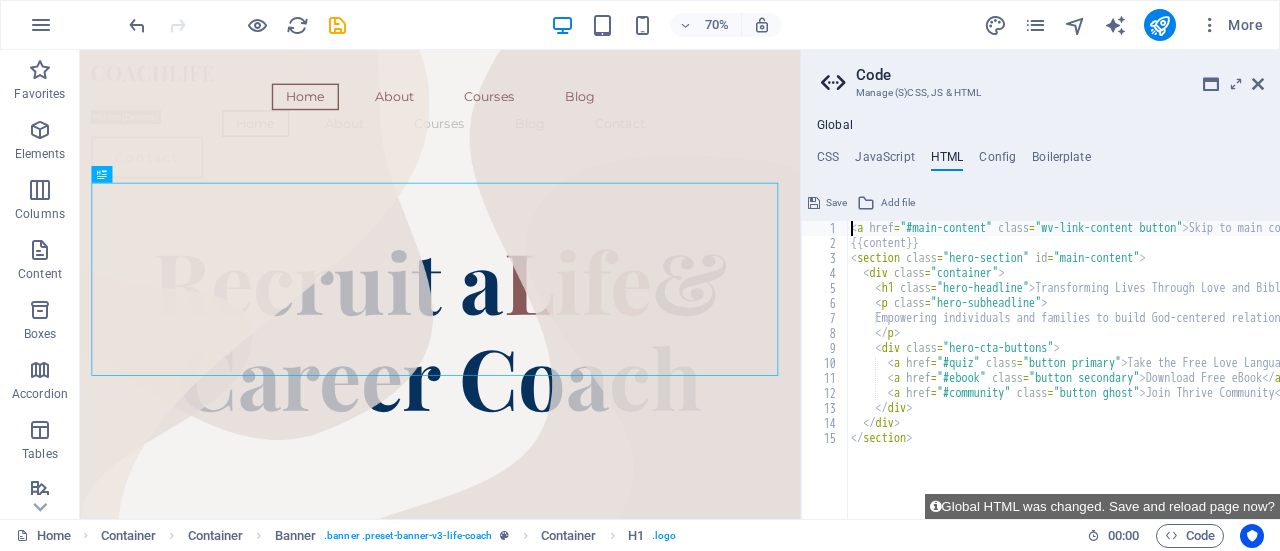 paste on "<!DOCTYPE html>" 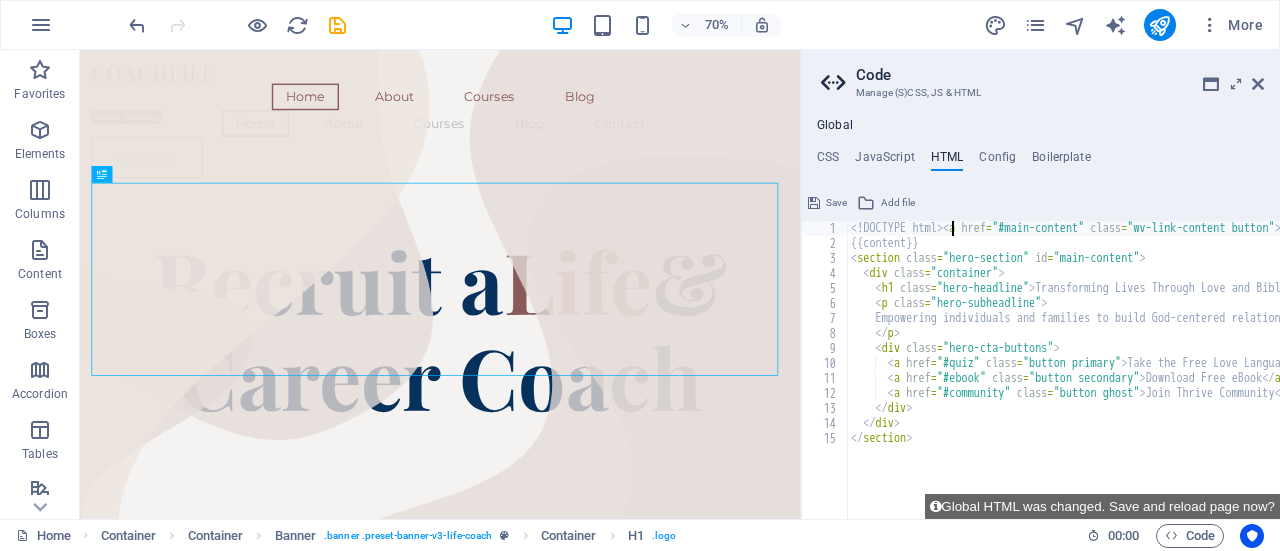 scroll, scrollTop: 0, scrollLeft: 0, axis: both 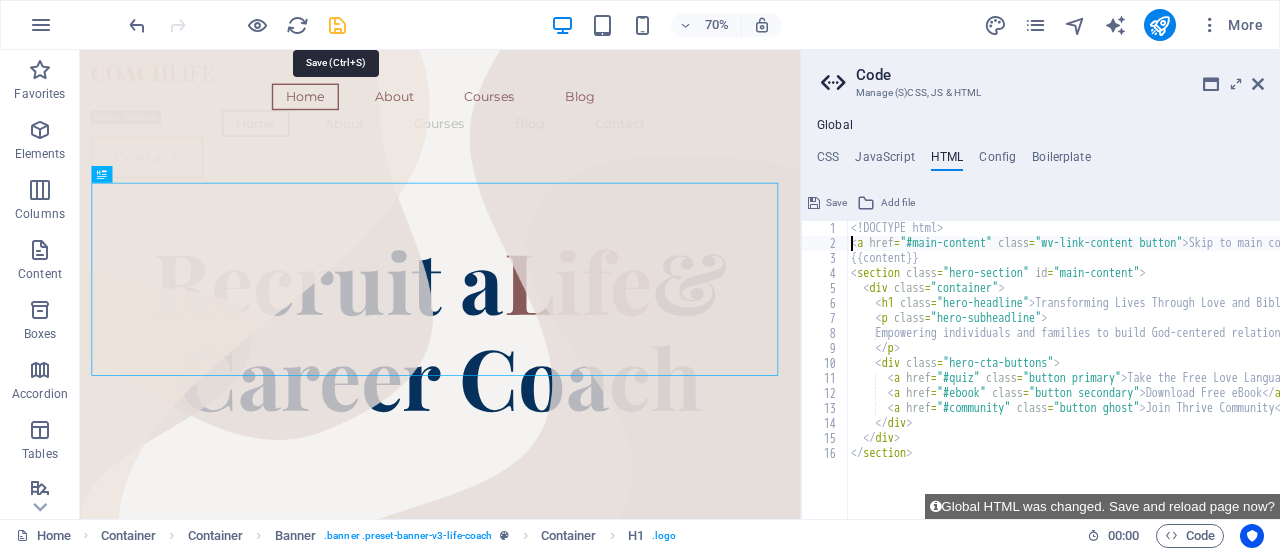 type on "<a href="#main-content" class="wv-link-content button">Skip to main content</a>" 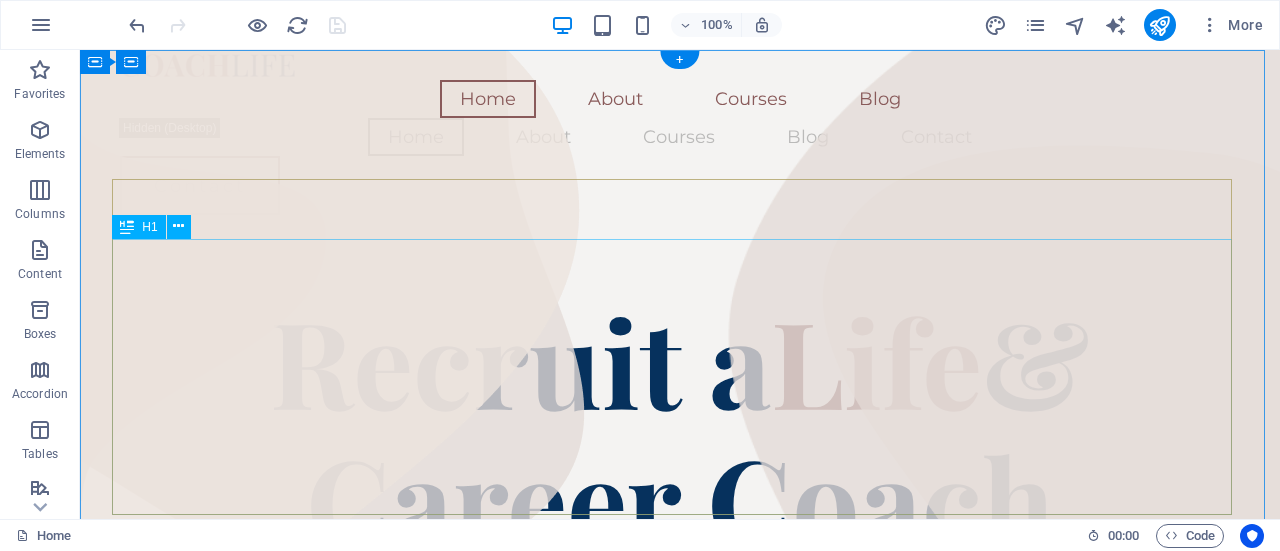 scroll, scrollTop: 0, scrollLeft: 0, axis: both 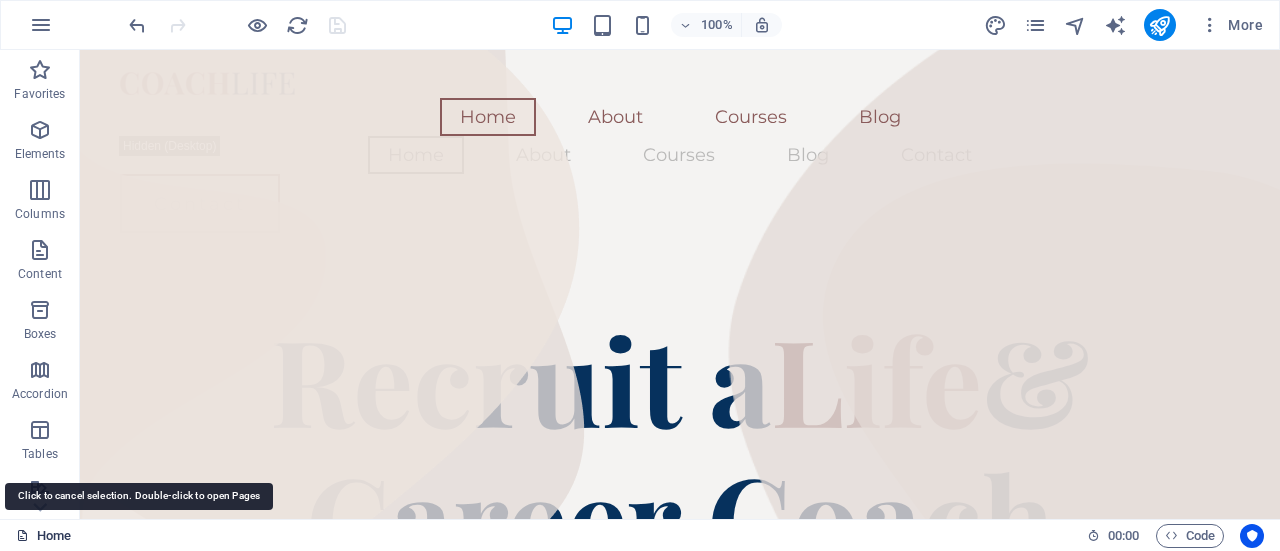 click on "Home" at bounding box center [43, 536] 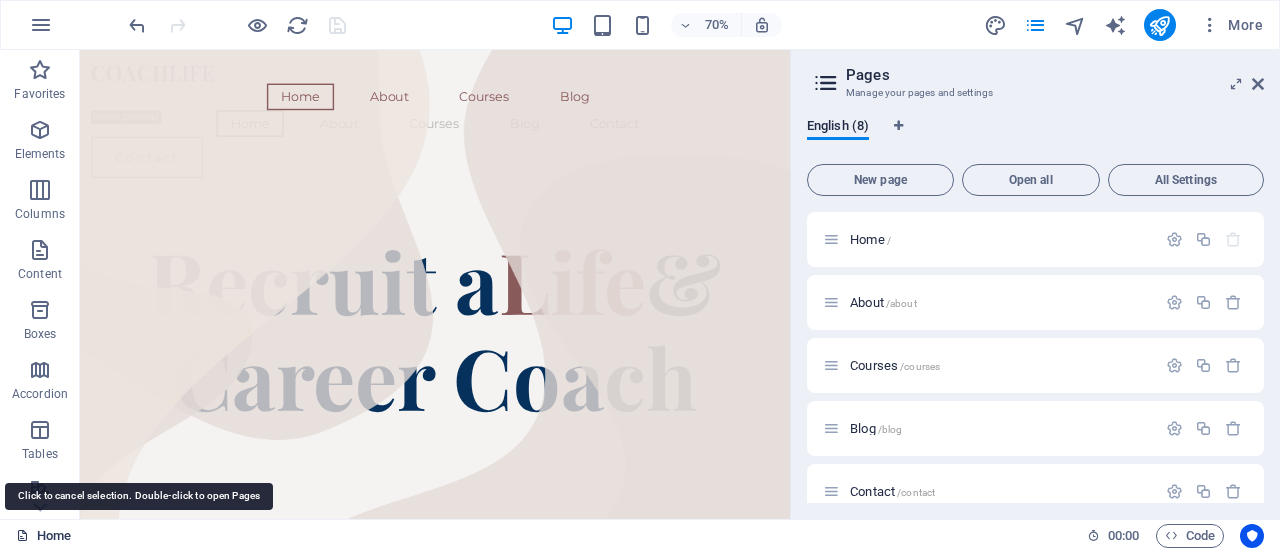 click on "Home" at bounding box center [43, 536] 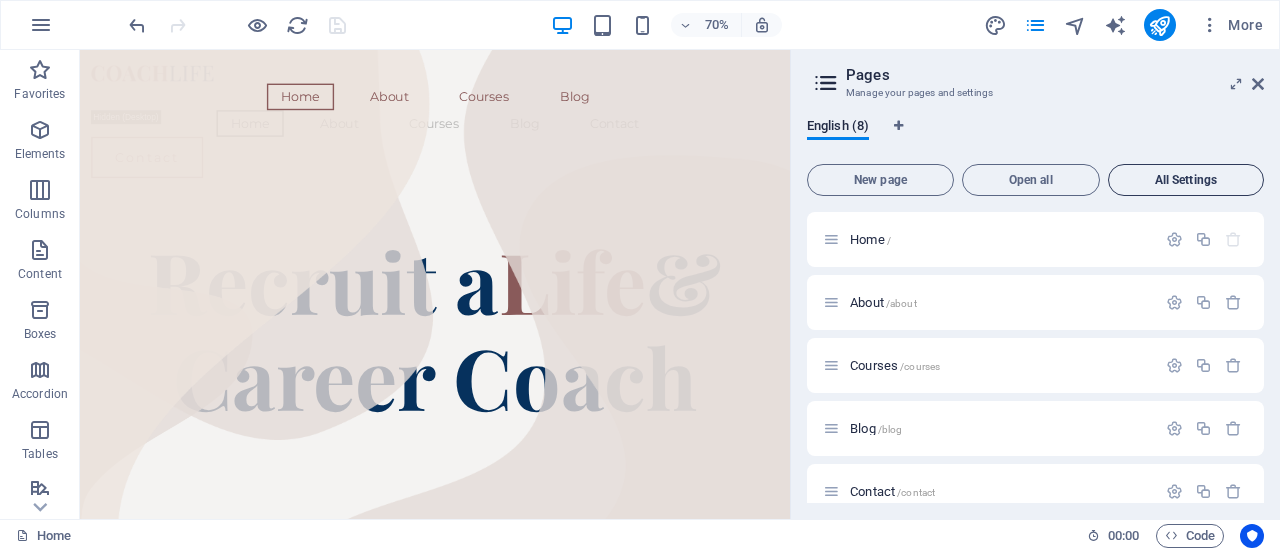 click on "All Settings" at bounding box center [1186, 180] 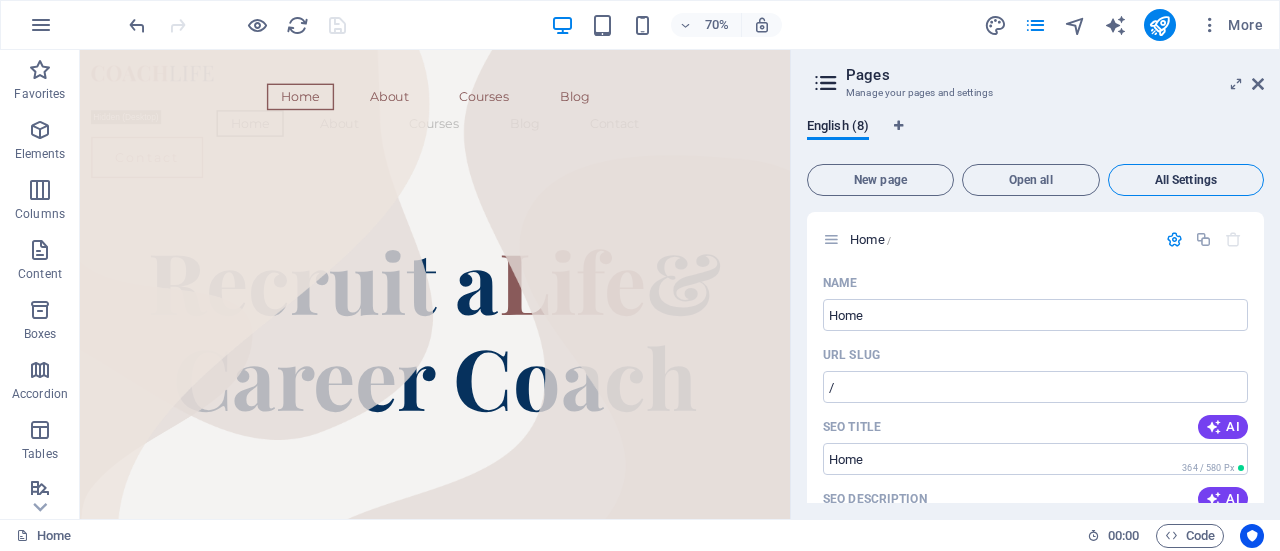 scroll, scrollTop: 5730, scrollLeft: 0, axis: vertical 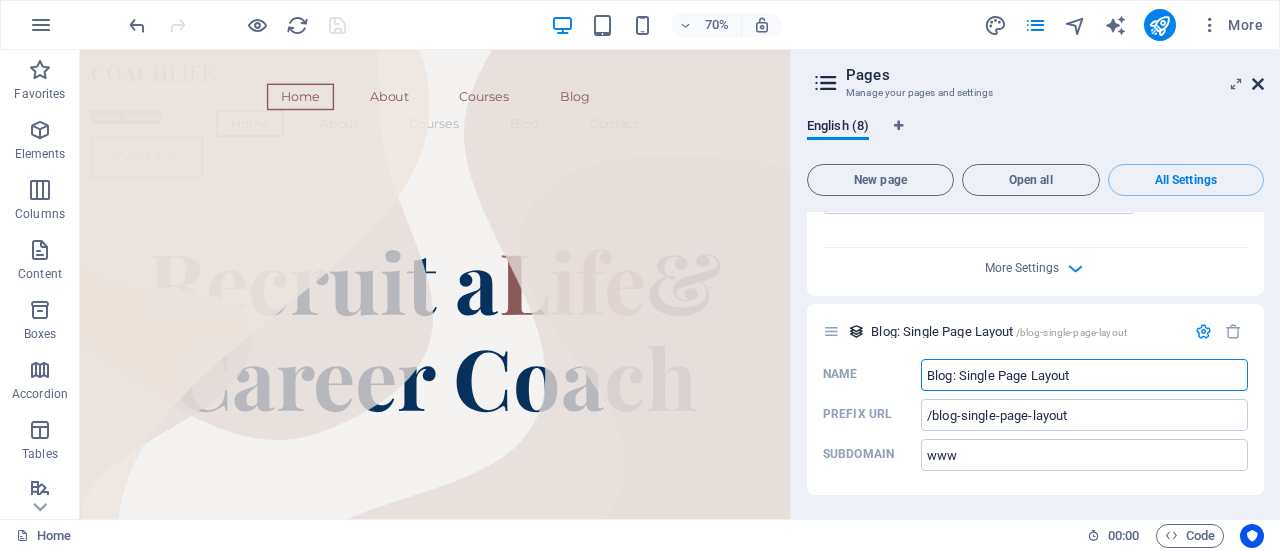 click at bounding box center [1258, 84] 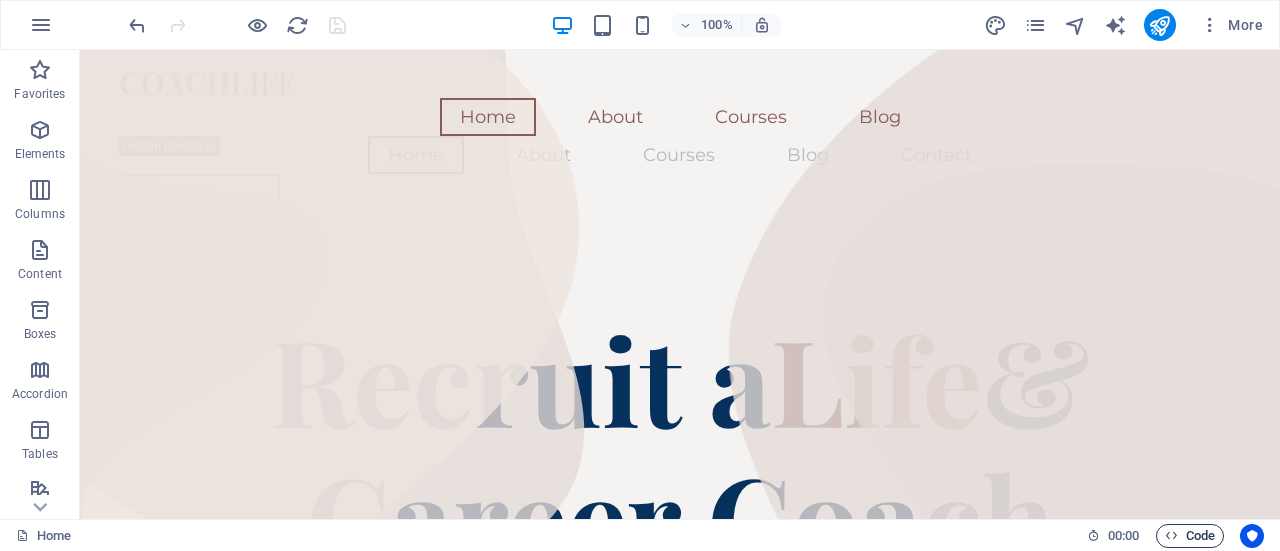 click on "Code" at bounding box center (1190, 536) 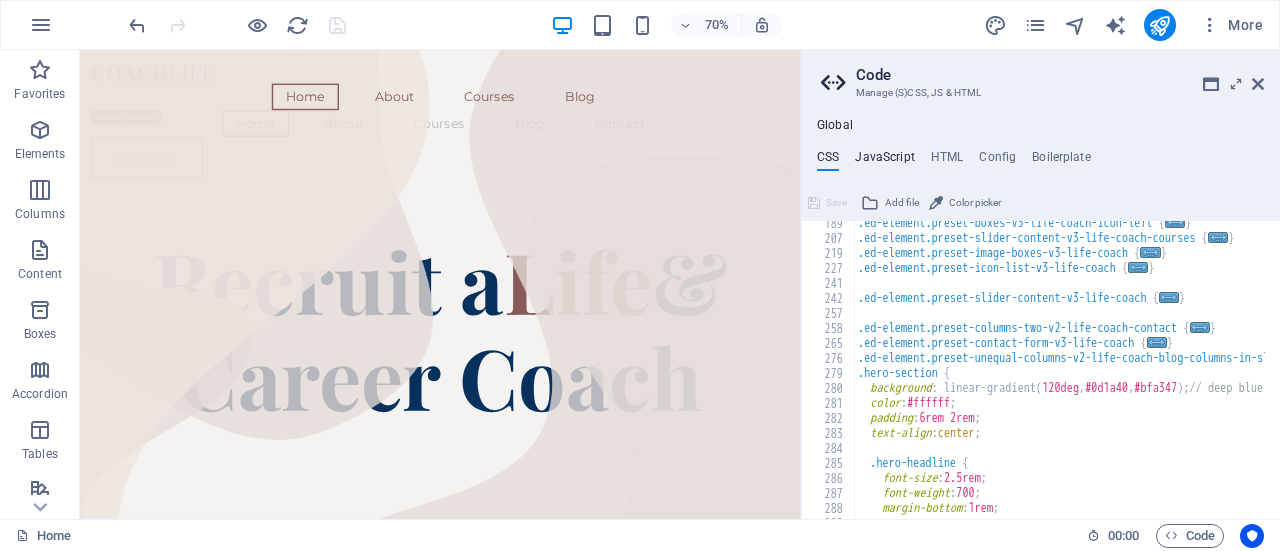 click on "JavaScript" at bounding box center (884, 161) 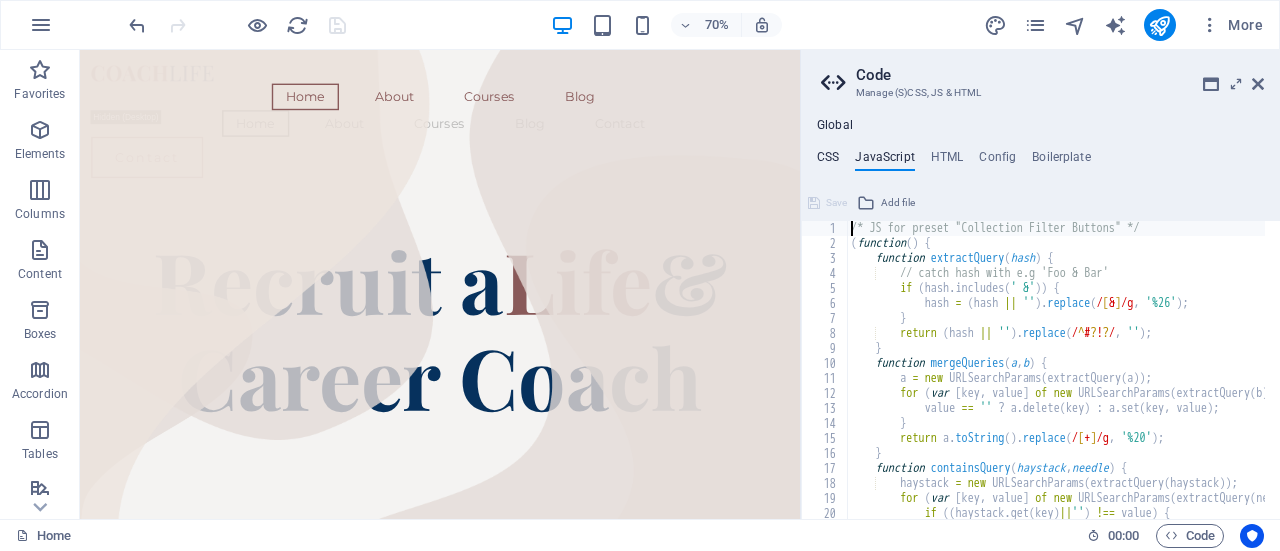 click on "CSS" at bounding box center [828, 161] 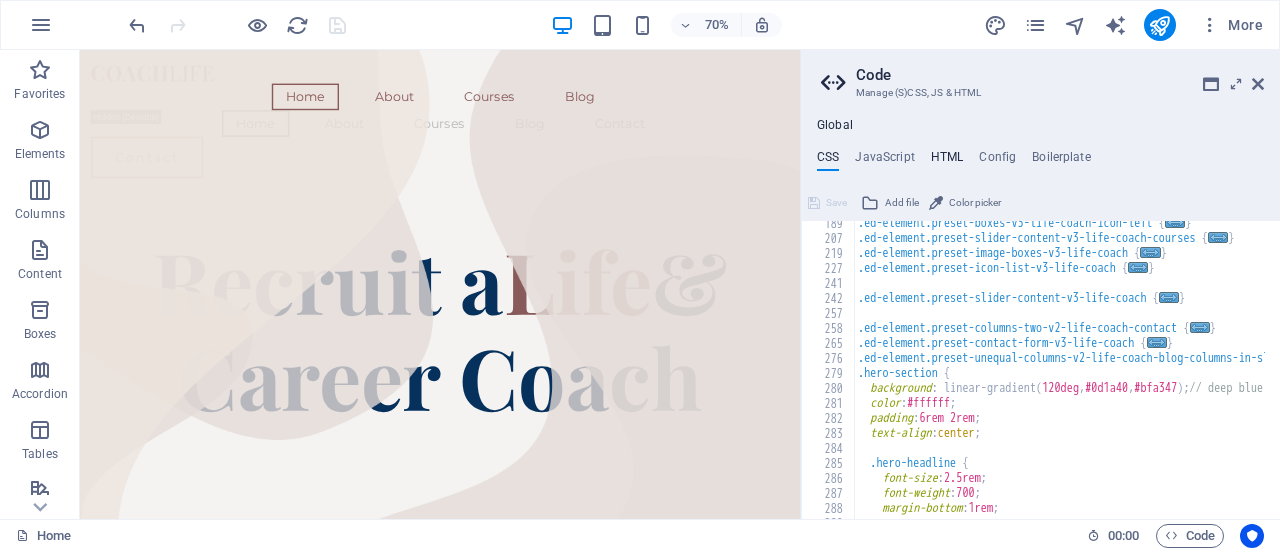 click on "HTML" at bounding box center [947, 161] 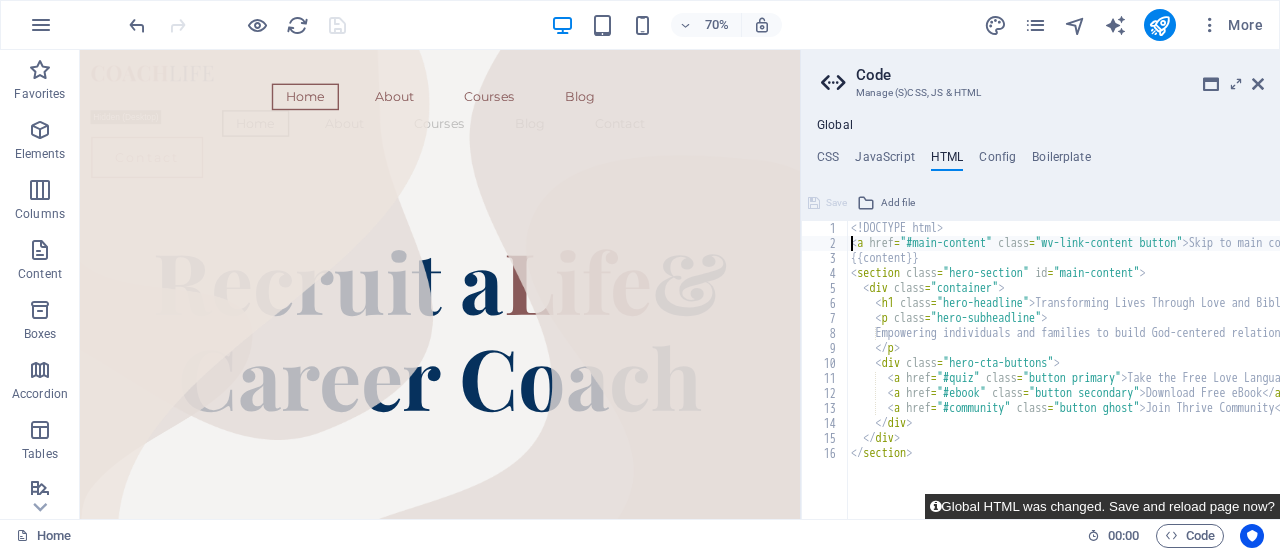 click on "Global HTML was changed. Save and reload page now?" at bounding box center (1102, 506) 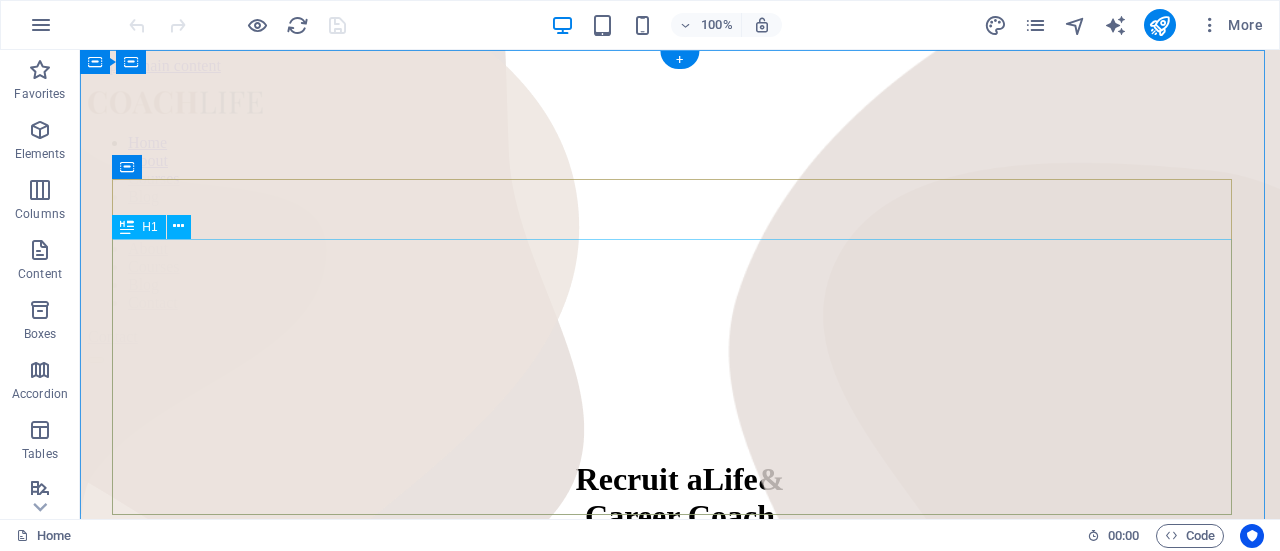 scroll, scrollTop: 0, scrollLeft: 0, axis: both 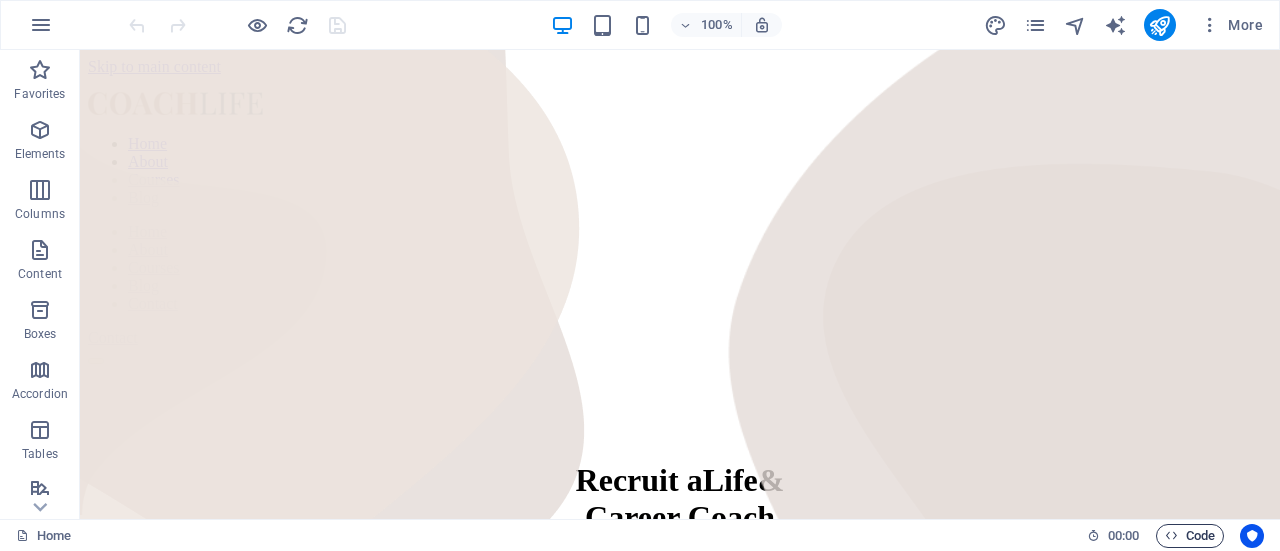 click on "Code" at bounding box center [1190, 536] 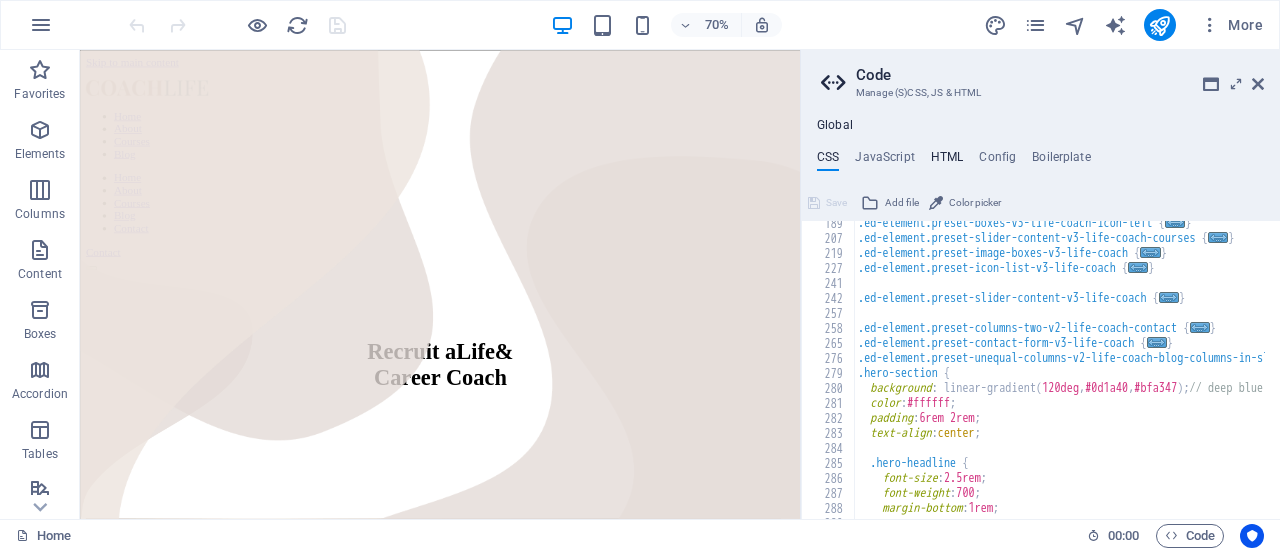click on "HTML" at bounding box center [947, 161] 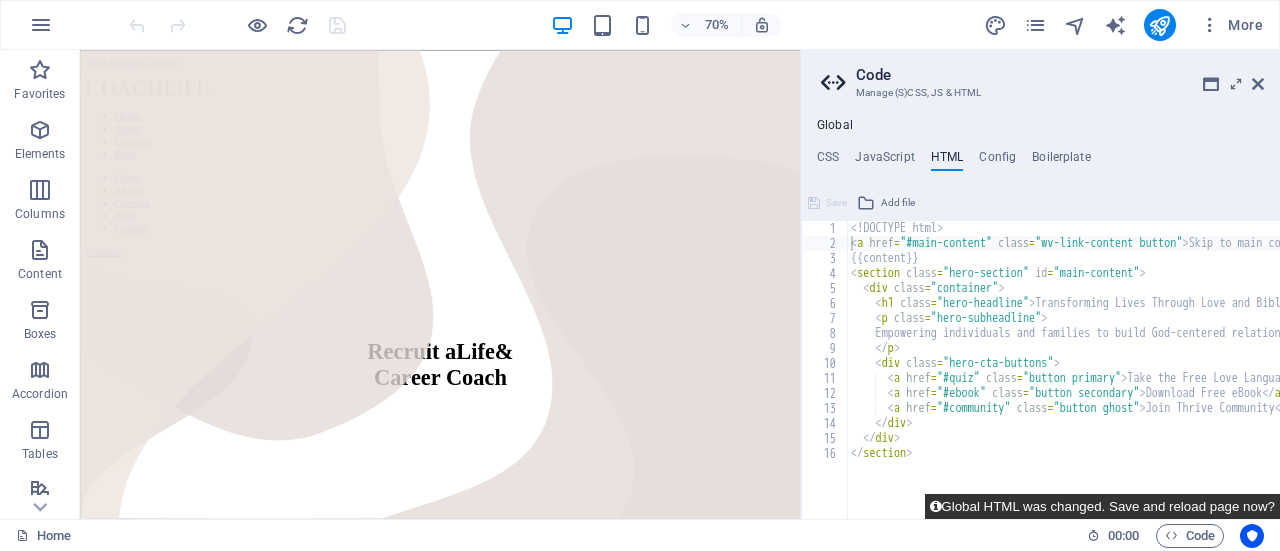 click on "Global HTML was changed. Save and reload page now?" at bounding box center [1102, 506] 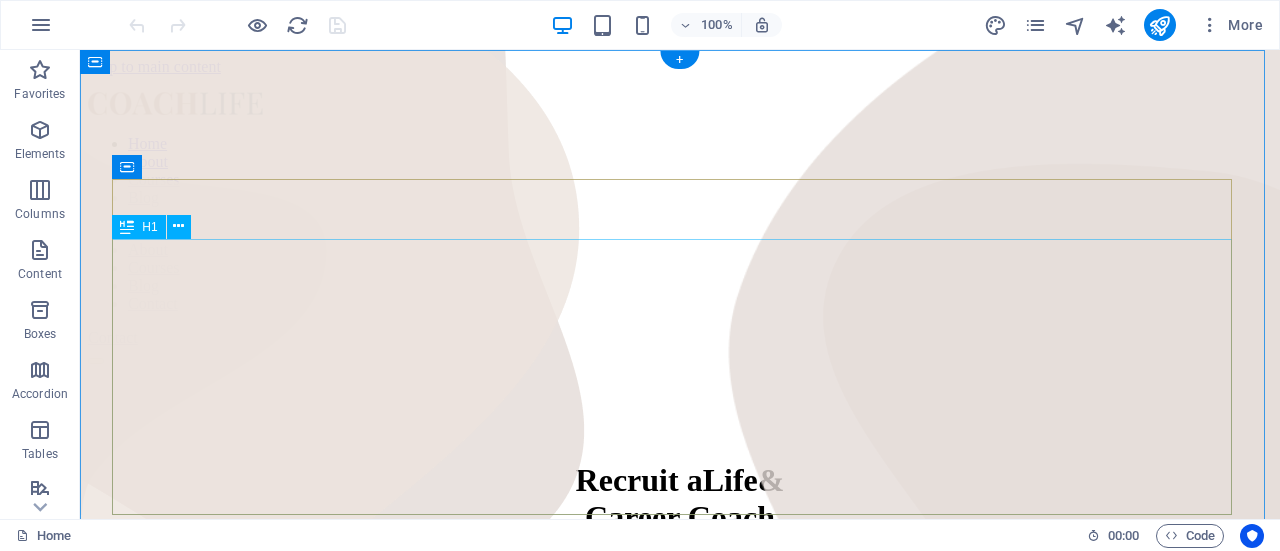 scroll, scrollTop: 0, scrollLeft: 0, axis: both 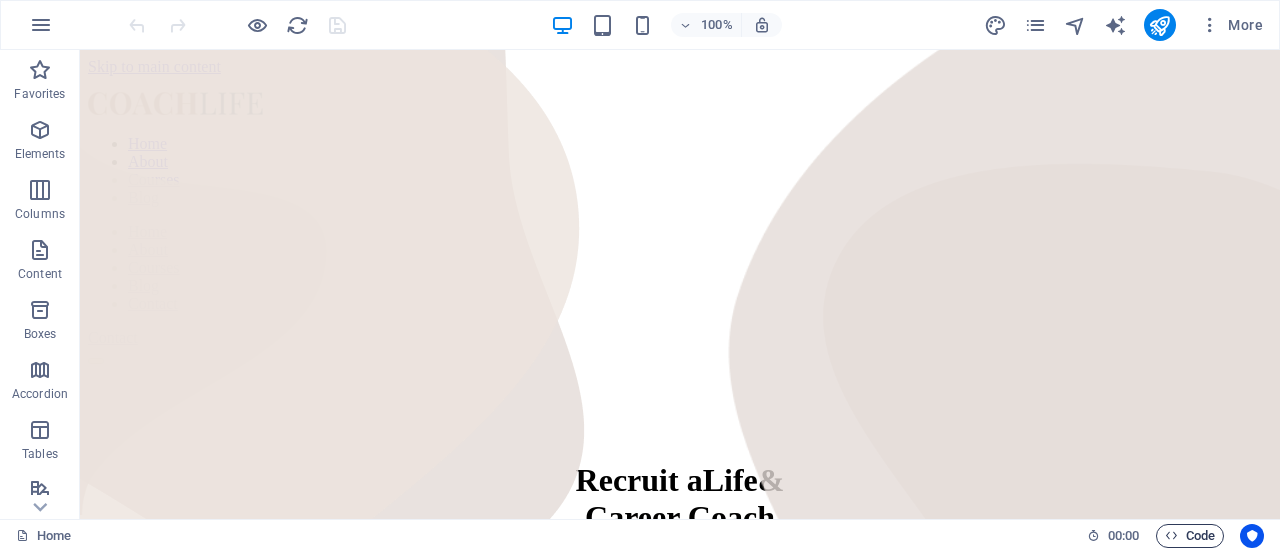 click on "Code" at bounding box center (1190, 536) 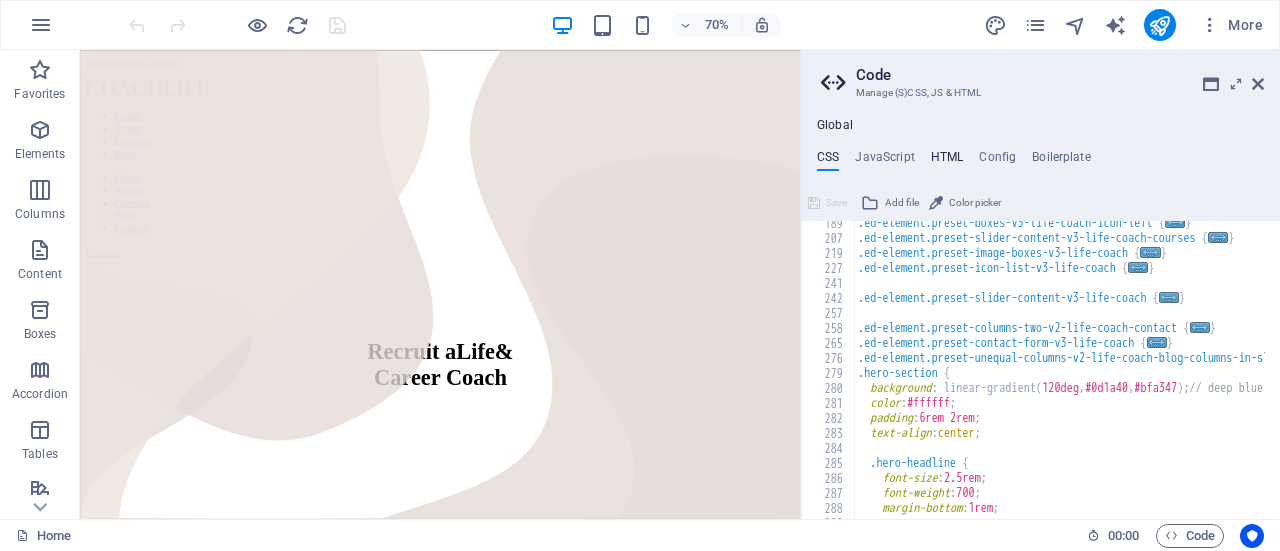 click on "HTML" at bounding box center (947, 161) 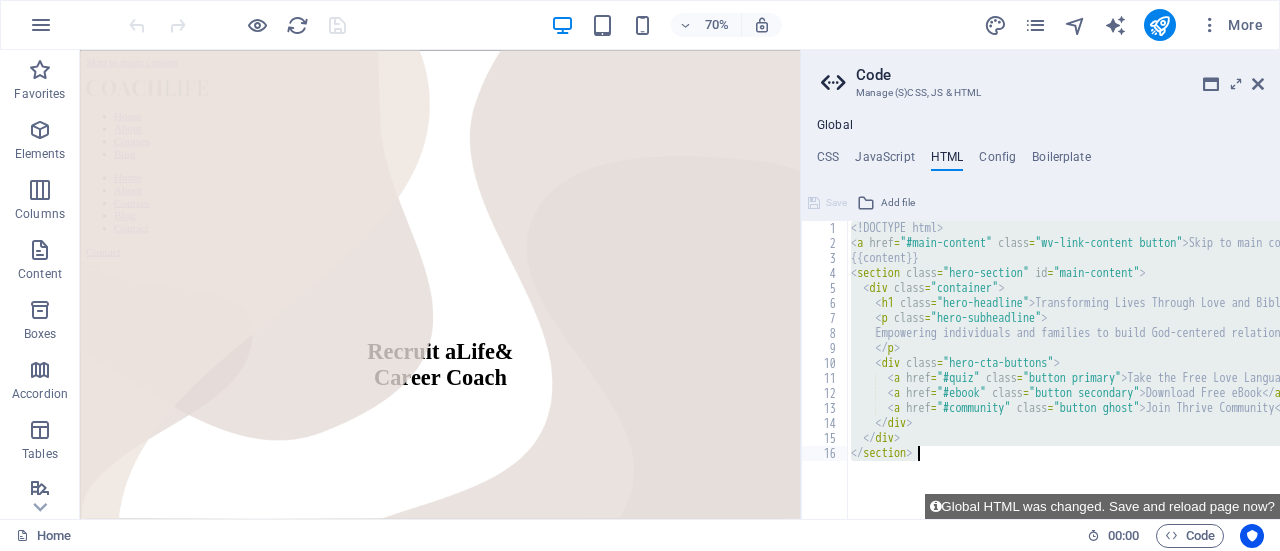 paste 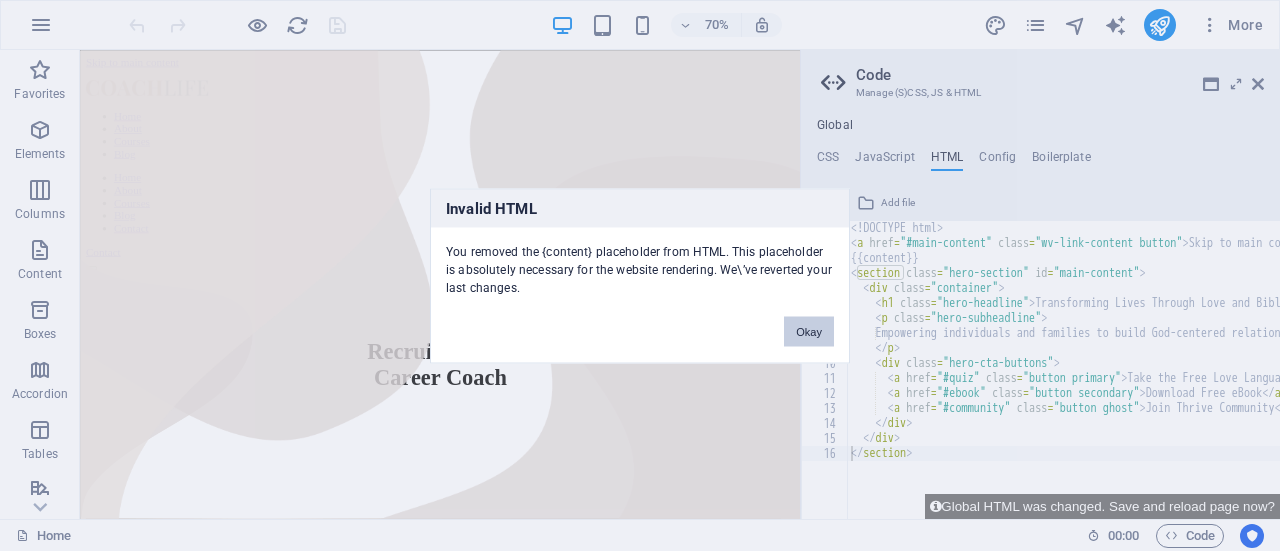 click on "Okay" at bounding box center (809, 331) 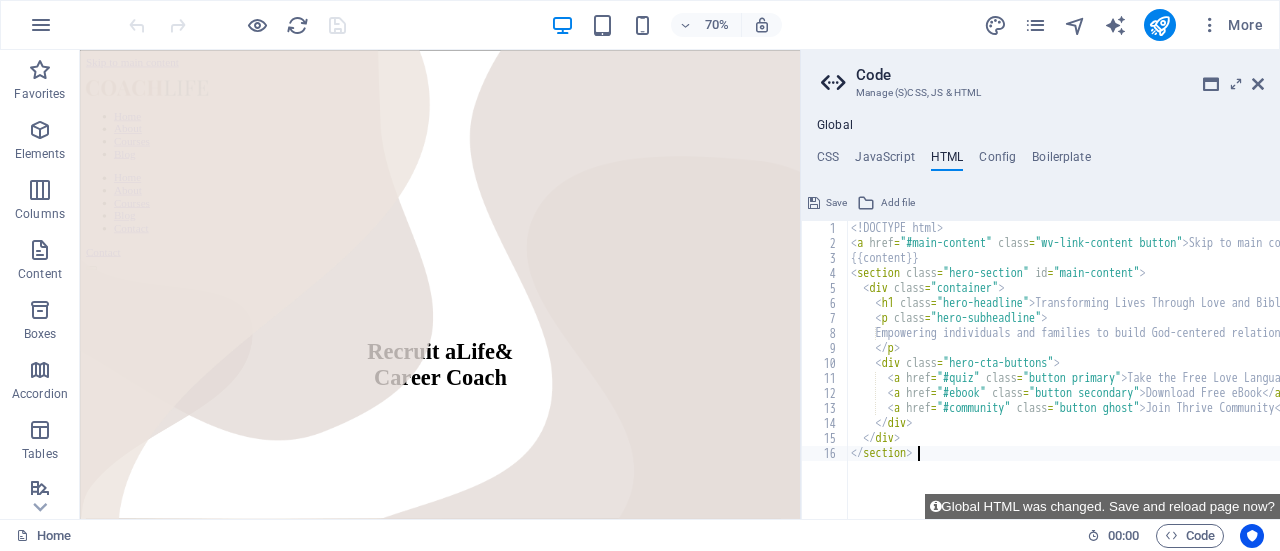click on "<! DOCTYPE   html > < a   href = "#main-content"   class = "wv-link-content button" > Skip to main content </ a > {{content}} < section   class = "hero-section"   id = "main-content" >    < div   class = "container" >      < h1   class = "hero-headline" > Transforming Lives Through Love and Biblical Wisdom </ h1 >      < p   class = "hero-subheadline" >        Empowering individuals and families to build God-centered relationships through devotionals, tools, and truth.      </ p >      < div   class = "hero-cta-buttons" >         < a   href = "#quiz"   class = "button primary" > Take the Free Love Language Quiz </ a >         < a   href = "#ebook"   class = "button secondary" > Download Free eBook </ a >         < a   href = "#community"   class = "button ghost" > Join Thrive Community </ a >      </ div >    </ div > </ section >" at bounding box center (1242, 377) 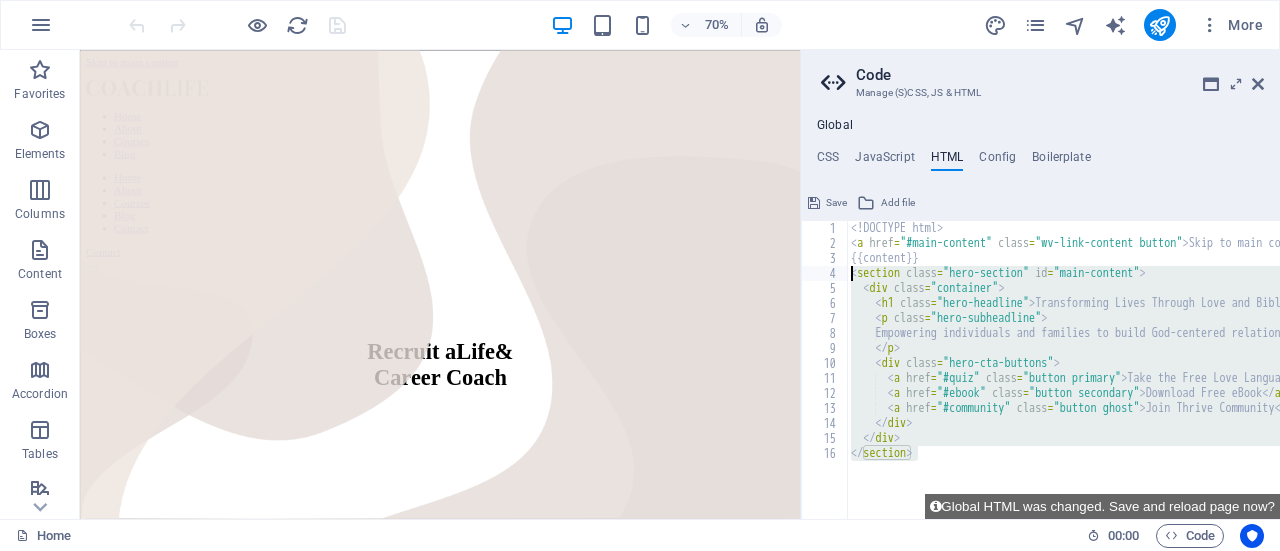 drag, startPoint x: 938, startPoint y: 461, endPoint x: 830, endPoint y: 275, distance: 215.08138 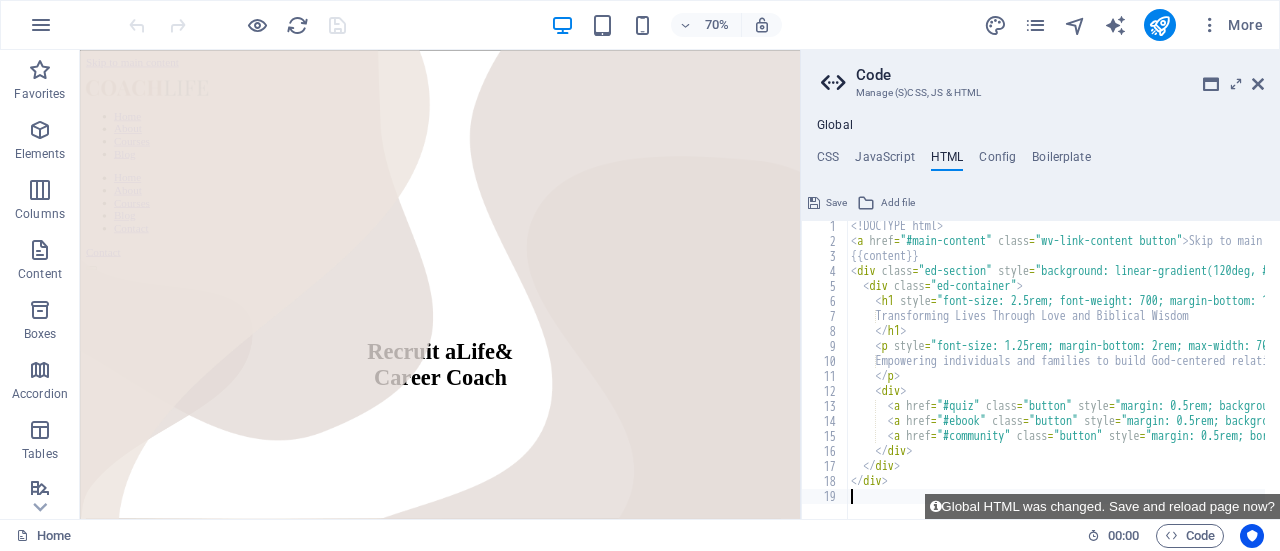 scroll, scrollTop: 2, scrollLeft: 0, axis: vertical 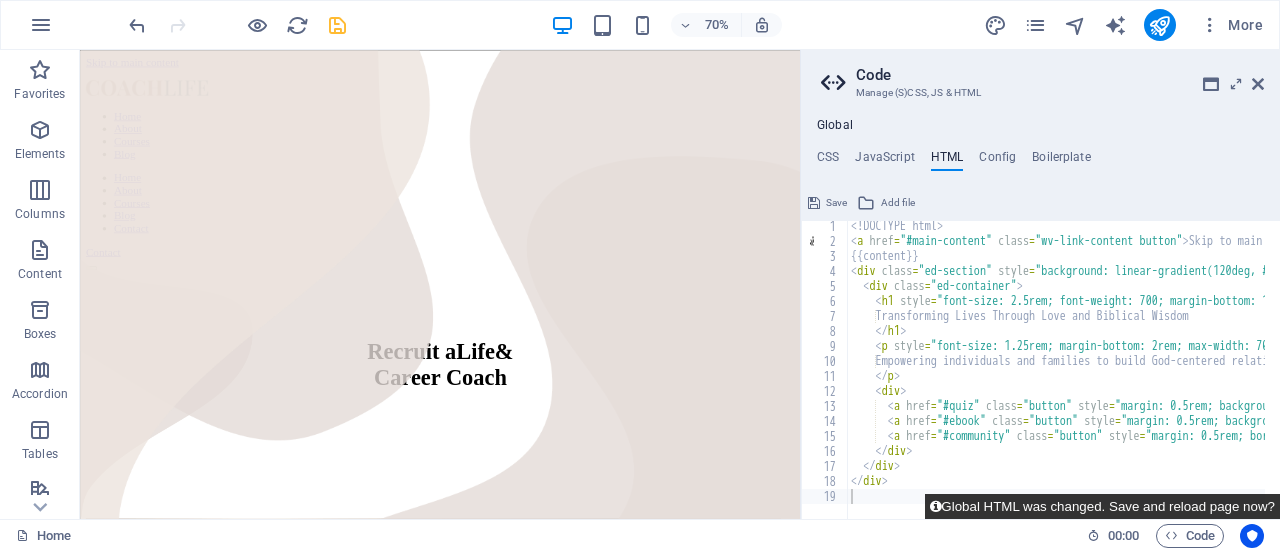 click on "Global HTML was changed. Save and reload page now?" at bounding box center [1102, 506] 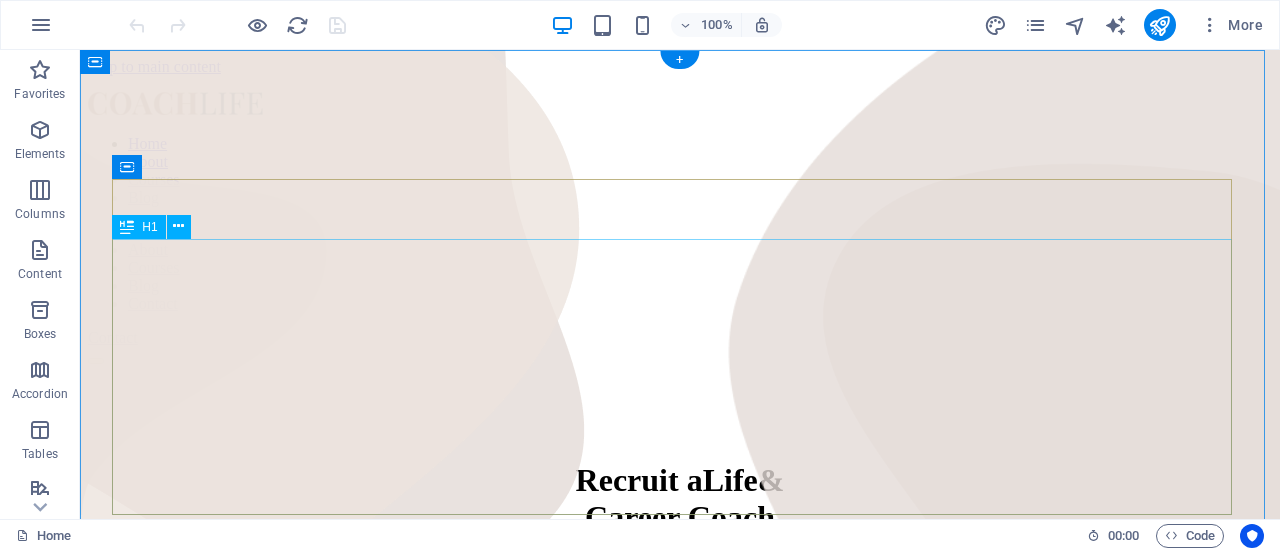 scroll, scrollTop: 0, scrollLeft: 0, axis: both 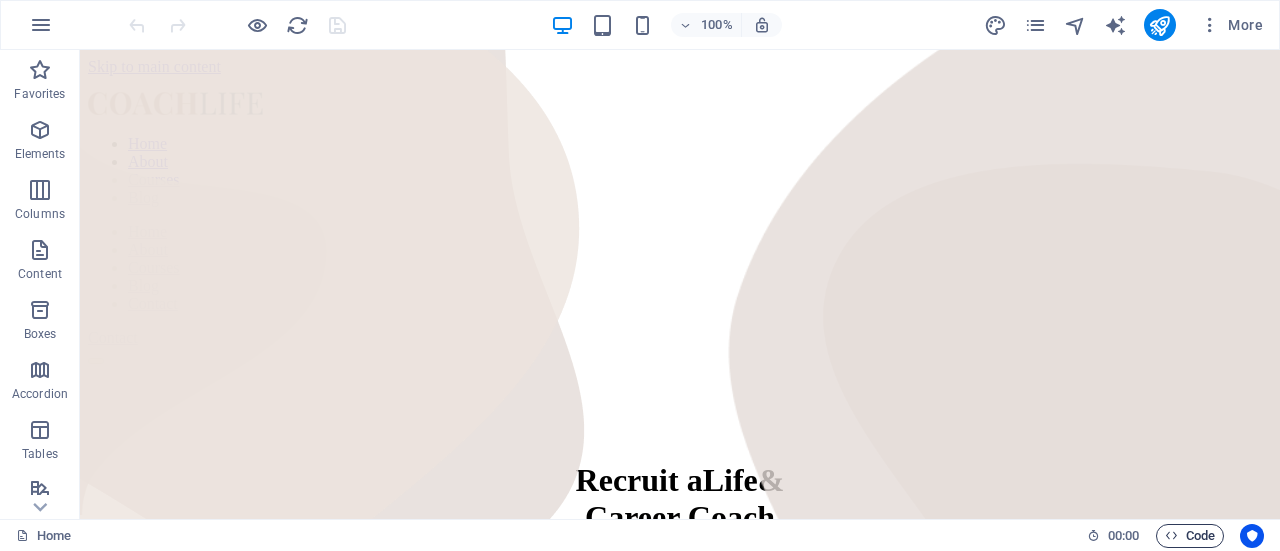 click at bounding box center (1171, 535) 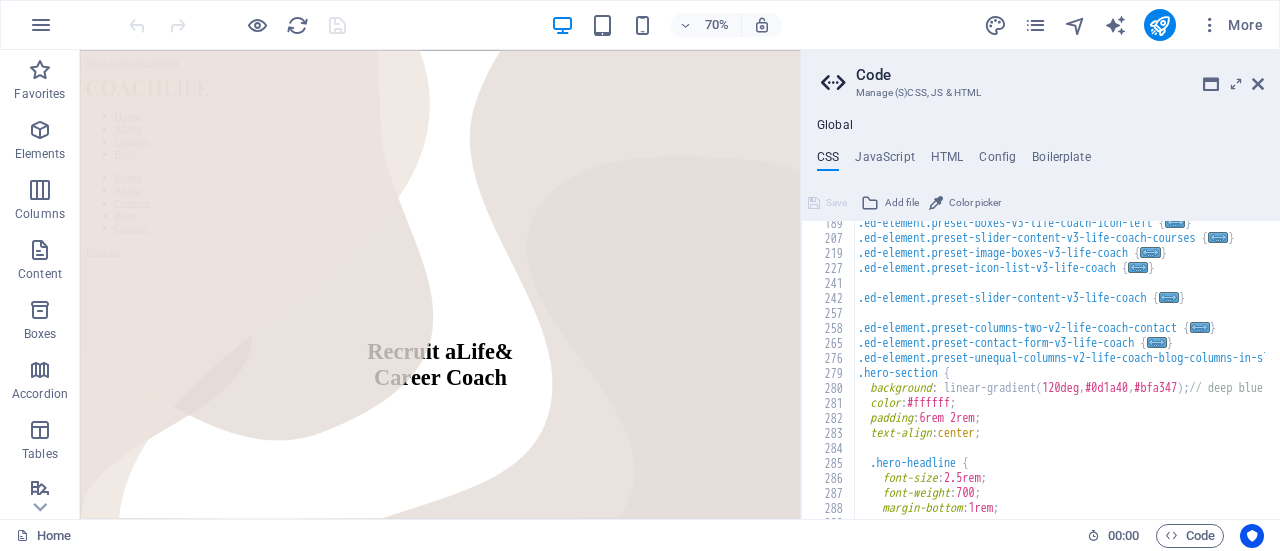 scroll, scrollTop: 976, scrollLeft: 0, axis: vertical 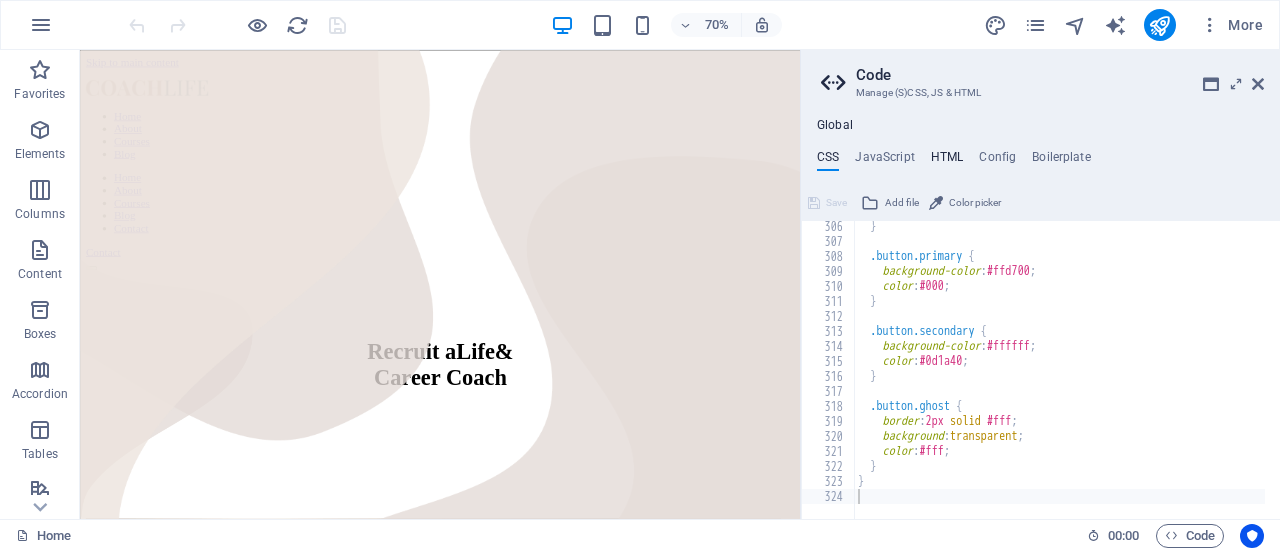 click on "HTML" at bounding box center (947, 161) 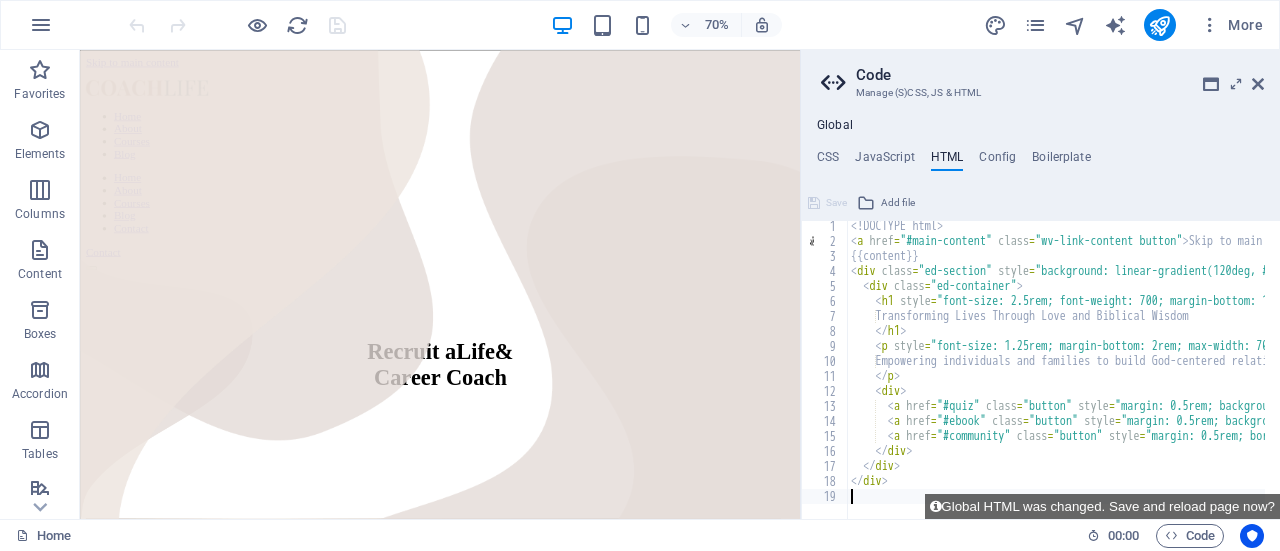click on "<! DOCTYPE   html > < a   href = "#main-content"   class = "wv-link-content button" > Skip to main content </ a > {{content}} < div   class = "ed-section"   style = "background: linear-gradient(120deg, #0d1a40, #bfa347); color: #ffffff; padding: 6rem 2rem; text-align: center;" >    < div   class = "ed-container" >      < h1   style = "font-size: 2.5rem; font-weight: 700; margin-bottom: 1rem;" >        Transforming Lives Through Love and Biblical Wisdom      </ h1 >      < p   style = "font-size: 1.25rem; margin-bottom: 2rem; max-width: 700px; margin-left: auto; margin-right: auto;" >        Empowering individuals and families to build God-centered relationships through devotionals, tools, and truth.      </ p >      < div >         < a   href = "#quiz"   class = "button"   style = "margin: 0.5rem; background-color: #ffd700; color: #000; padding: 1rem 2rem; font-weight: bold; border-radius: 5px;" > Take the Free Love Language Quiz </ a >         < a   href = "#ebook"   class = "button"   style = > </ a >" at bounding box center (1565, 375) 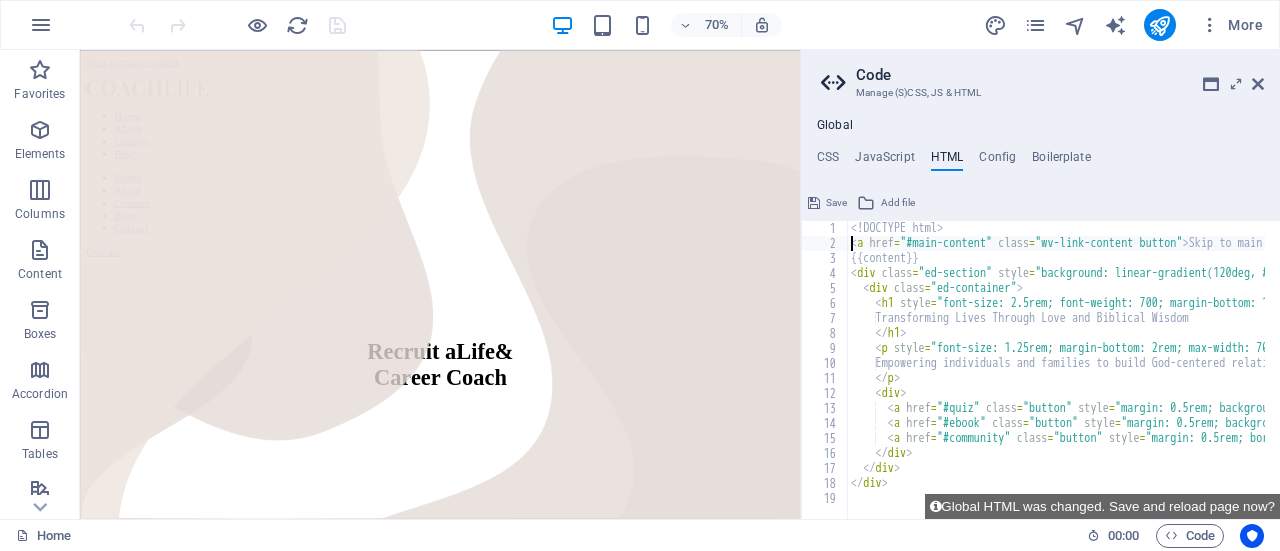 click on "<! DOCTYPE   html > < a   href = "#main-content"   class = "wv-link-content button" > Skip to main content </ a > {{content}} < div   class = "ed-section"   style = "background: linear-gradient(120deg, #0d1a40, #bfa347); color: #ffffff; padding: 6rem 2rem; text-align: center;" >    < div   class = "ed-container" >      < h1   style = "font-size: 2.5rem; font-weight: 700; margin-bottom: 1rem;" >        Transforming Lives Through Love and Biblical Wisdom      </ h1 >      < p   style = "font-size: 1.25rem; margin-bottom: 2rem; max-width: 700px; margin-left: auto; margin-right: auto;" >        Empowering individuals and families to build God-centered relationships through devotionals, tools, and truth.      </ p >      < div >         < a   href = "#quiz"   class = "button"   style = "margin: 0.5rem; background-color: #ffd700; color: #000; padding: 1rem 2rem; font-weight: bold; border-radius: 5px;" > Take the Free Love Language Quiz </ a >         < a   href = "#ebook"   class = "button"   style = > </ a >" at bounding box center [1565, 377] 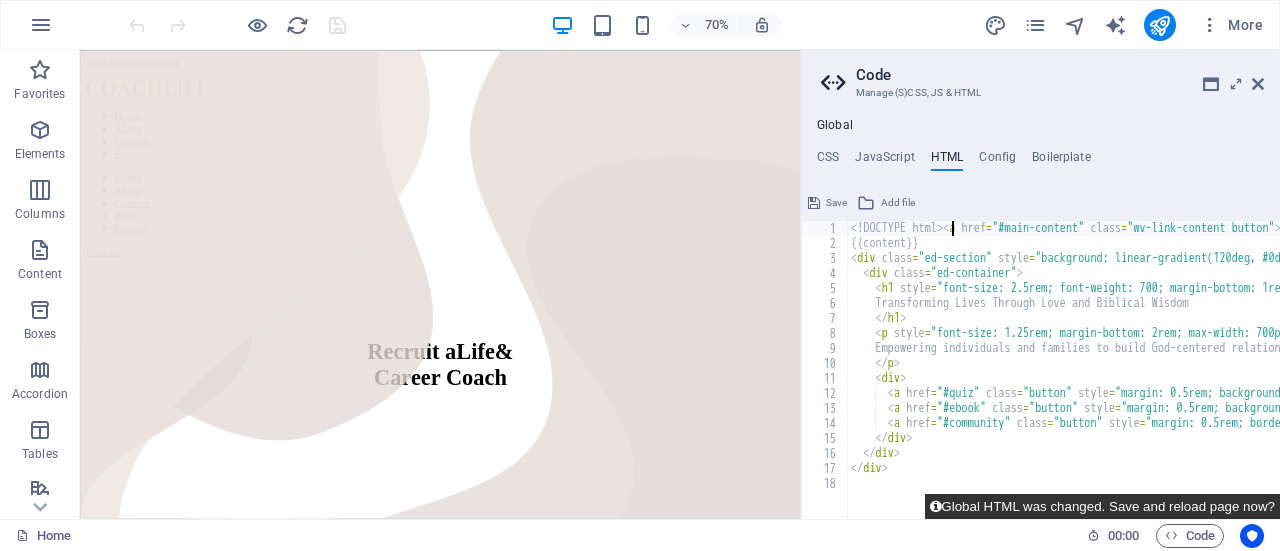 type on "<!DOCTYPE html><a href="#main-content" class="wv-link-content button">Skip to main content</a>" 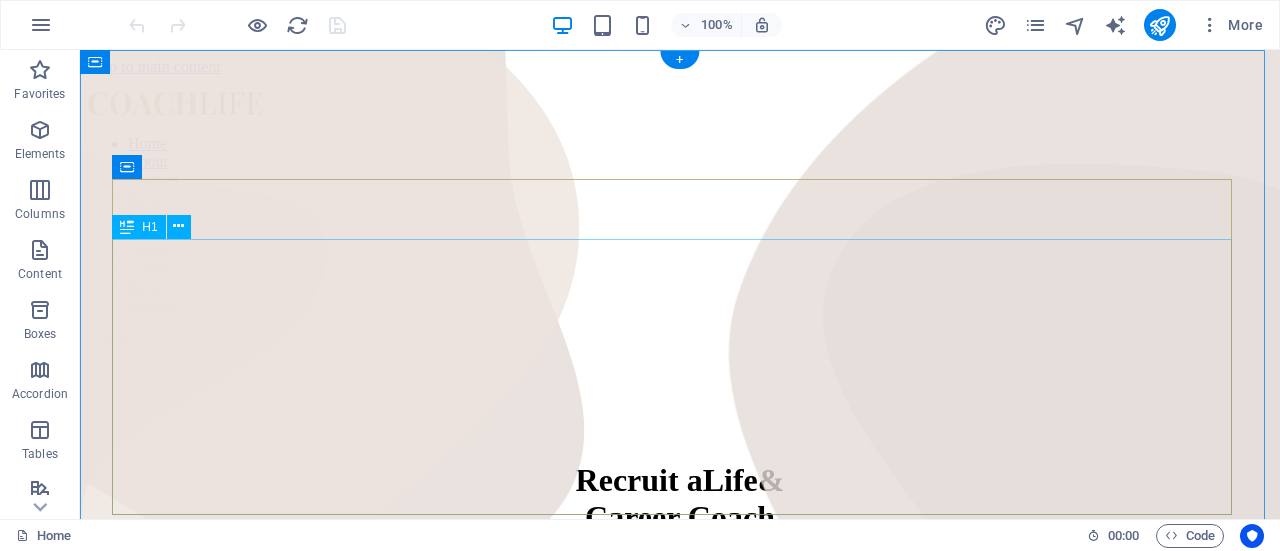 scroll, scrollTop: 0, scrollLeft: 0, axis: both 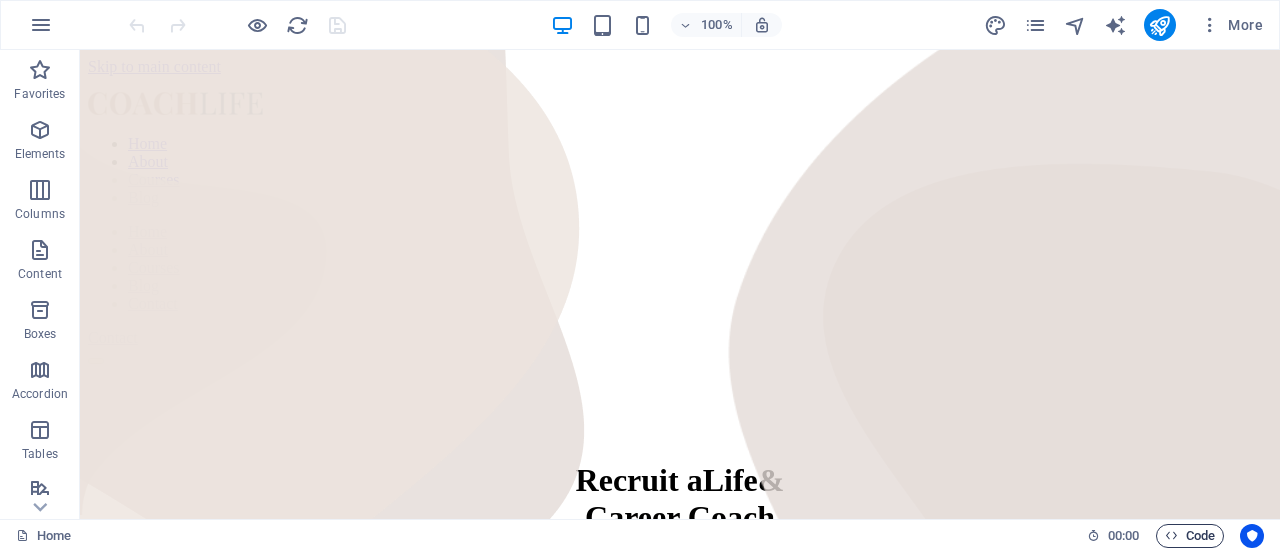 click on "Code" at bounding box center (1190, 536) 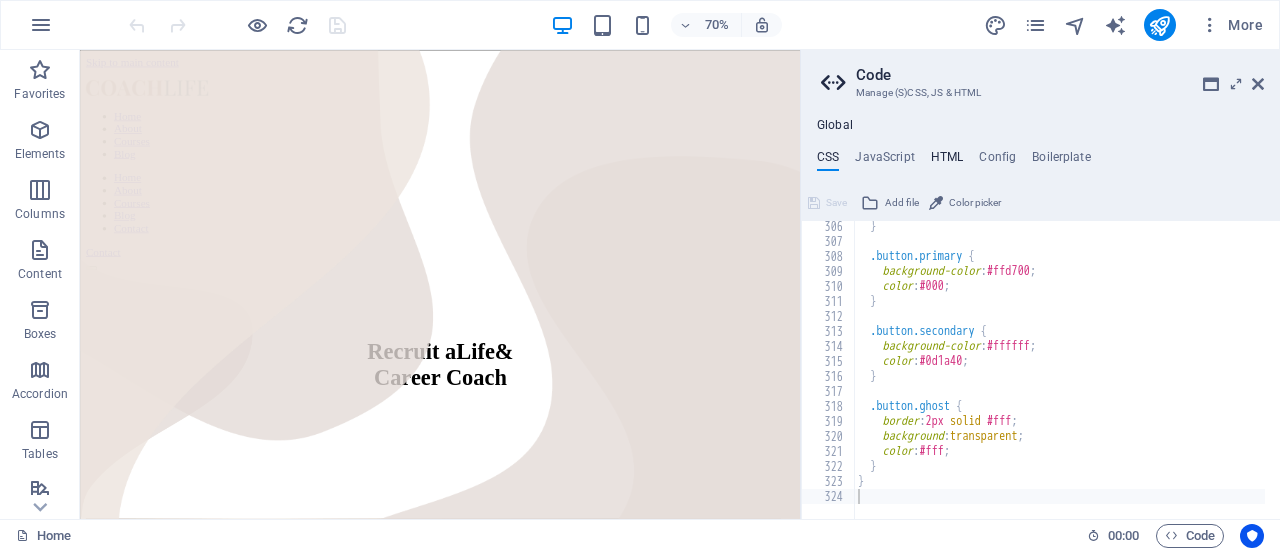 click on "HTML" at bounding box center [947, 161] 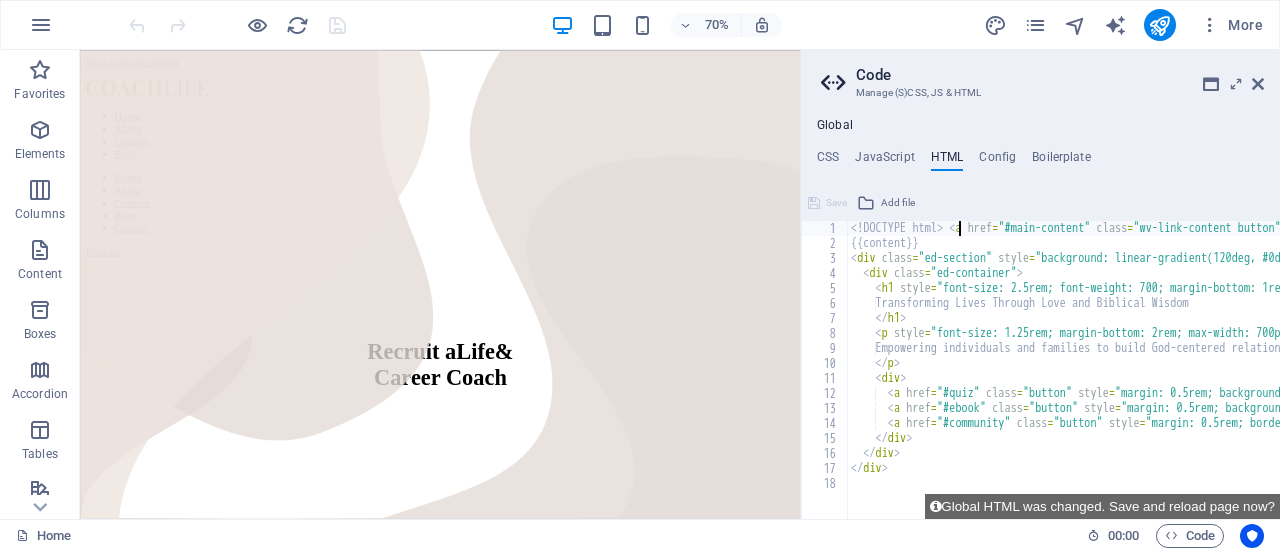 scroll, scrollTop: 0, scrollLeft: 8, axis: horizontal 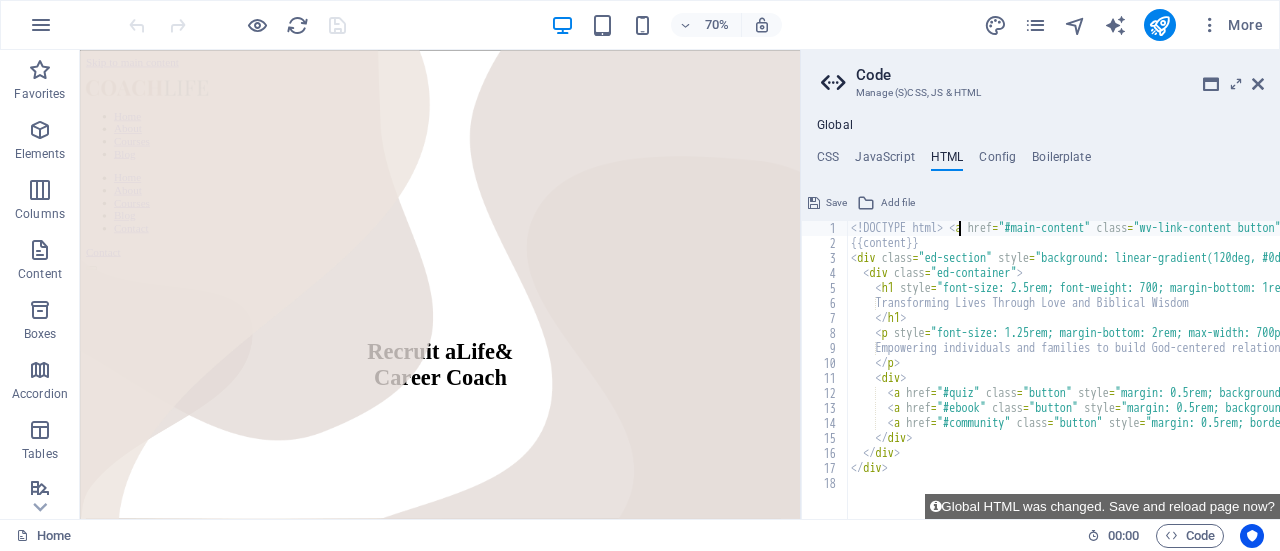 type on "<!DOCTYPE html> <a href="#main-content" class="wv-link-content button">Skip to main content</a>" 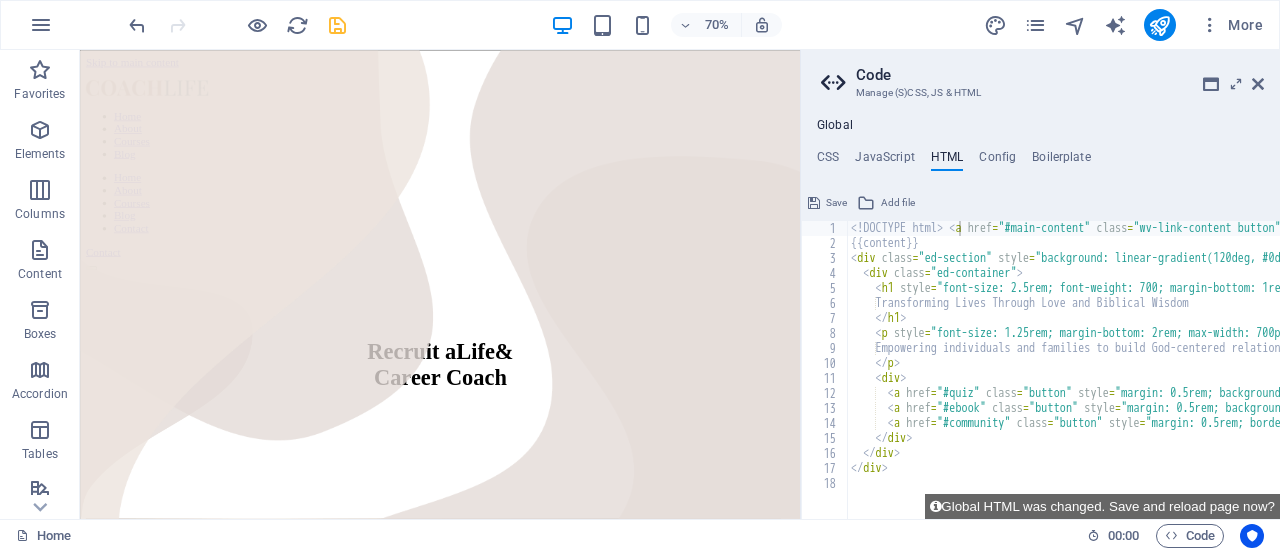 click on "Save" at bounding box center (836, 203) 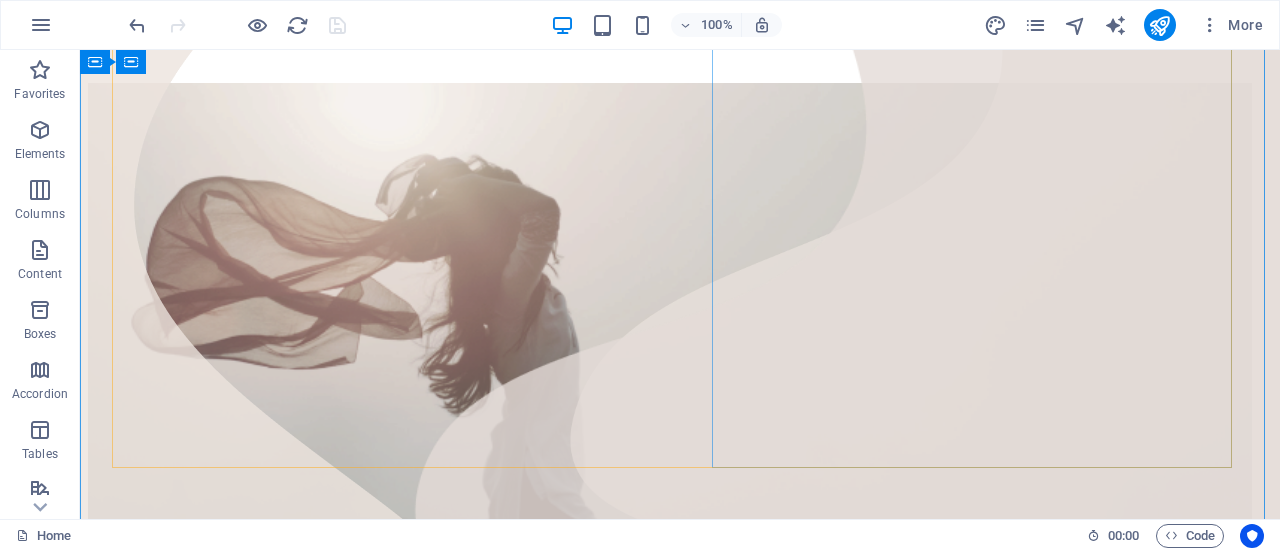 scroll, scrollTop: 646, scrollLeft: 0, axis: vertical 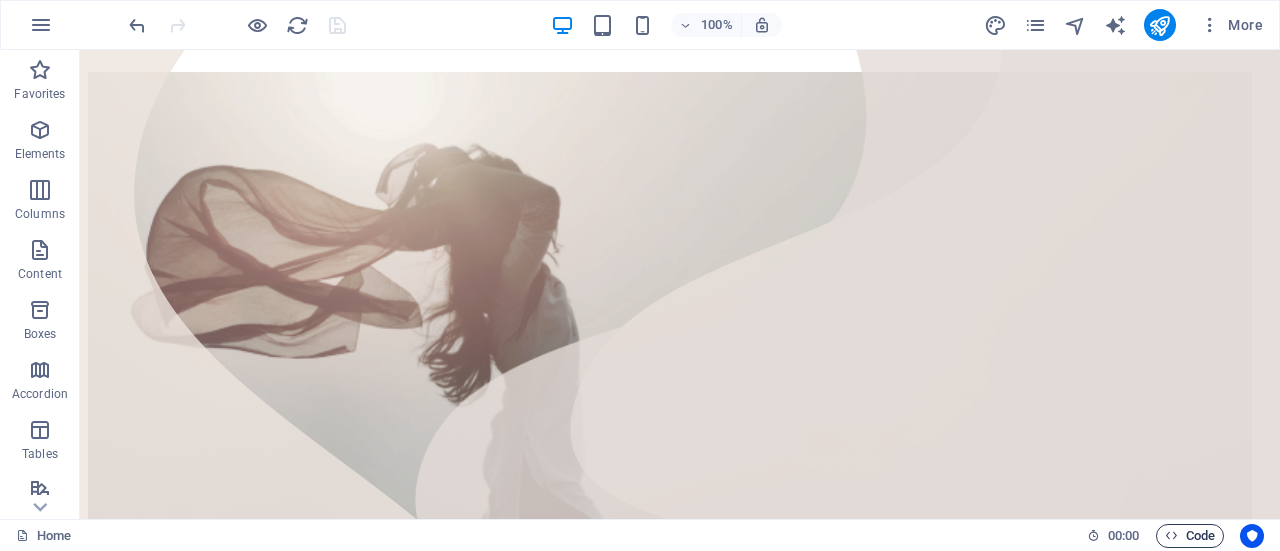 click on "Code" at bounding box center (1190, 536) 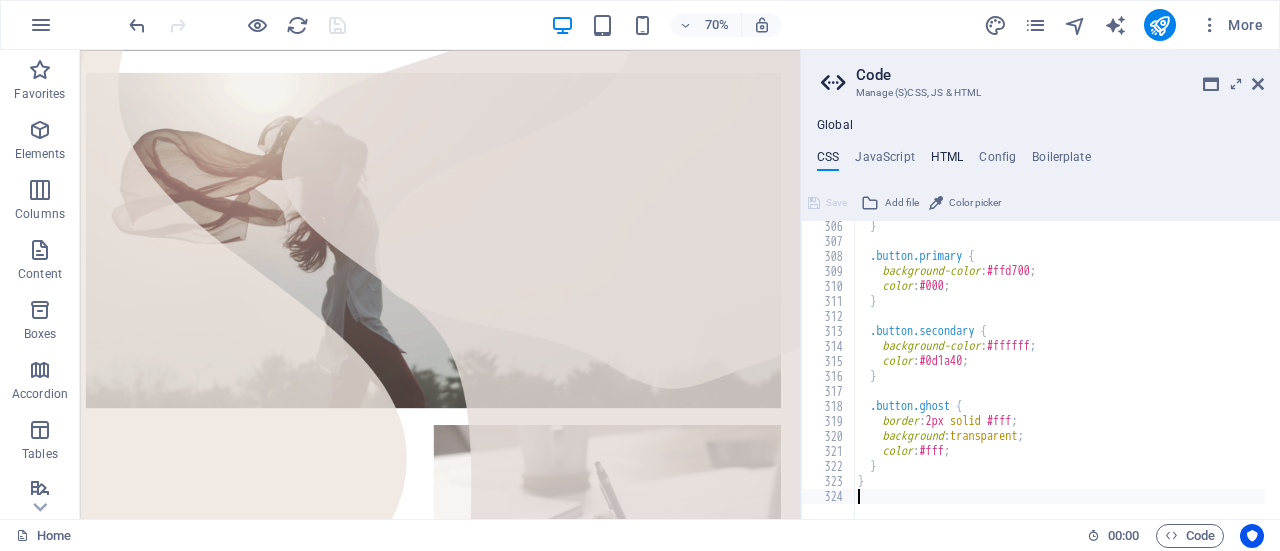 click on "HTML" at bounding box center [947, 161] 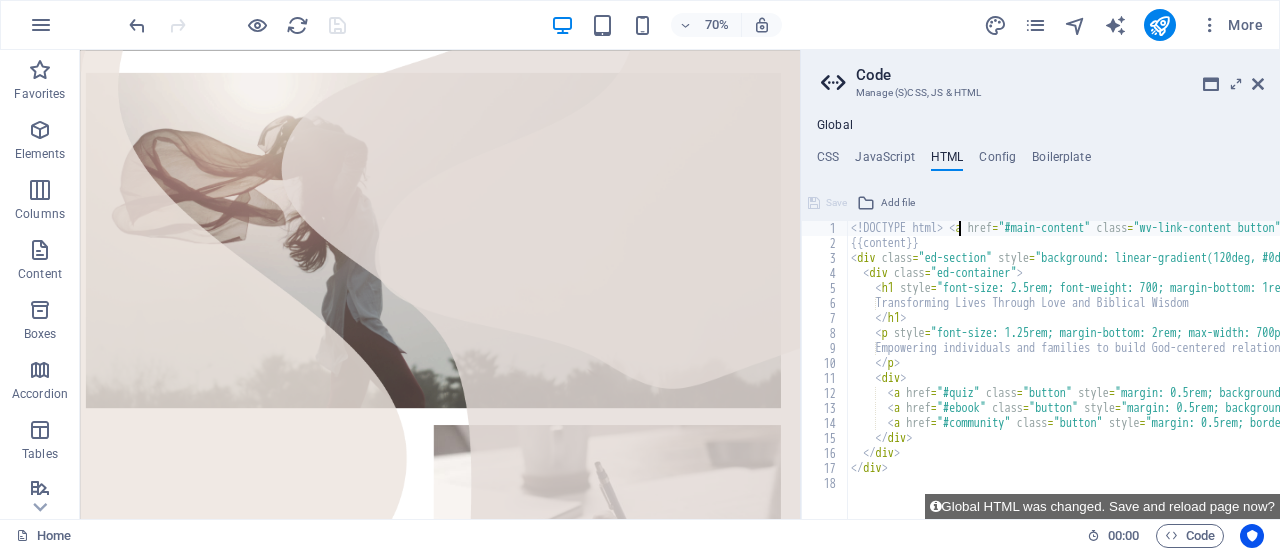 type on "<!DOCTYPE html><a href="#main-content" class="wv-link-content button">Skip to main content</a>" 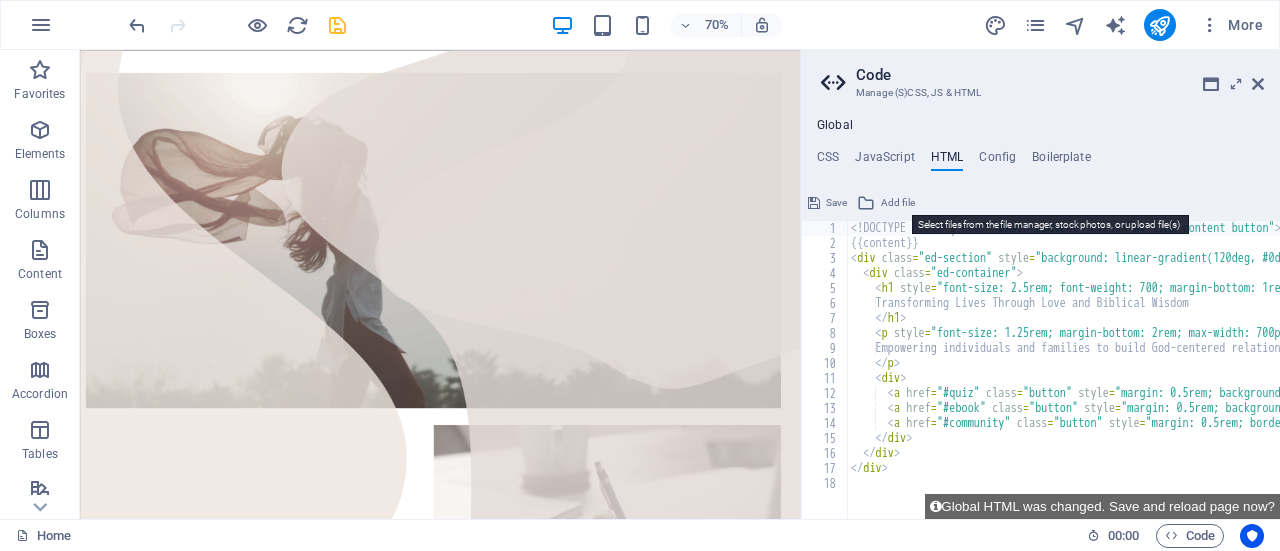 click on "Add file" at bounding box center (898, 203) 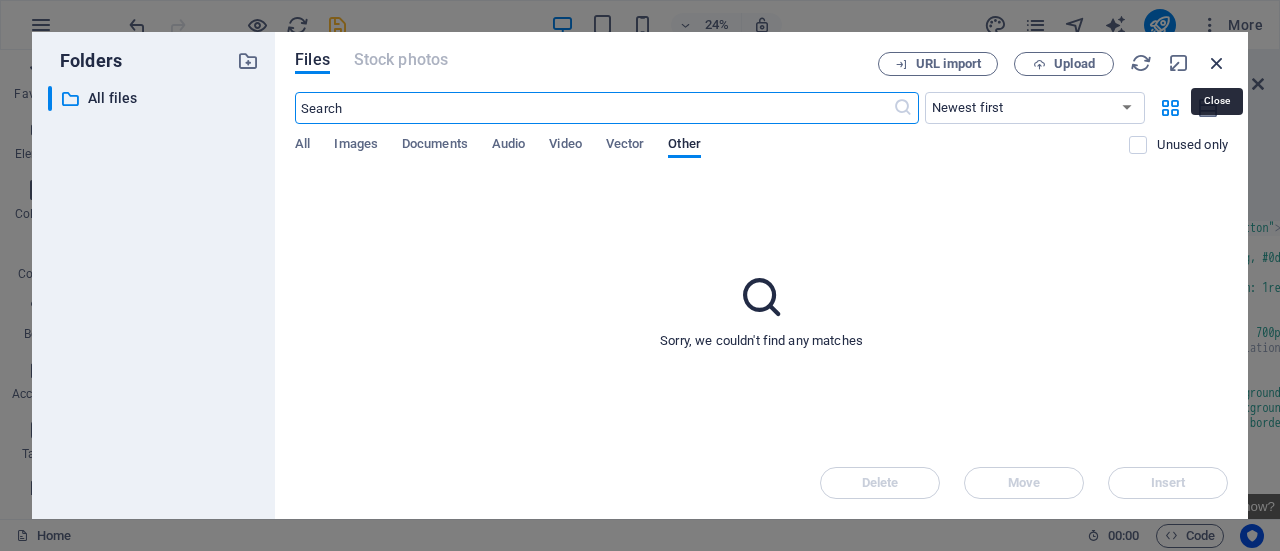 click at bounding box center (1217, 63) 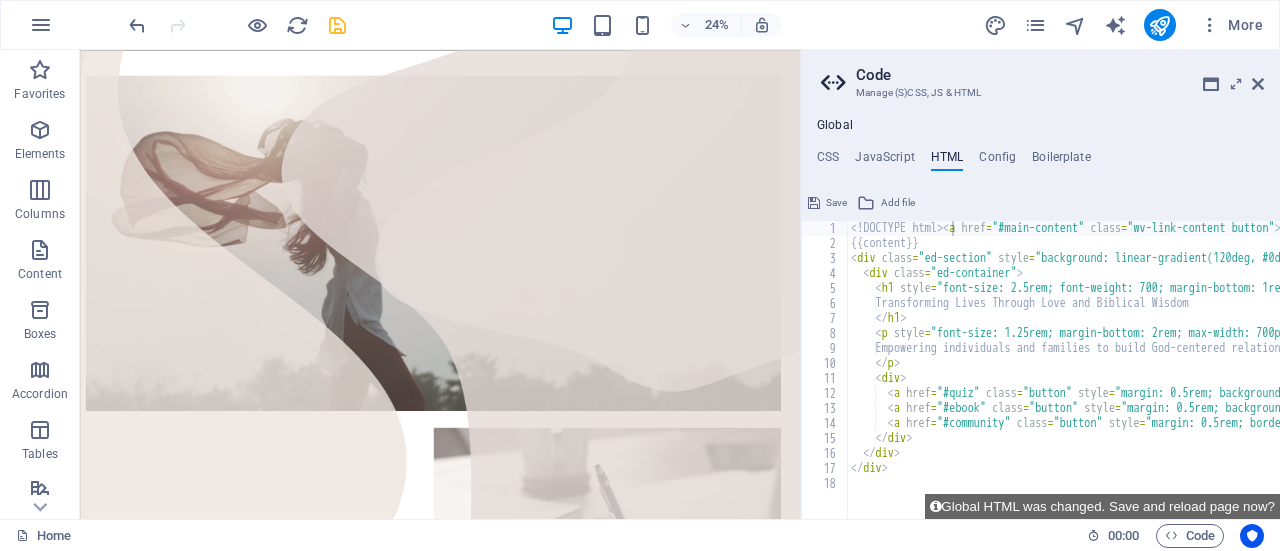 scroll, scrollTop: 636, scrollLeft: 0, axis: vertical 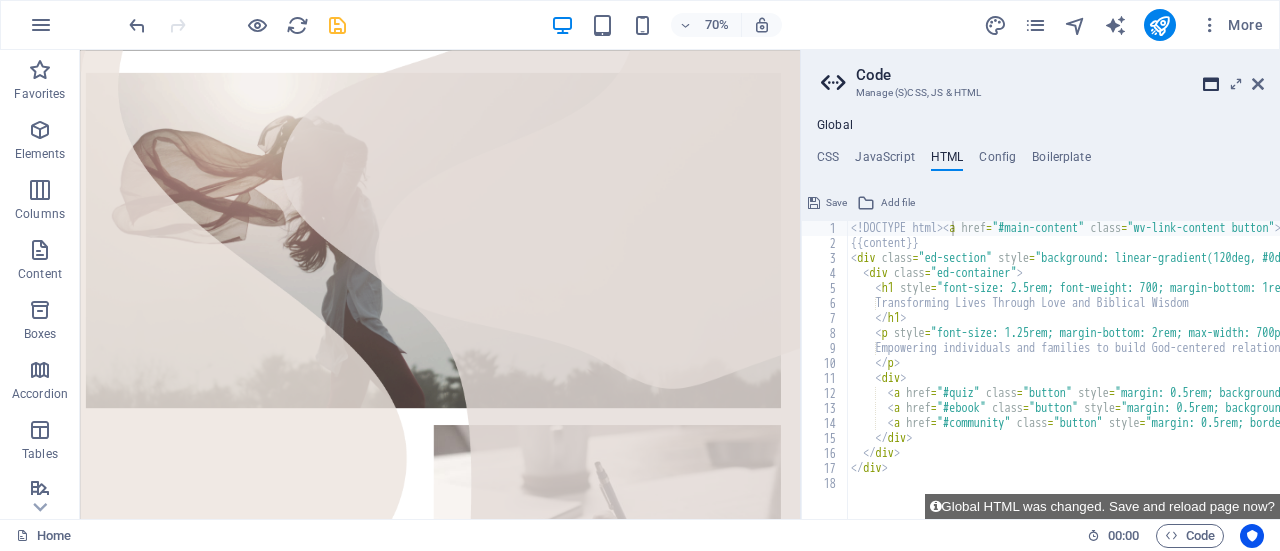 click at bounding box center (1211, 84) 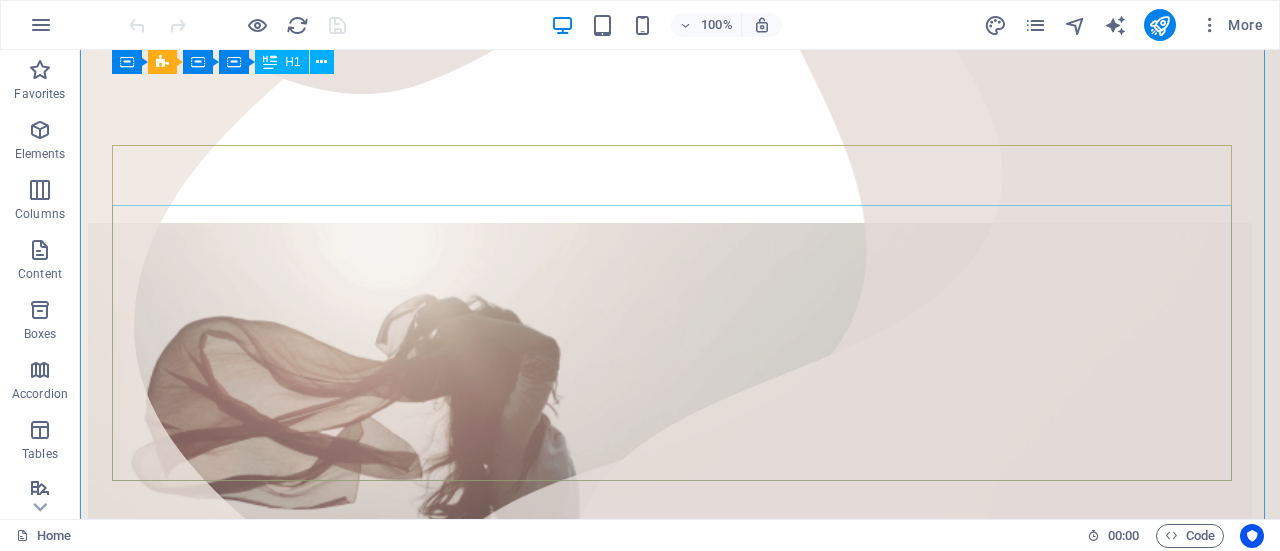 scroll, scrollTop: 0, scrollLeft: 0, axis: both 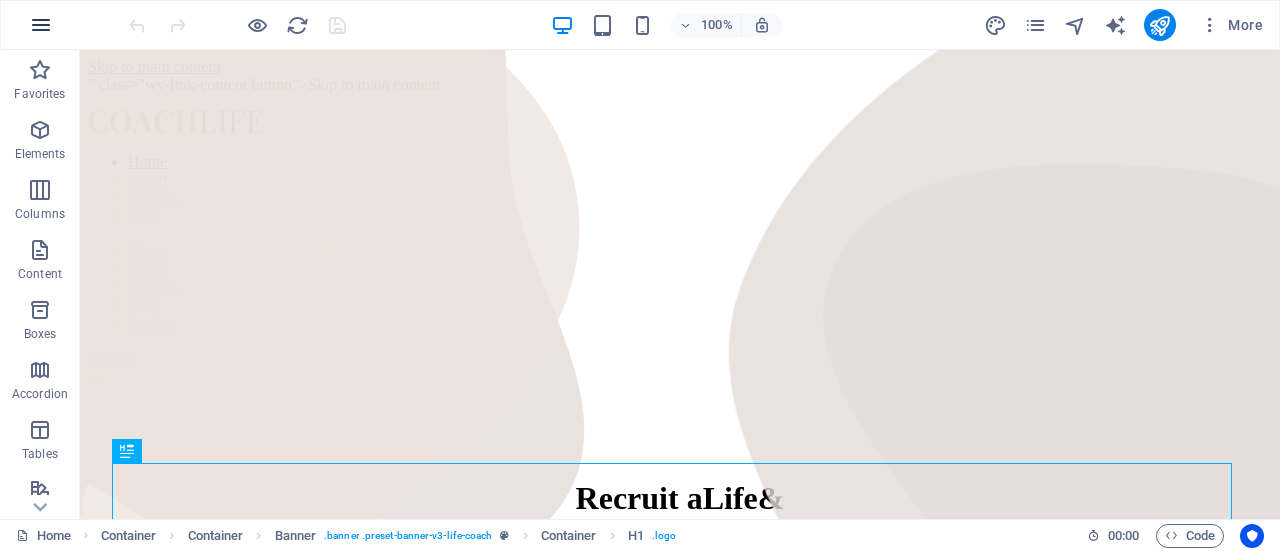 click at bounding box center [41, 25] 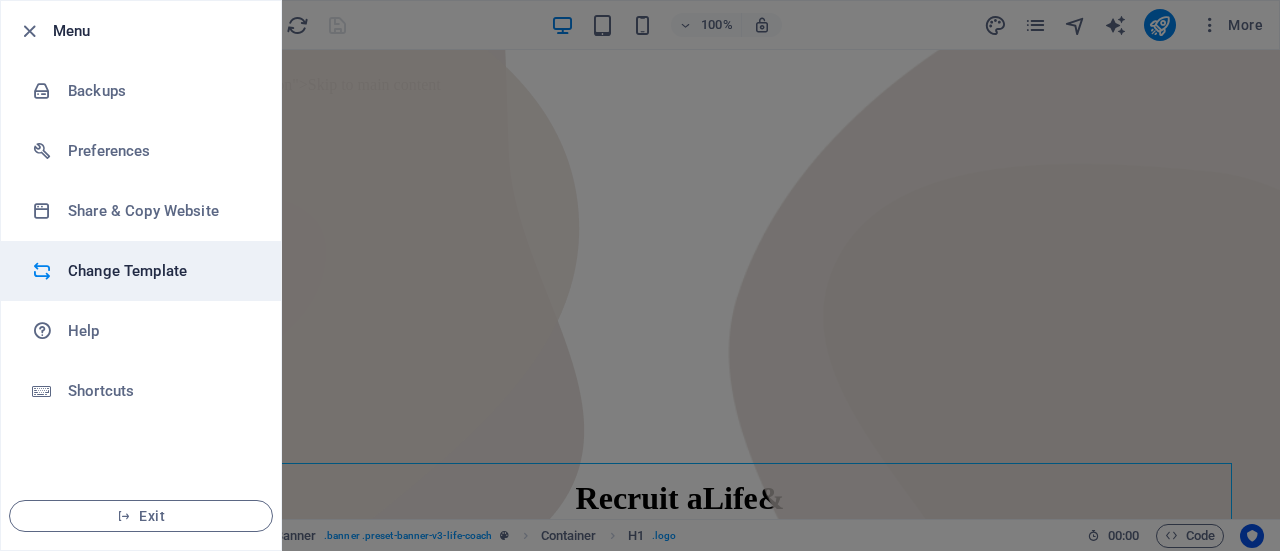 click on "Change Template" at bounding box center (160, 271) 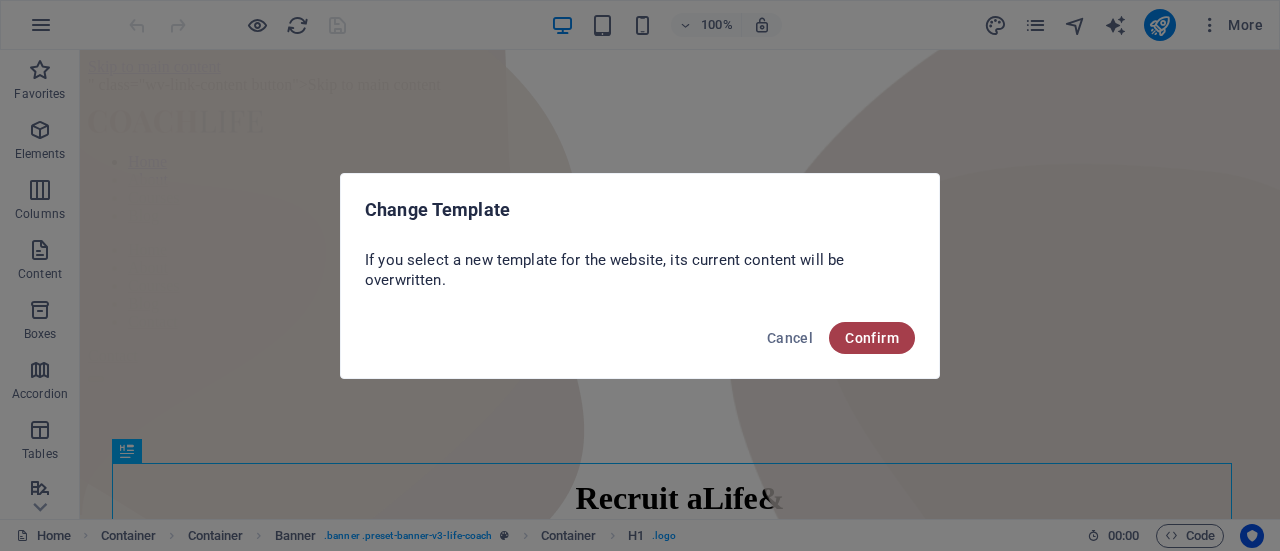 click on "Confirm" at bounding box center (872, 338) 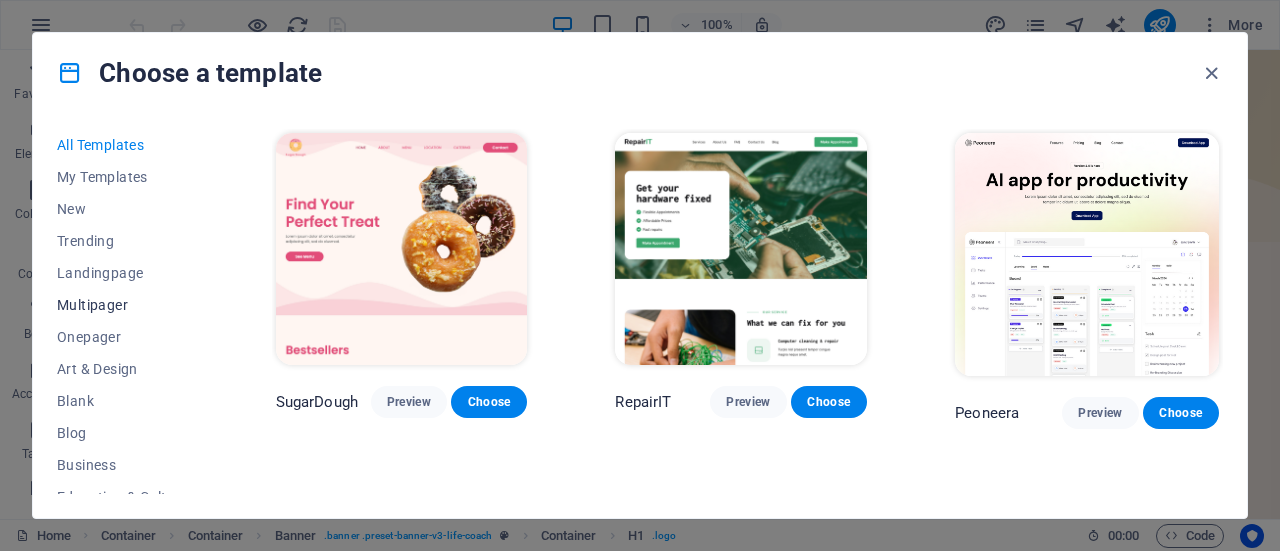 click on "Multipager" at bounding box center (122, 305) 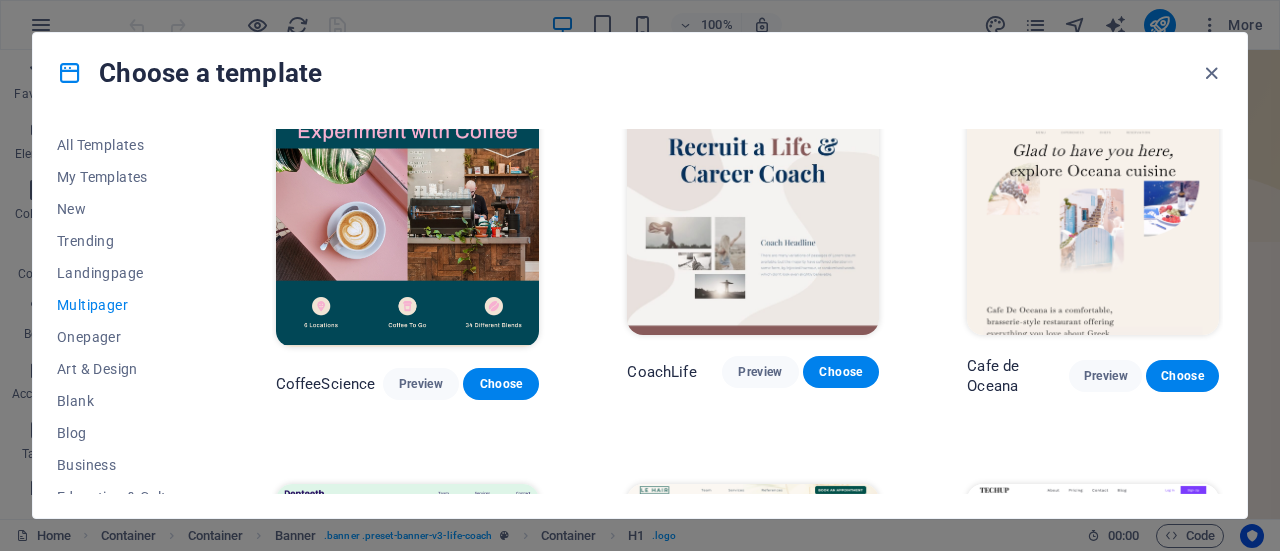 scroll, scrollTop: 2700, scrollLeft: 0, axis: vertical 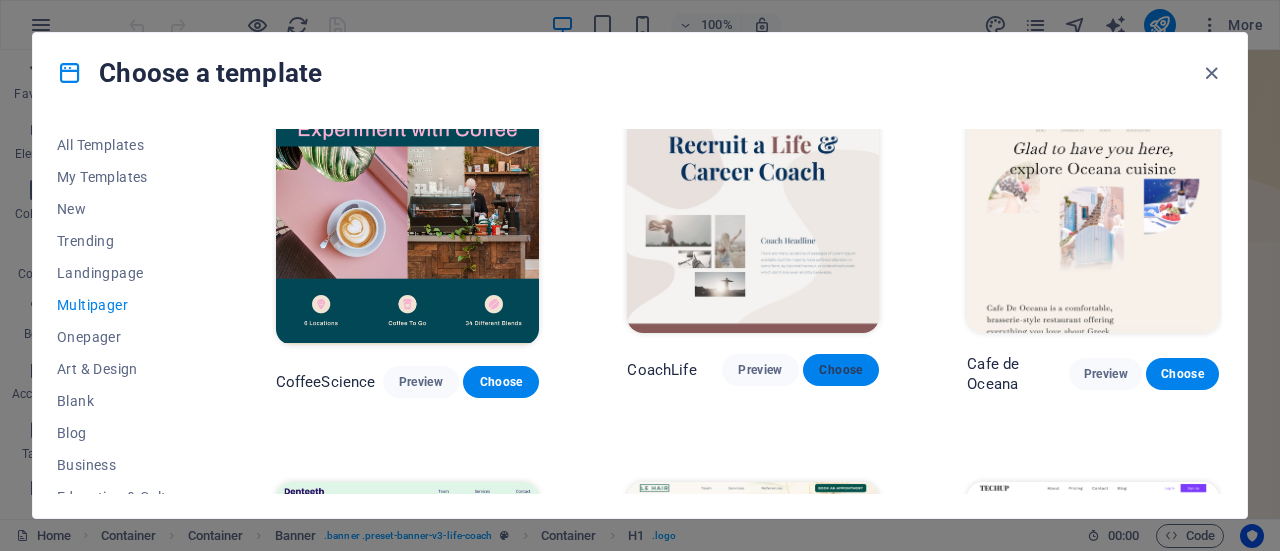 click on "Choose" at bounding box center (841, 370) 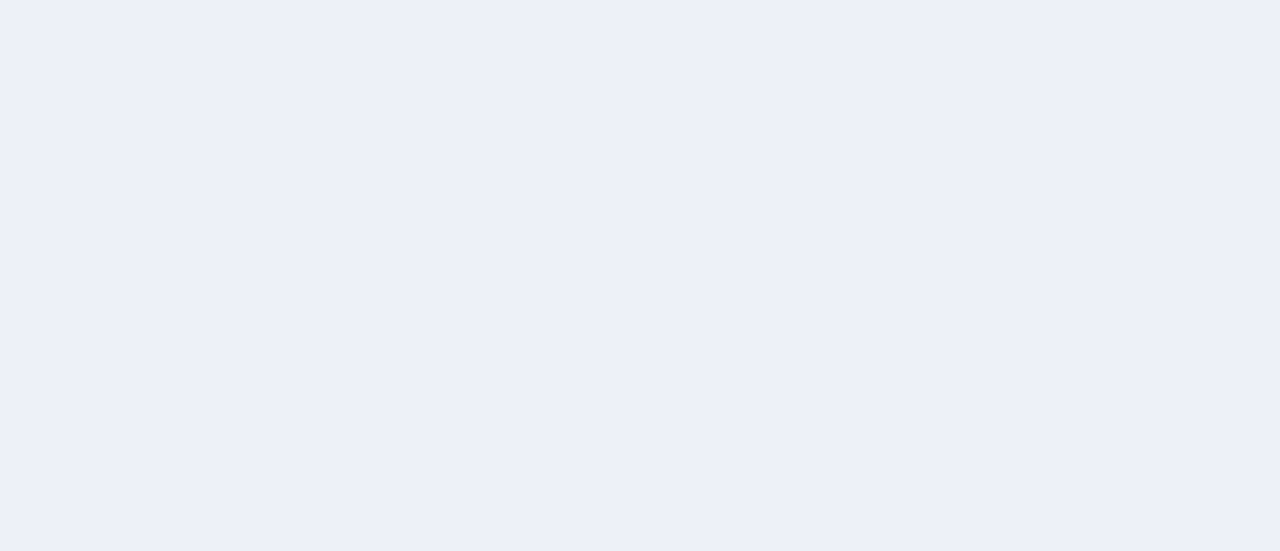 scroll, scrollTop: 0, scrollLeft: 0, axis: both 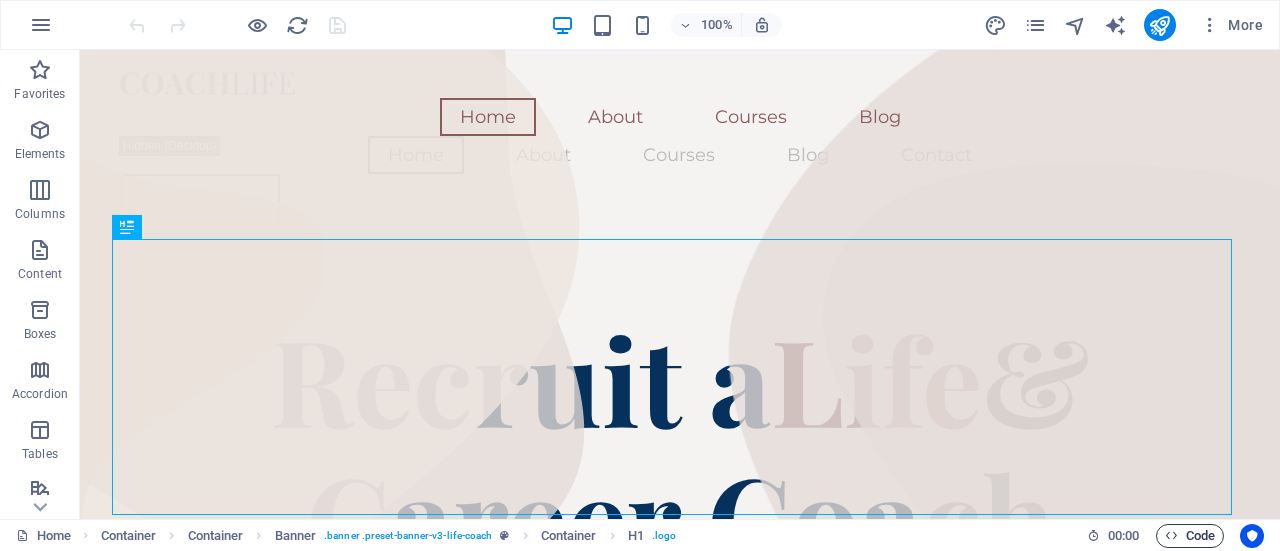click on "Code" at bounding box center [1190, 536] 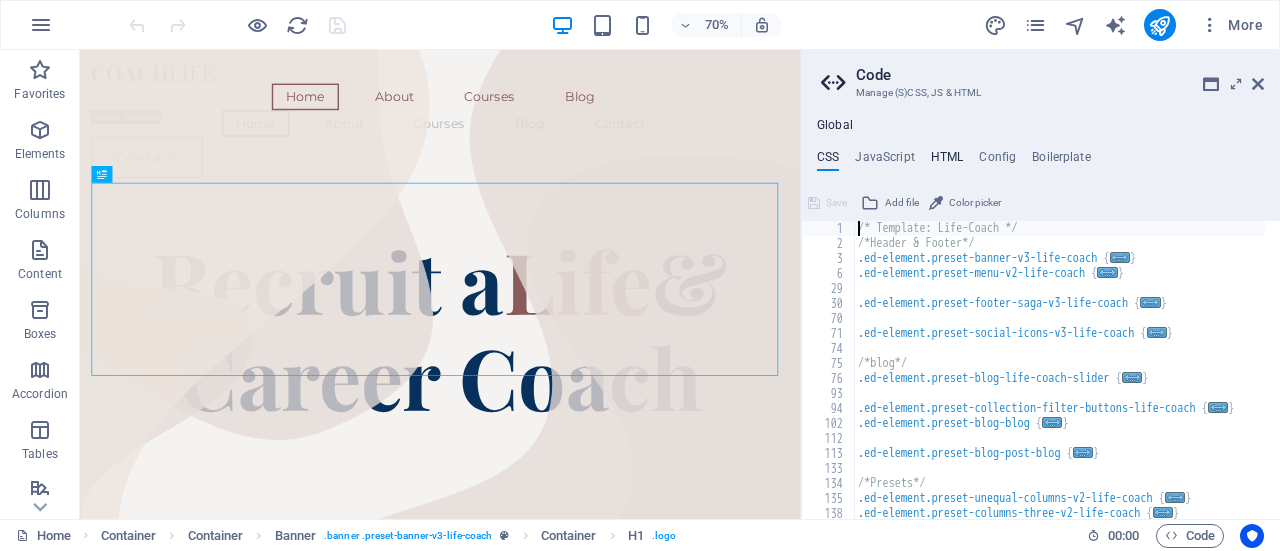 click on "HTML" at bounding box center (947, 161) 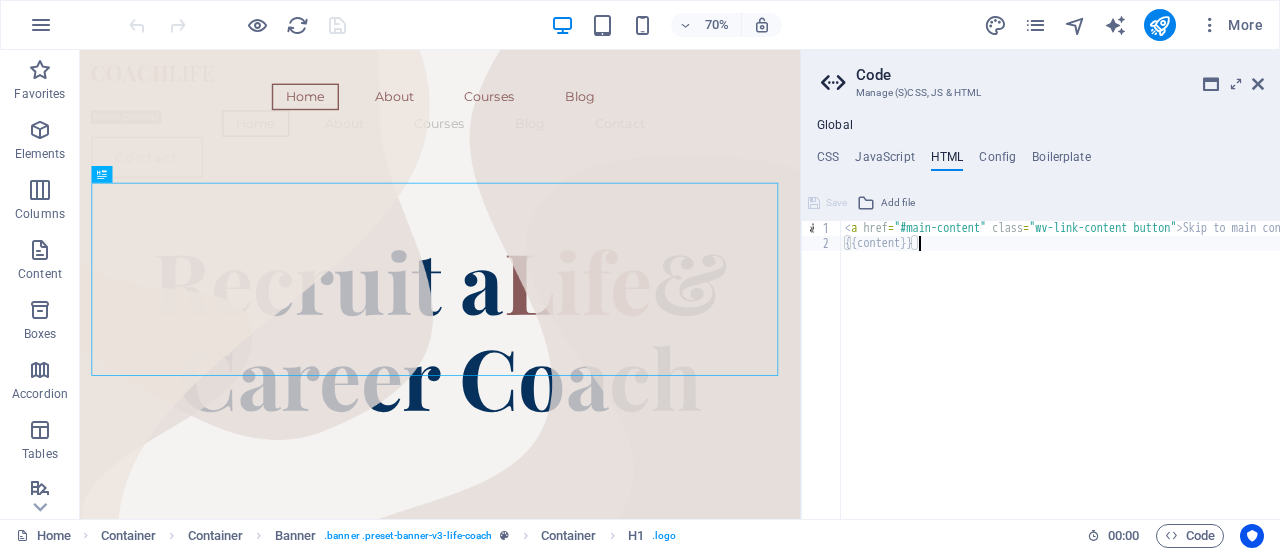 click on "< a   href = "#main-content"   class = "wv-link-content button" > Skip to main content </ a > {{content}}" at bounding box center [1111, 377] 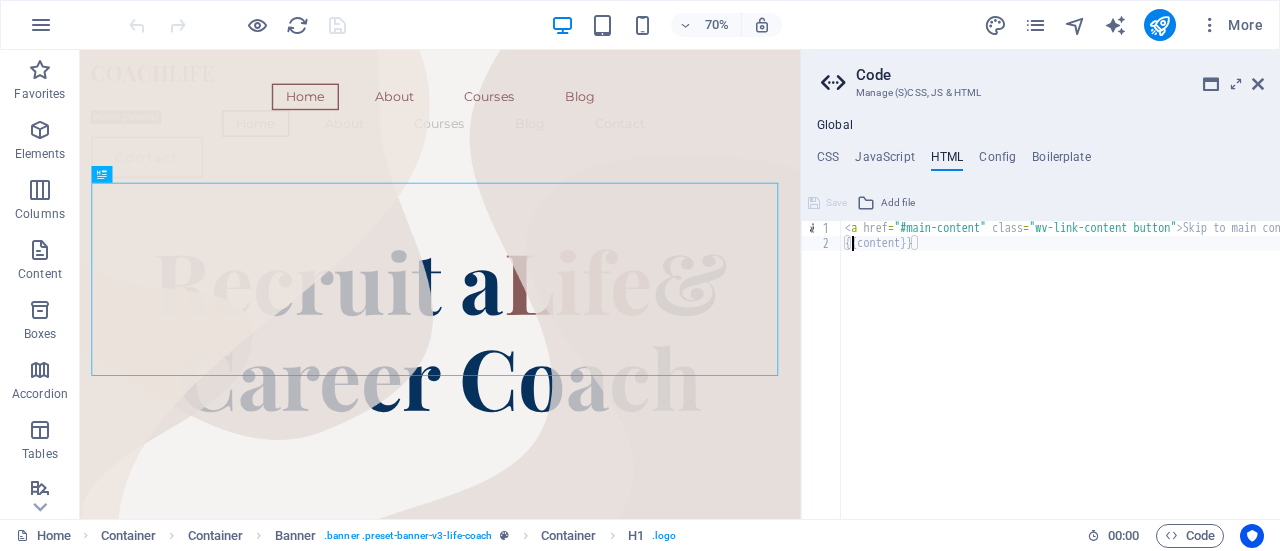 scroll, scrollTop: 0, scrollLeft: 0, axis: both 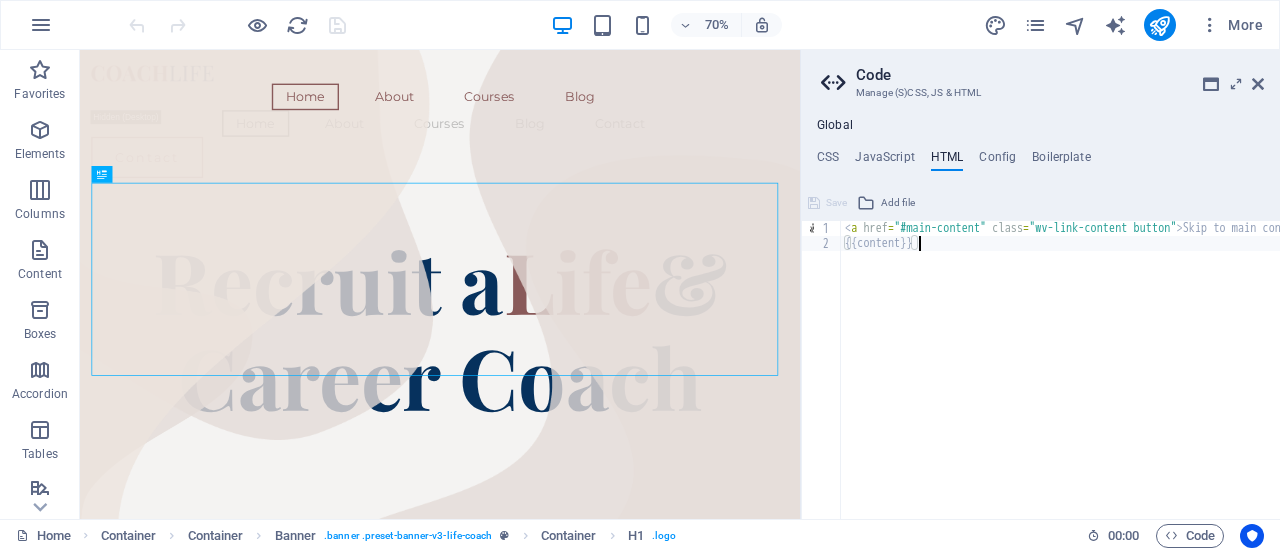click on "< a   href = "#main-content"   class = "wv-link-content button" > Skip to main content </ a > {{content}}" at bounding box center (1111, 377) 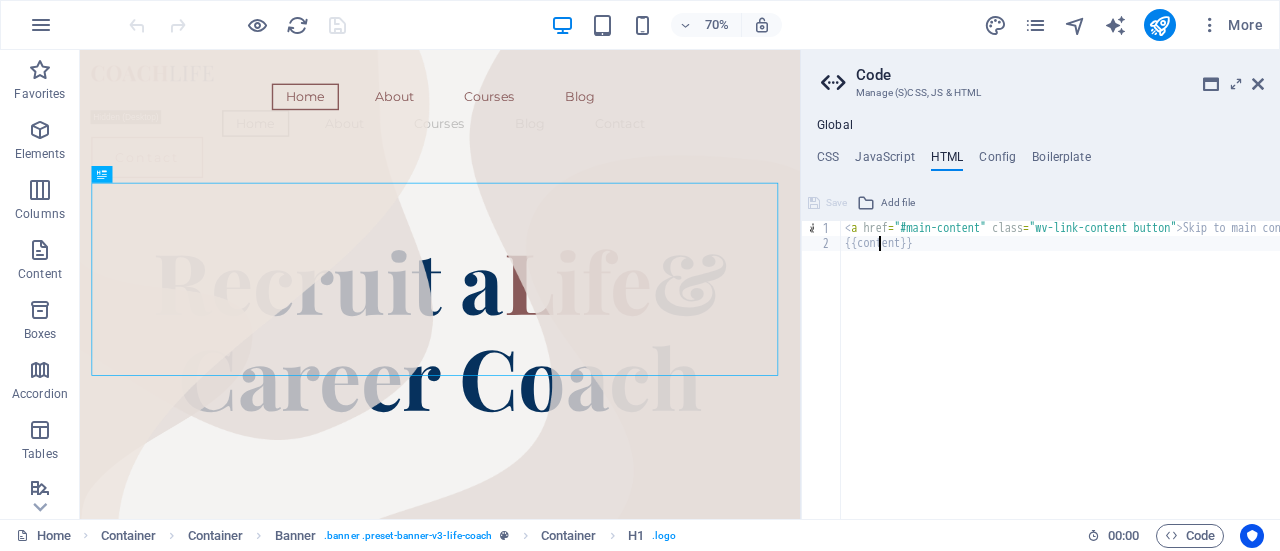 click on "< a   href = "#main-content"   class = "wv-link-content button" > Skip to main content </ a > {{content}}" at bounding box center [1111, 377] 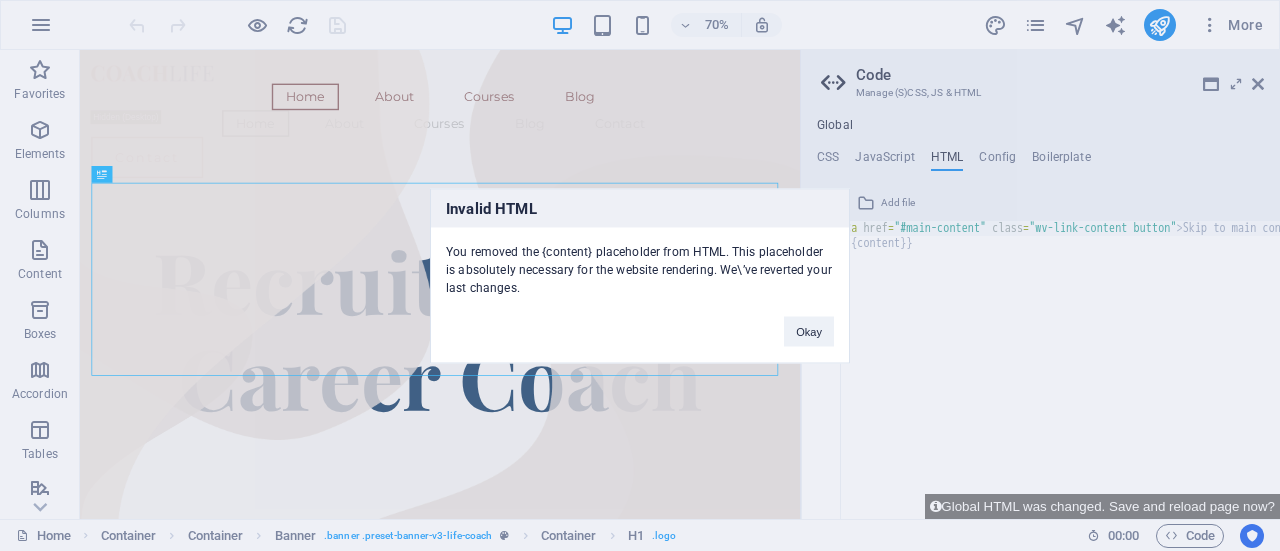 type 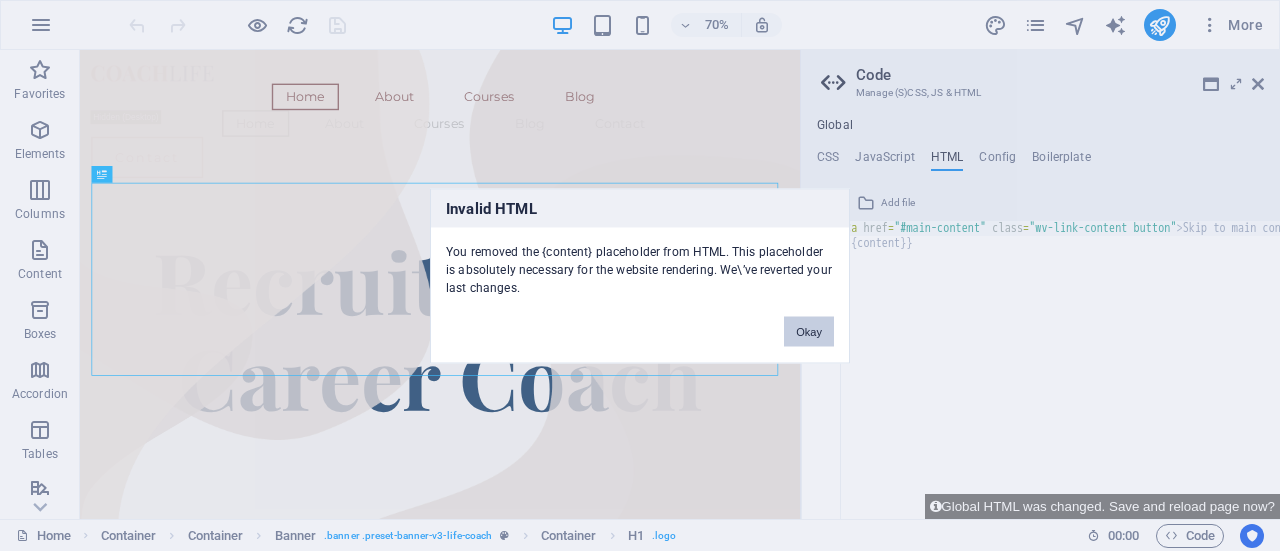 click on "Okay" at bounding box center (809, 331) 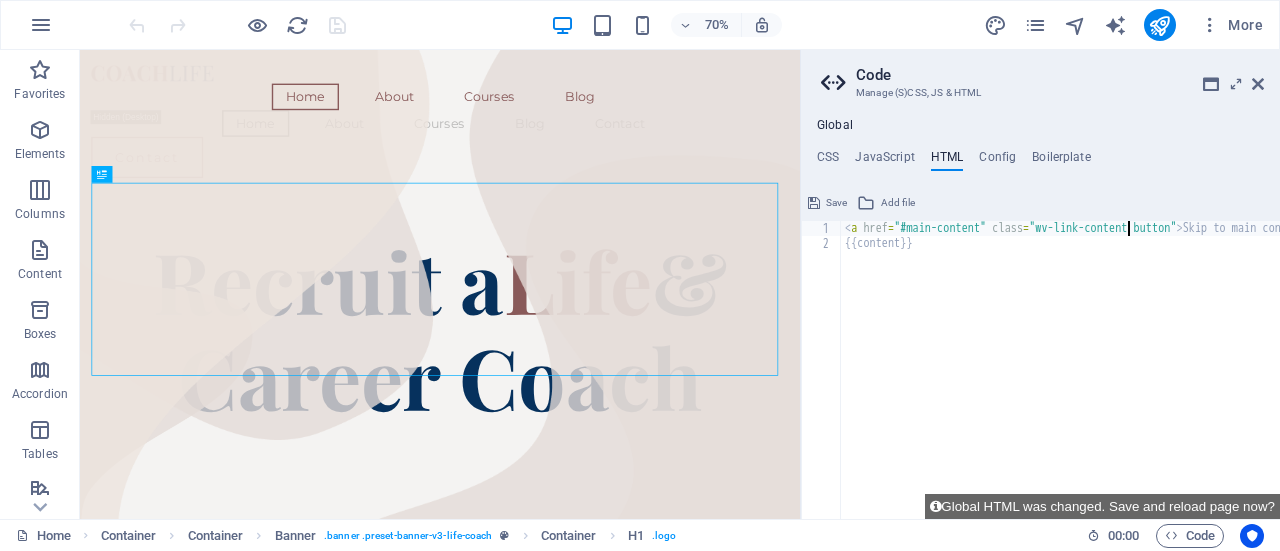 click on "< a   href = "#main-content"   class = "wv-link-content button" > Skip to main content </ a > {{content}}" at bounding box center [1111, 377] 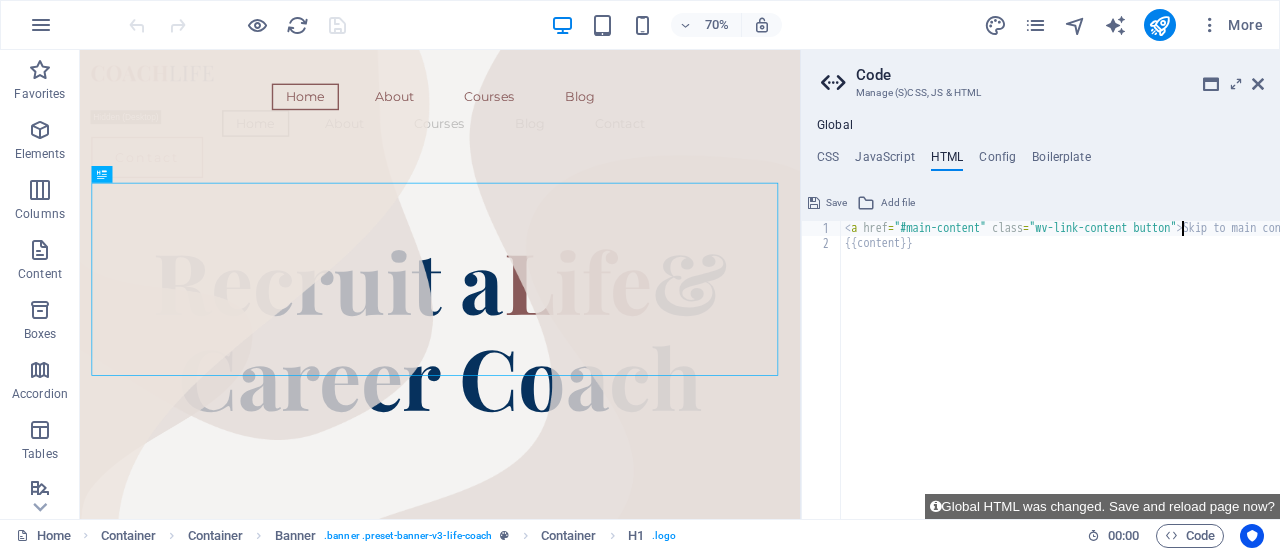 click on "< a   href = "#main-content"   class = "wv-link-content button" > Skip to main content </ a > {{content}}" at bounding box center [1111, 377] 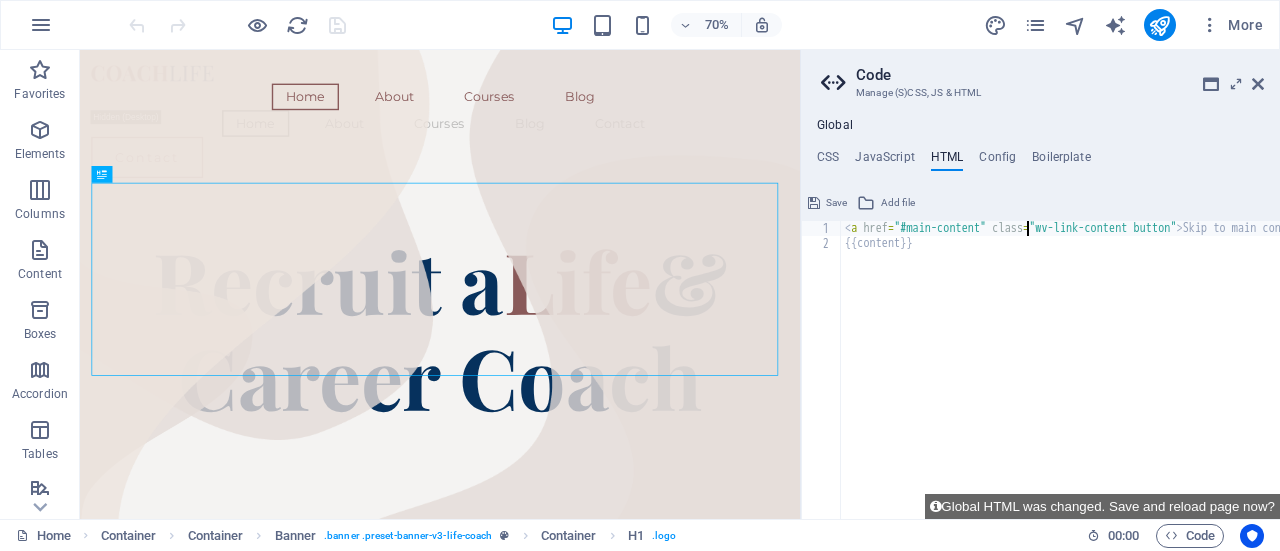 click on "< a   href = "#main-content"   class = "wv-link-content button" > Skip to main content </ a > {{content}}" at bounding box center (1111, 377) 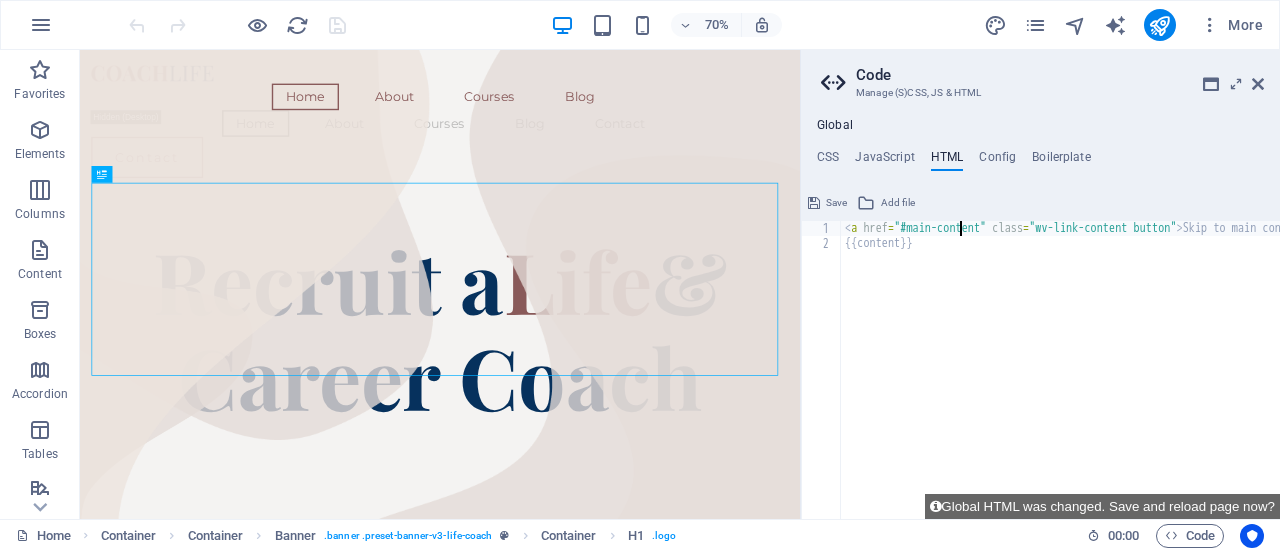 click on "< a   href = "#main-content"   class = "wv-link-content button" > Skip to main content </ a > {{content}}" at bounding box center [1111, 377] 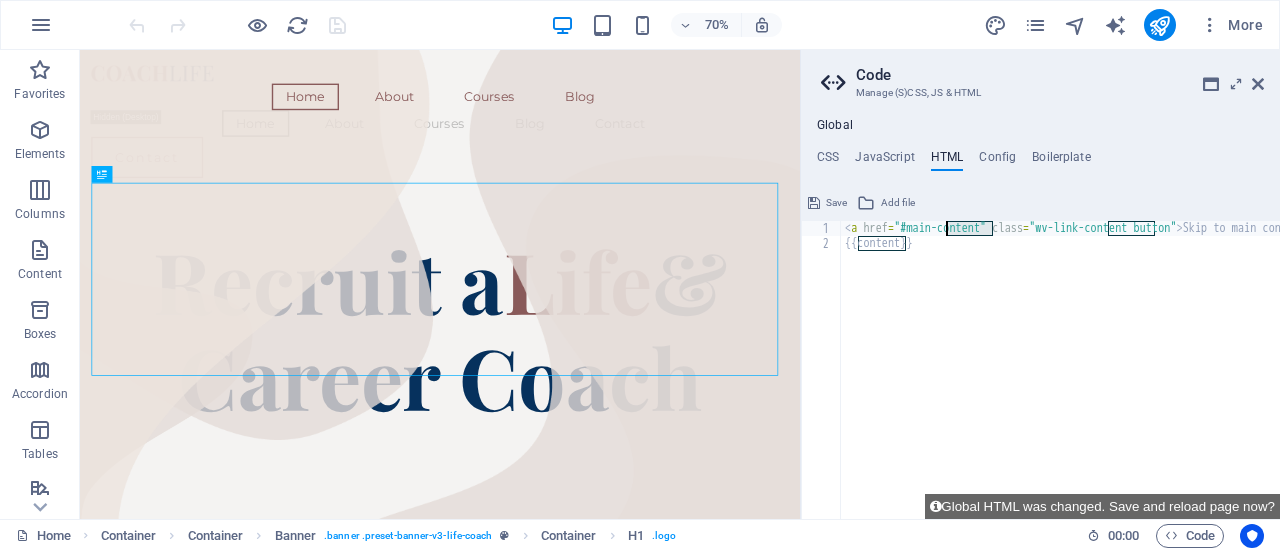 click on "< a   href = "#main-content"   class = "wv-link-content button" > Skip to main content </ a > {{content}}" at bounding box center (1111, 377) 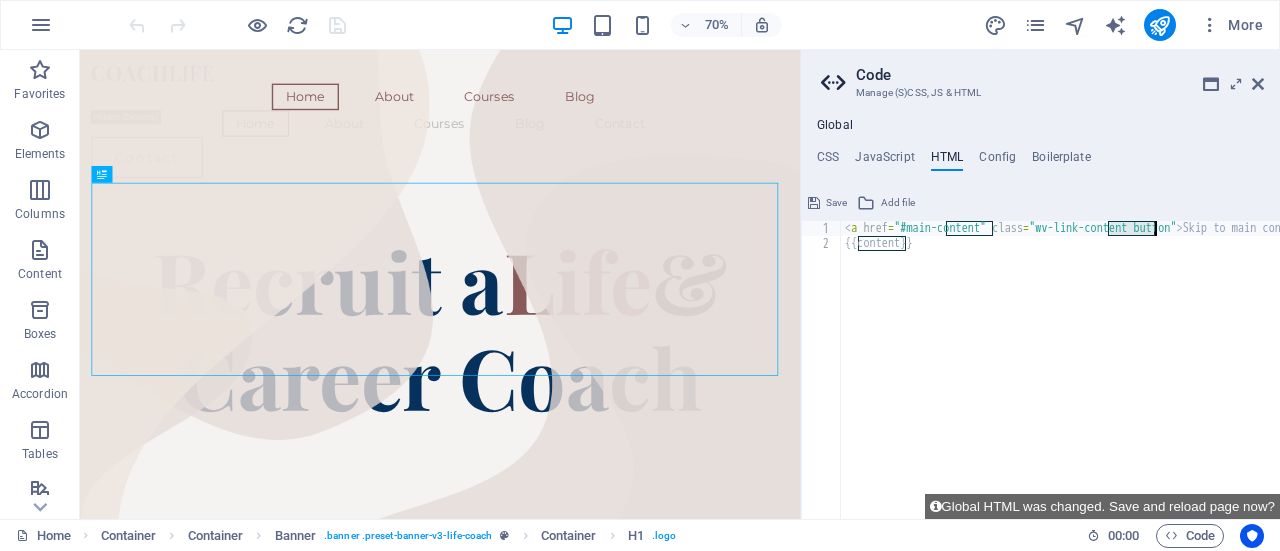 click on "< a   href = "#main-content"   class = "wv-link-content button" > Skip to main content </ a > {{content}}" at bounding box center [1111, 377] 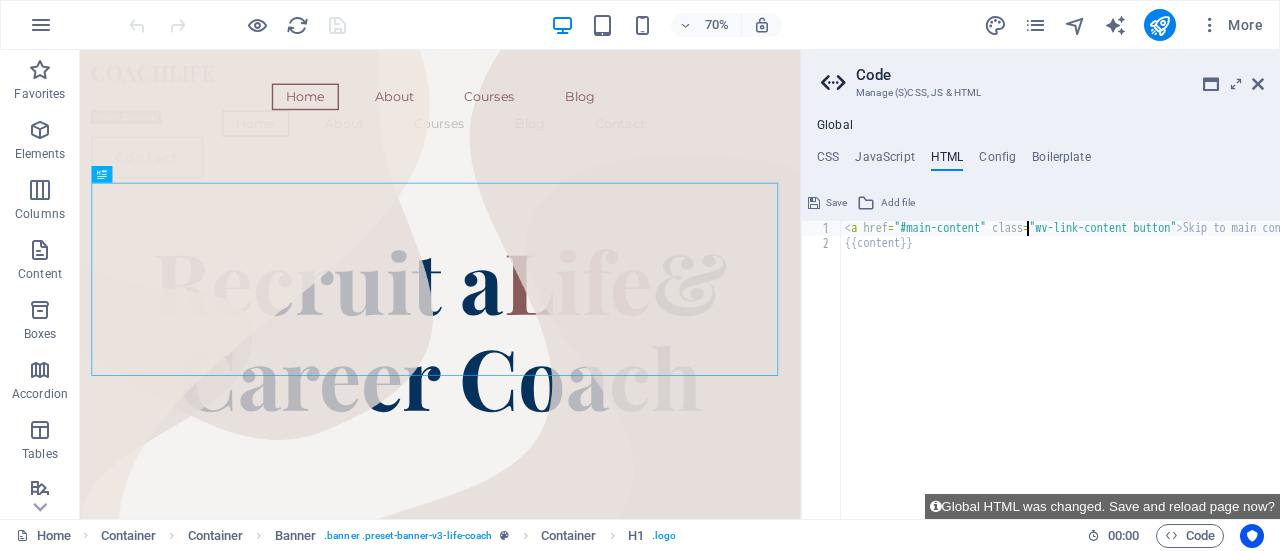 click on "< a   href = "#main-content"   class = "wv-link-content button" > Skip to main content </ a > {{content}}" at bounding box center (1111, 377) 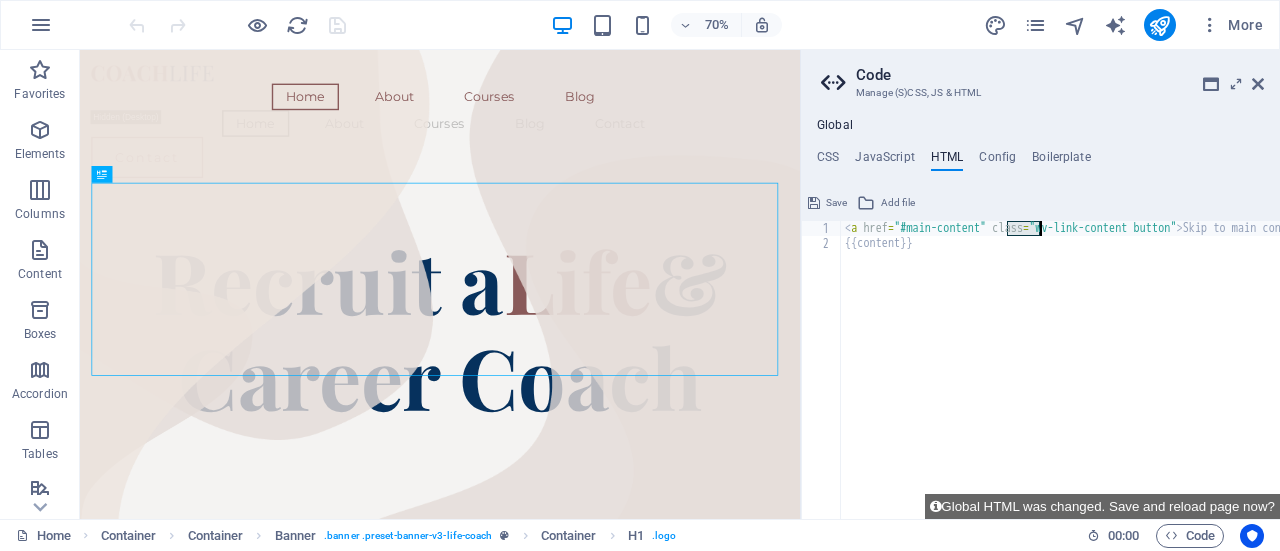 click on "< a   href = "#main-content"   class = "wv-link-content button" > Skip to main content </ a > {{content}}" at bounding box center [1111, 377] 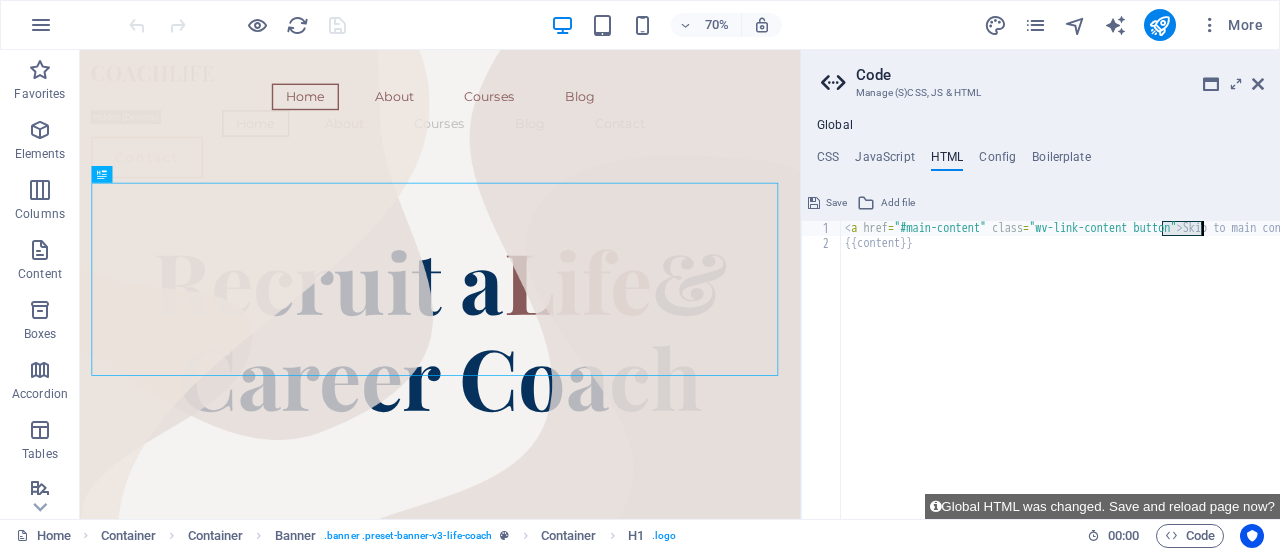 click on "< a   href = "#main-content"   class = "wv-link-content button" > Skip to main content </ a > {{content}}" at bounding box center [1111, 377] 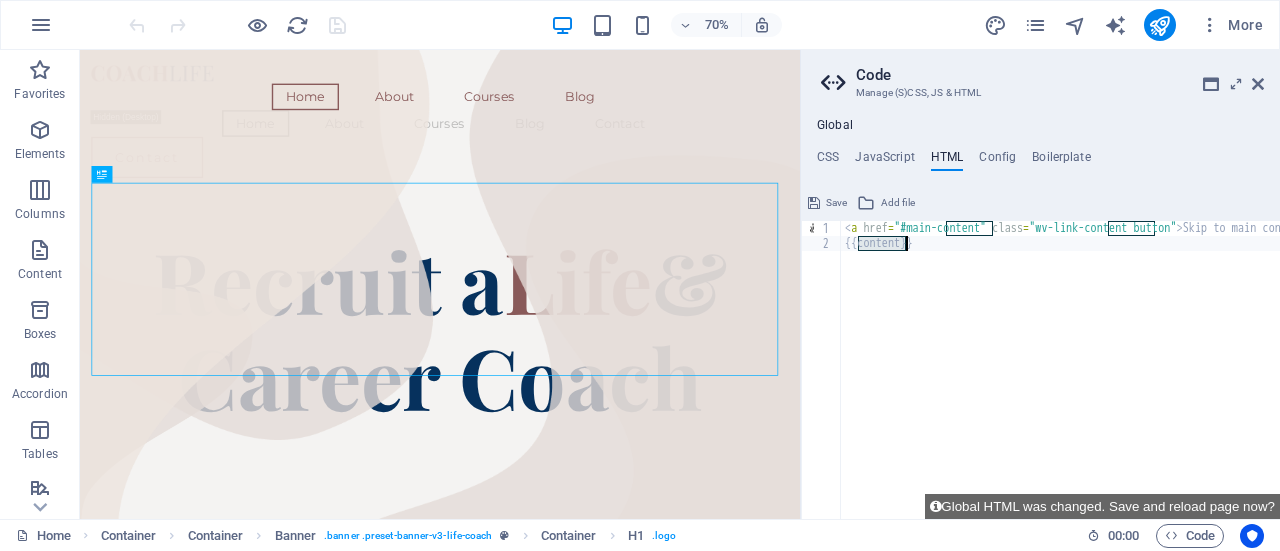 click on "< a   href = "#main-content"   class = "wv-link-content button" > Skip to main content </ a > {{content}}" at bounding box center (1111, 377) 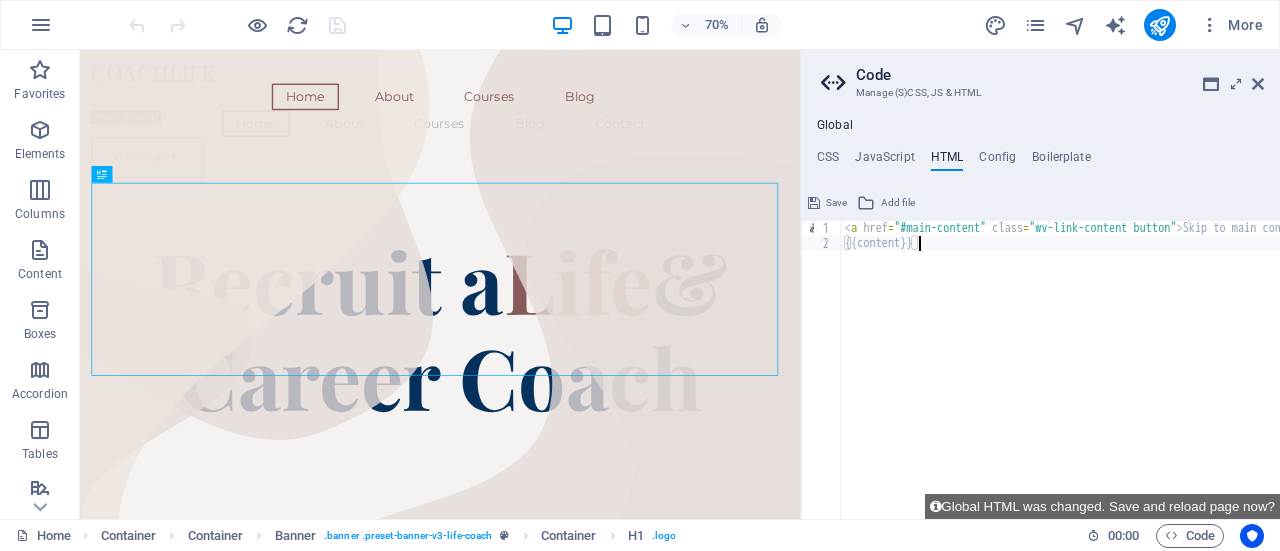 click on "< a   href = "#main-content"   class = "wv-link-content button" > Skip to main content </ a > {{content}}" at bounding box center (1111, 377) 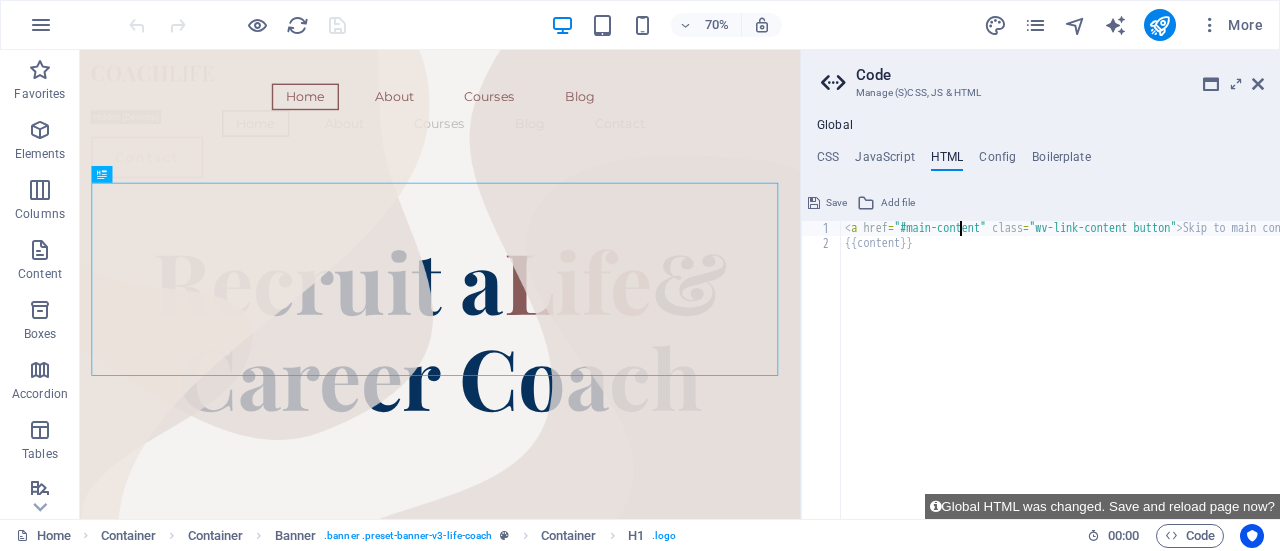 click on "< a   href = "#main-content"   class = "wv-link-content button" > Skip to main content </ a > {{content}}" at bounding box center [1111, 377] 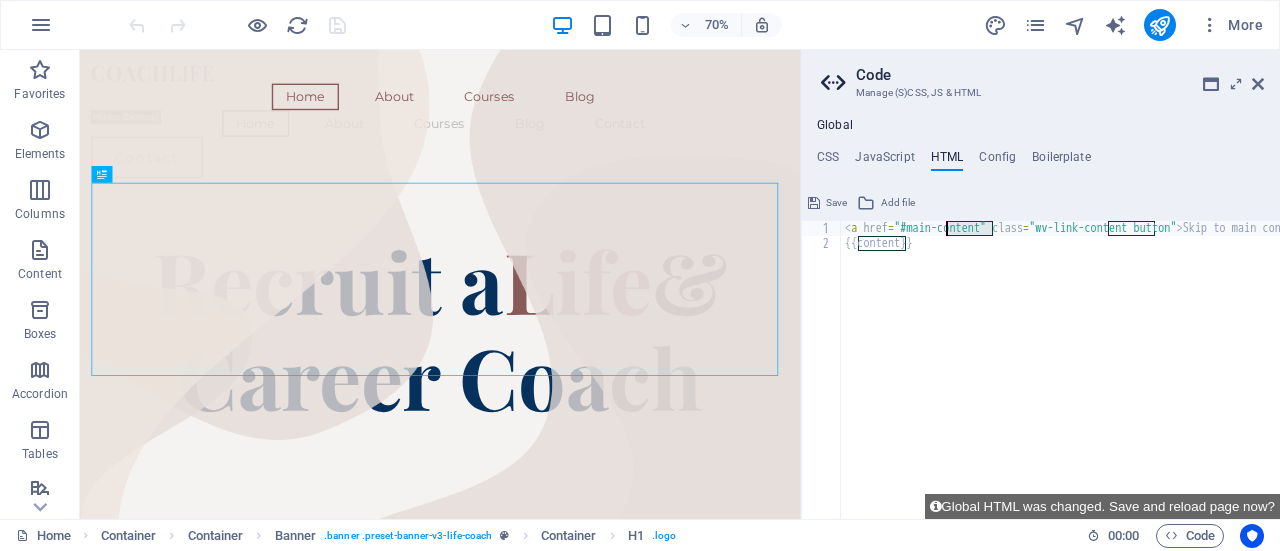paste 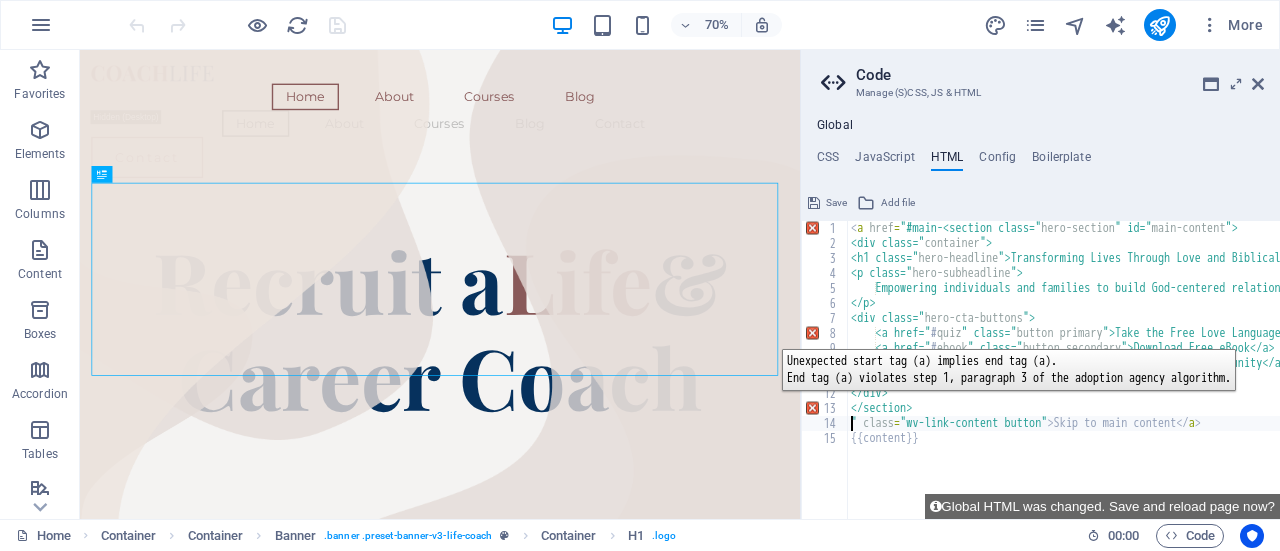 click on "8" at bounding box center (825, 333) 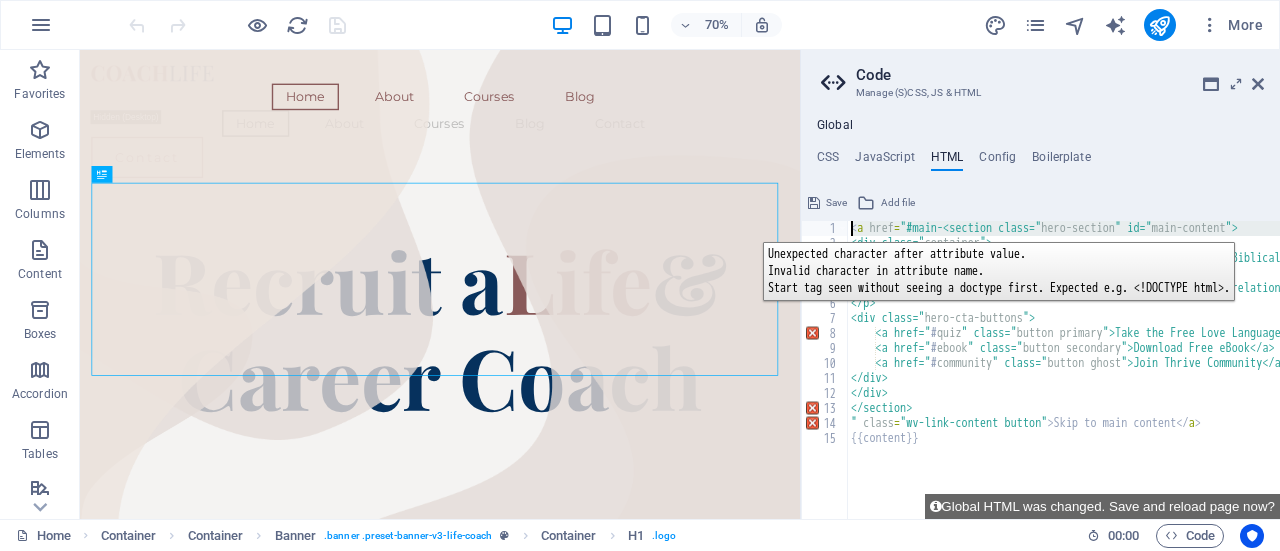 click on "1" at bounding box center [825, 228] 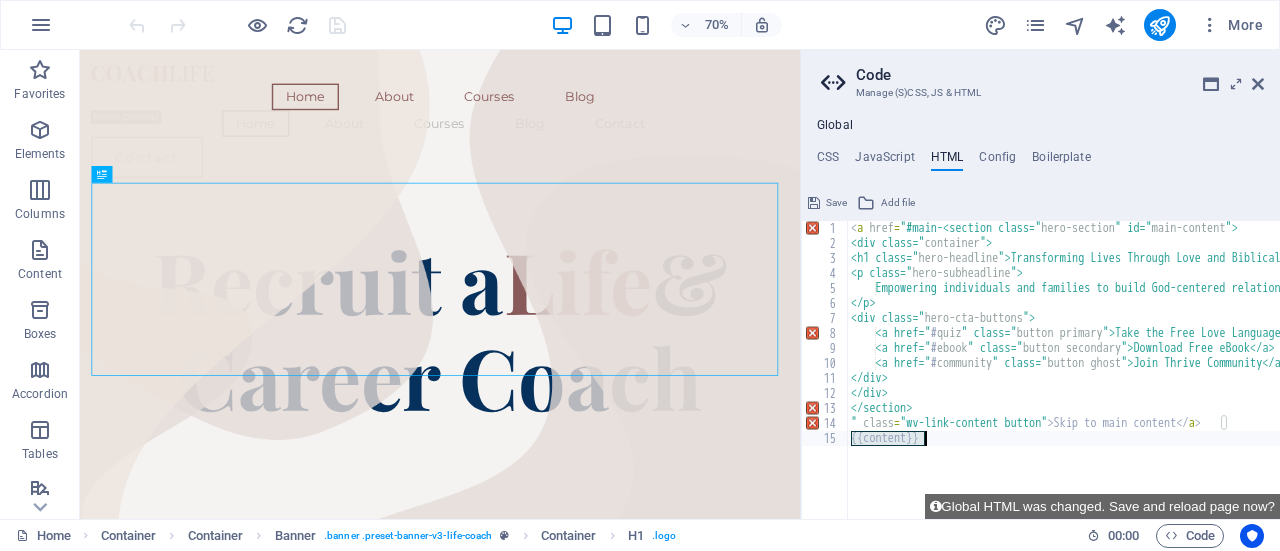 click on "1 2 3 4 5 6 7 8 9 10 11 12 13 14 15" at bounding box center (825, 500221) 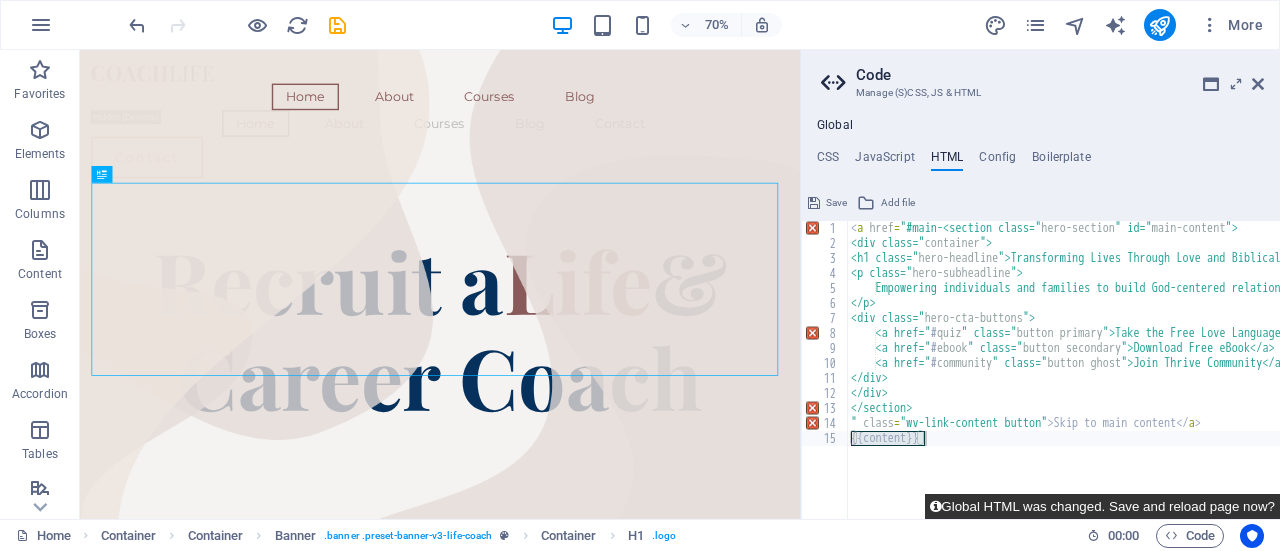 click on "Global HTML was changed. Save and reload page now?" at bounding box center [1102, 506] 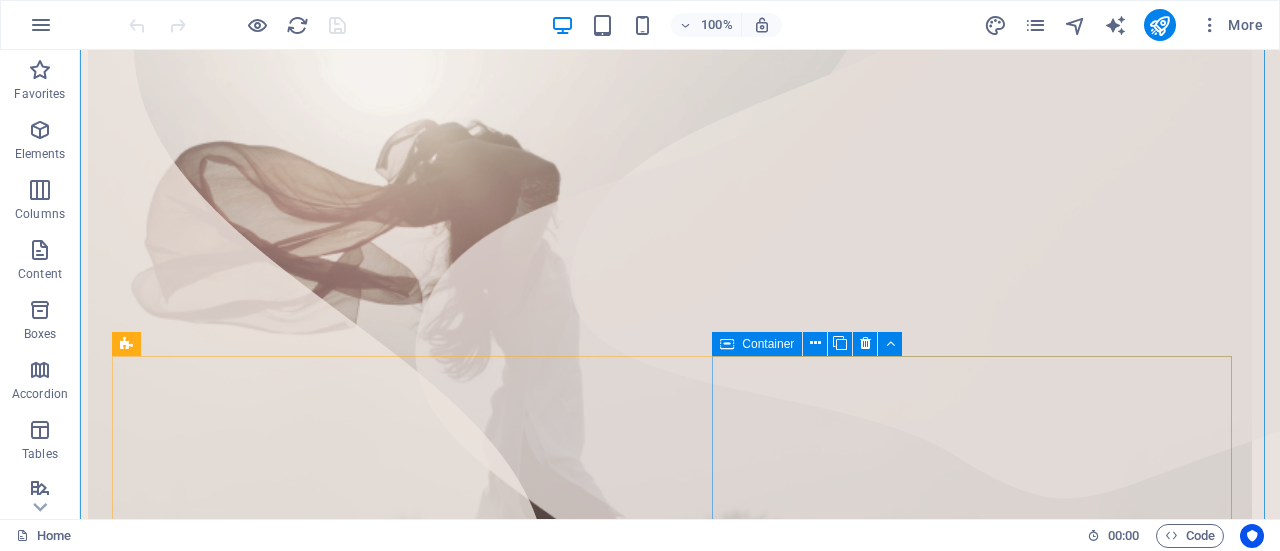 scroll, scrollTop: 880, scrollLeft: 0, axis: vertical 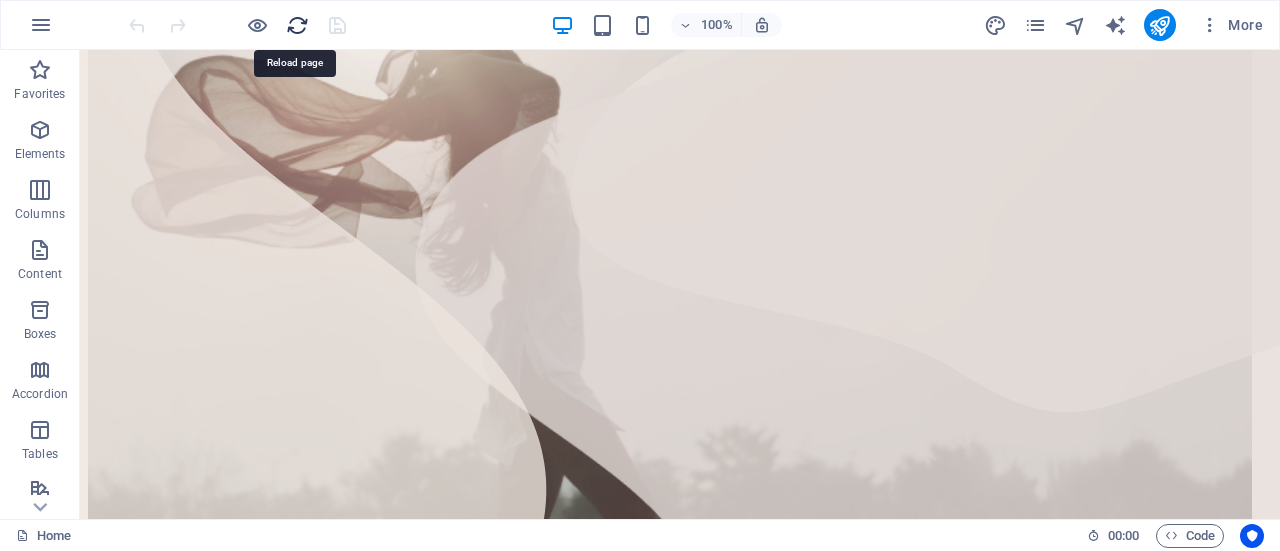 click at bounding box center (297, 25) 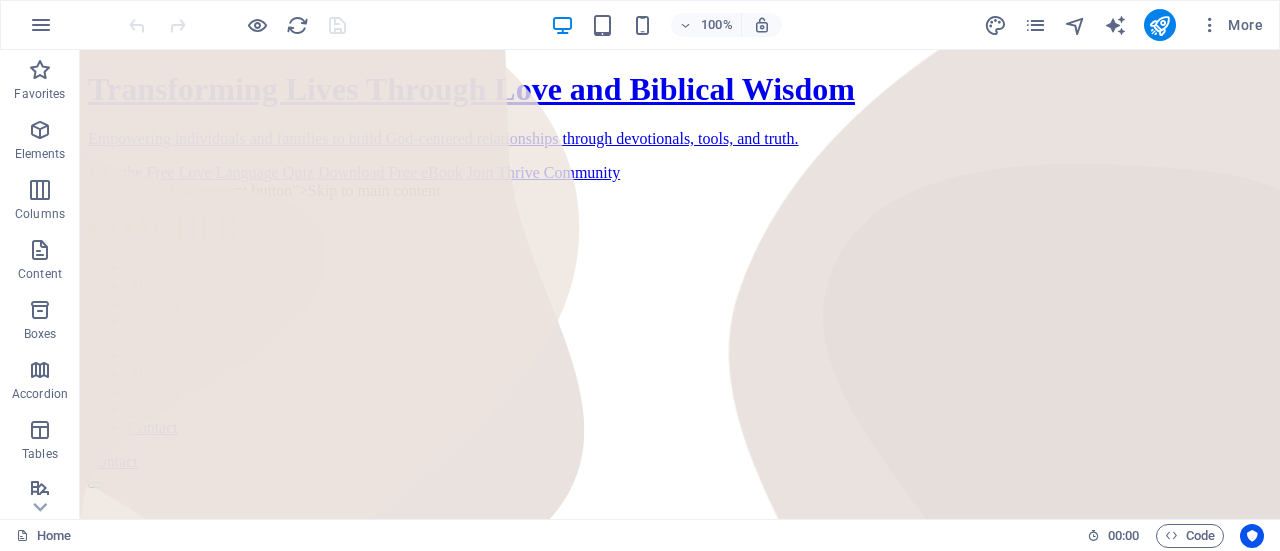 scroll, scrollTop: 523, scrollLeft: 0, axis: vertical 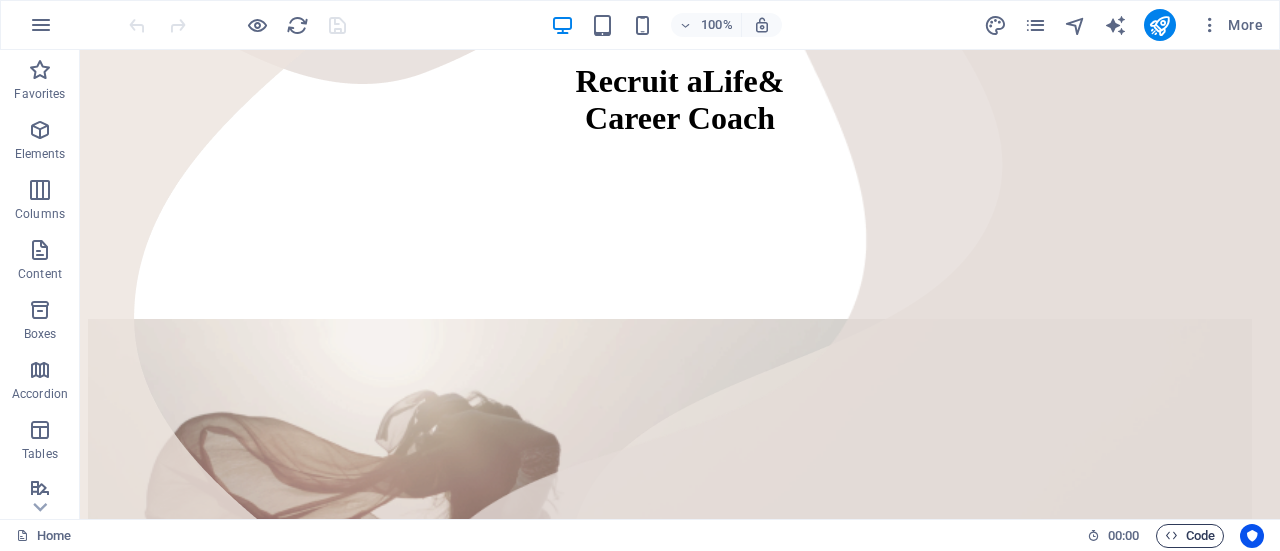 click on "Code" at bounding box center (1190, 536) 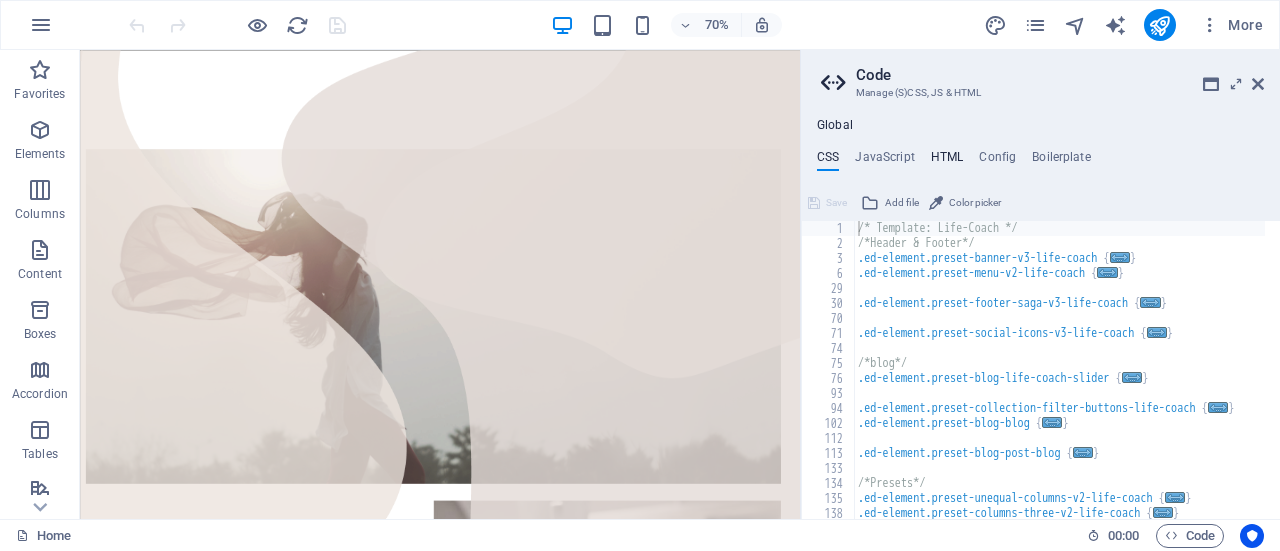 click on "HTML" at bounding box center (947, 161) 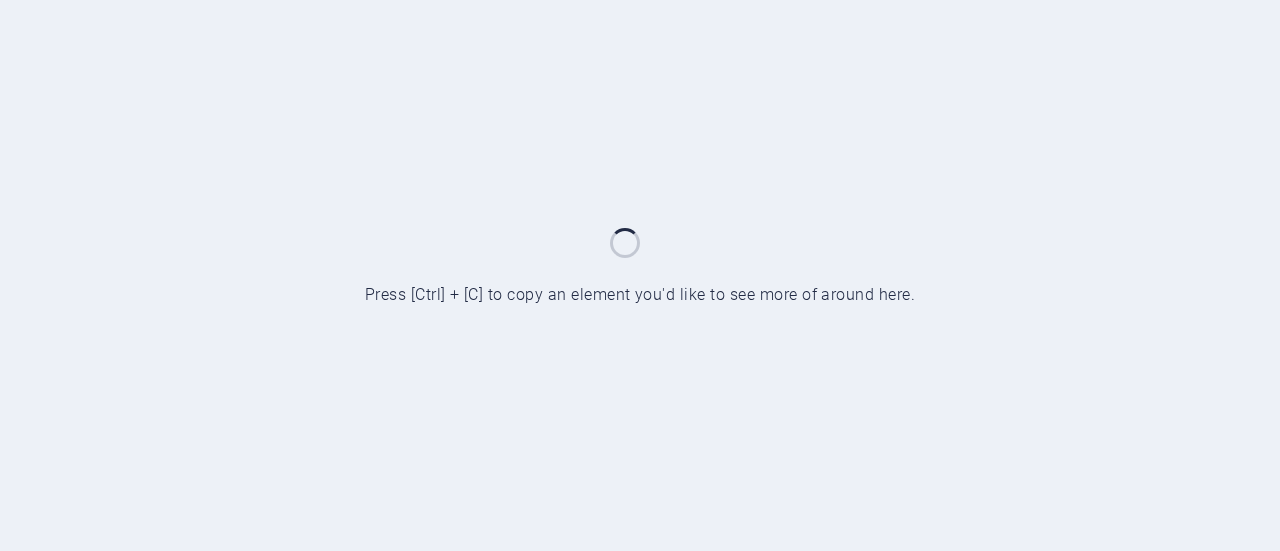 scroll, scrollTop: 0, scrollLeft: 0, axis: both 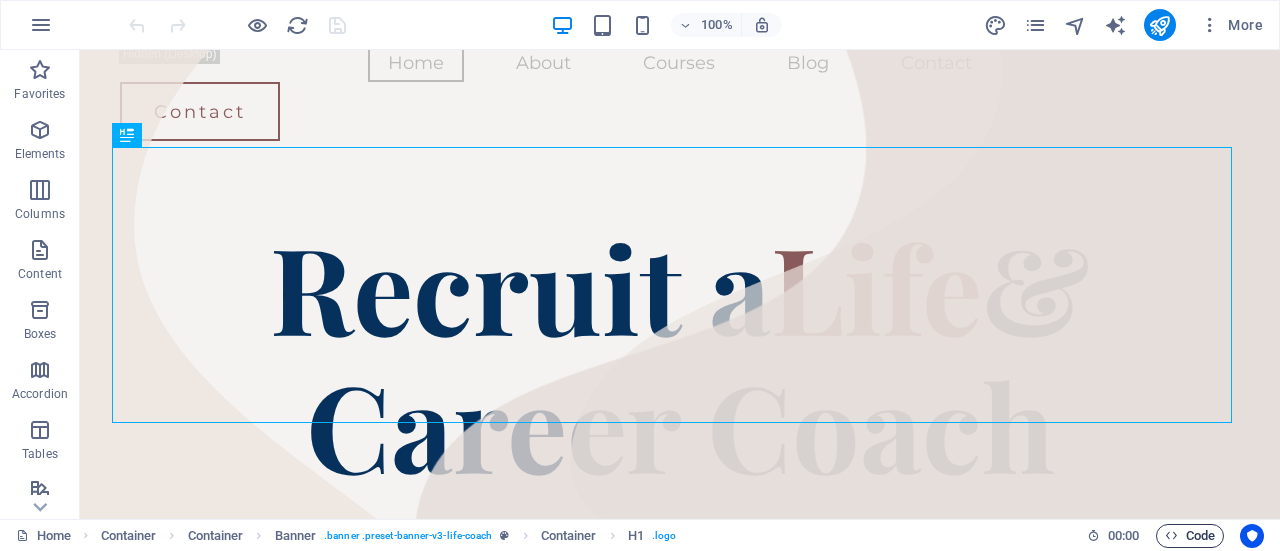 click on "Code" at bounding box center [1190, 536] 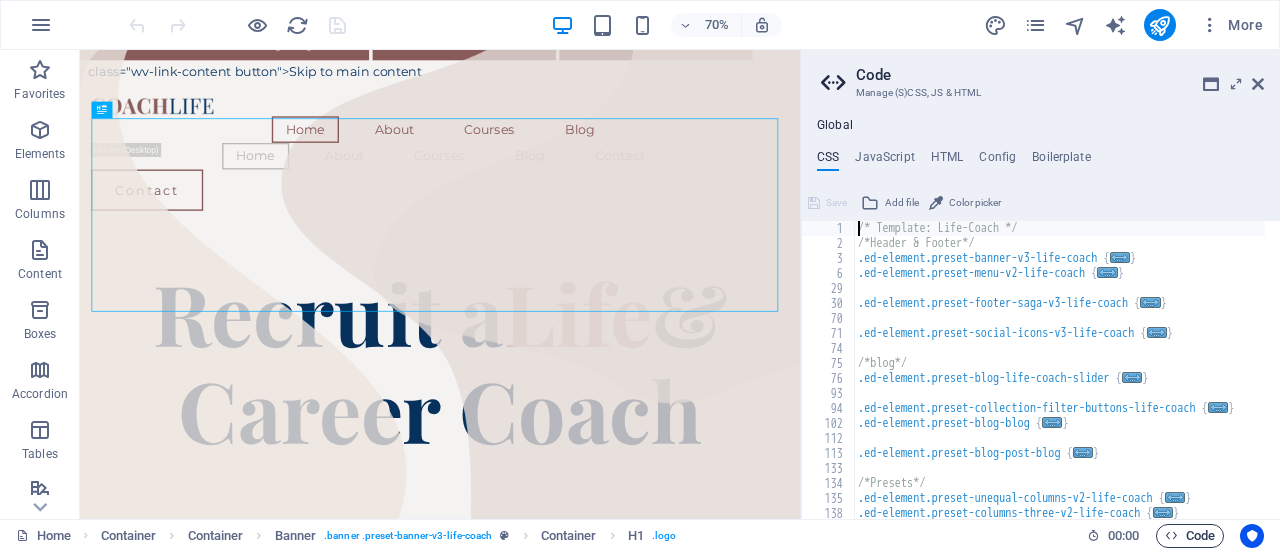 scroll, scrollTop: 753, scrollLeft: 0, axis: vertical 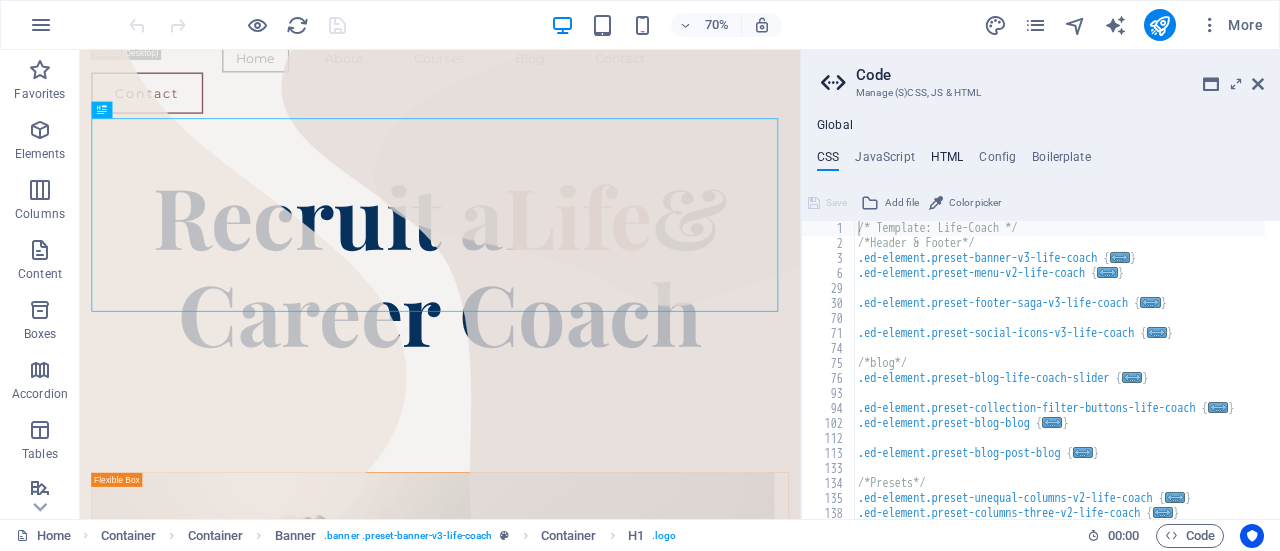 click on "HTML" at bounding box center (947, 161) 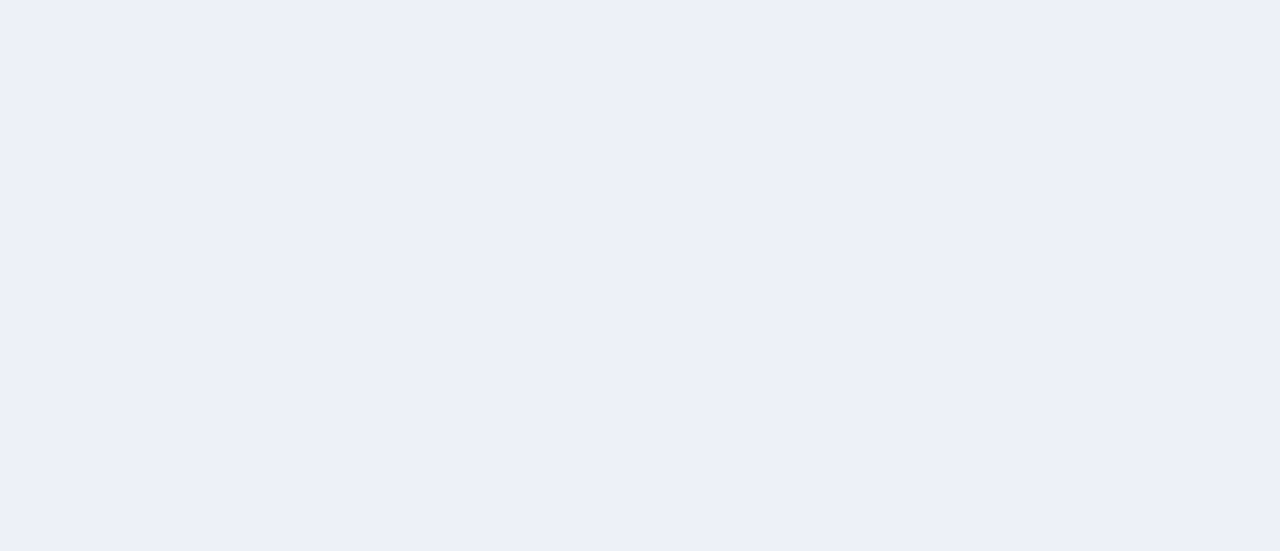 scroll, scrollTop: 0, scrollLeft: 0, axis: both 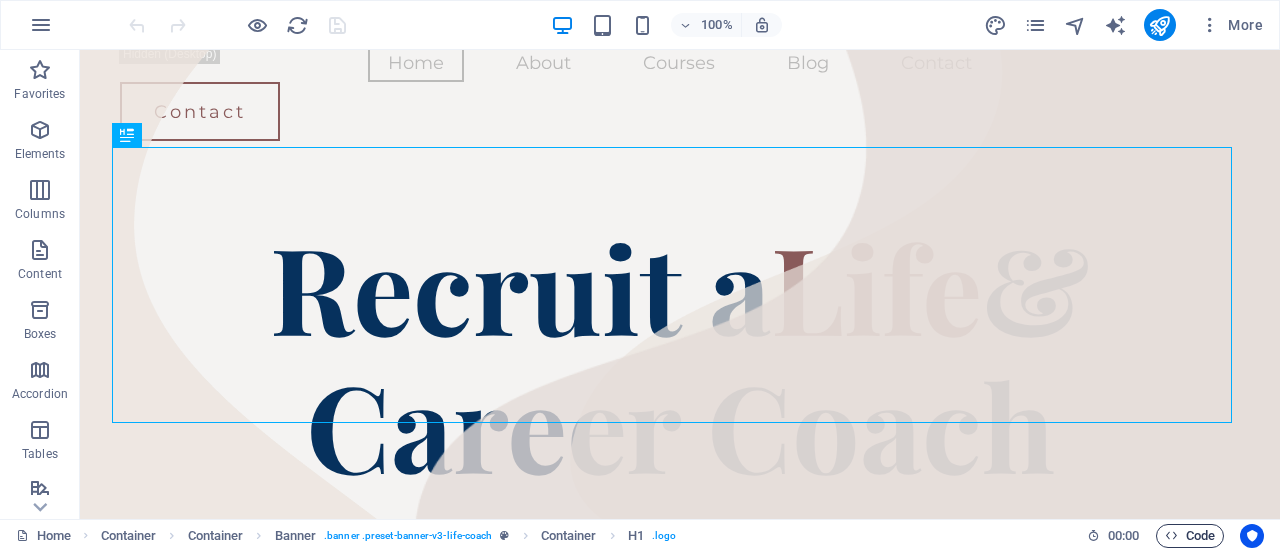 click on "Code" at bounding box center [1190, 536] 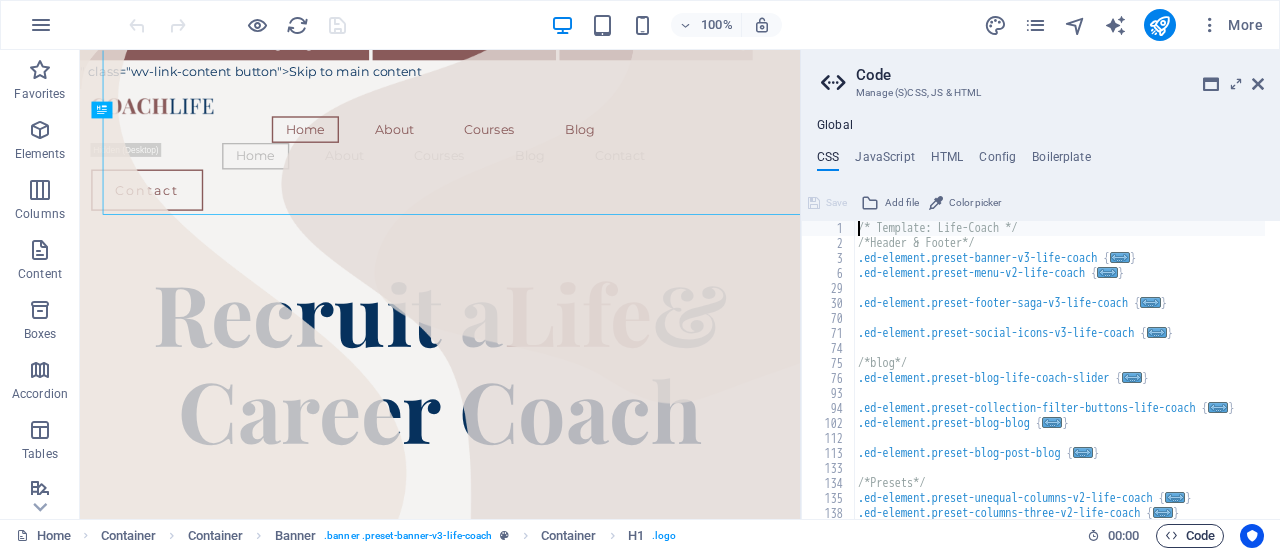 scroll, scrollTop: 753, scrollLeft: 0, axis: vertical 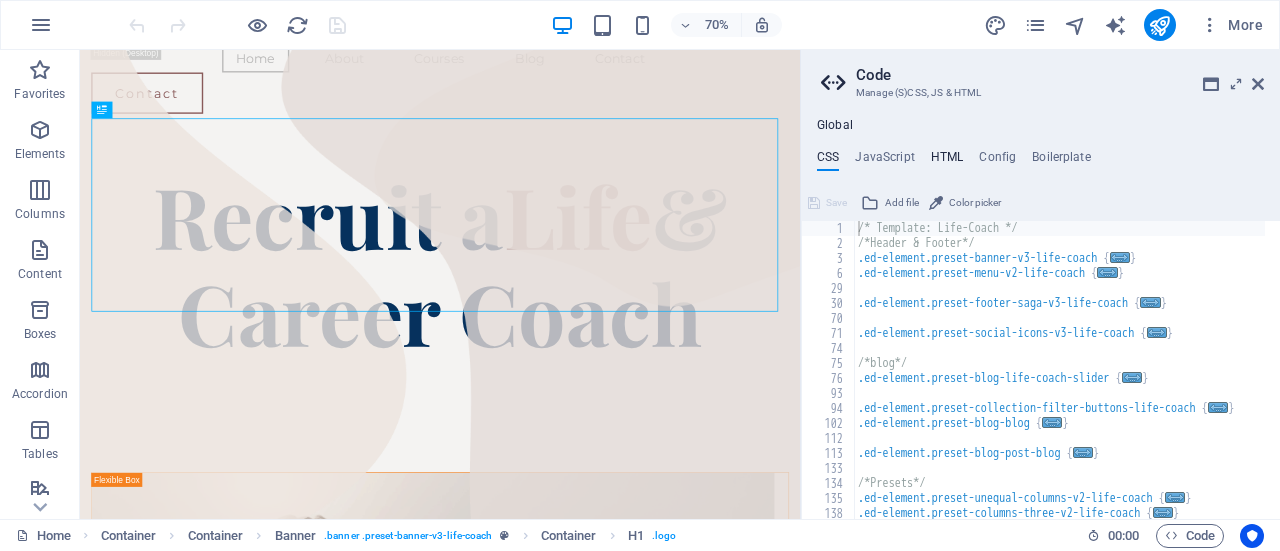 click on "HTML" at bounding box center [947, 161] 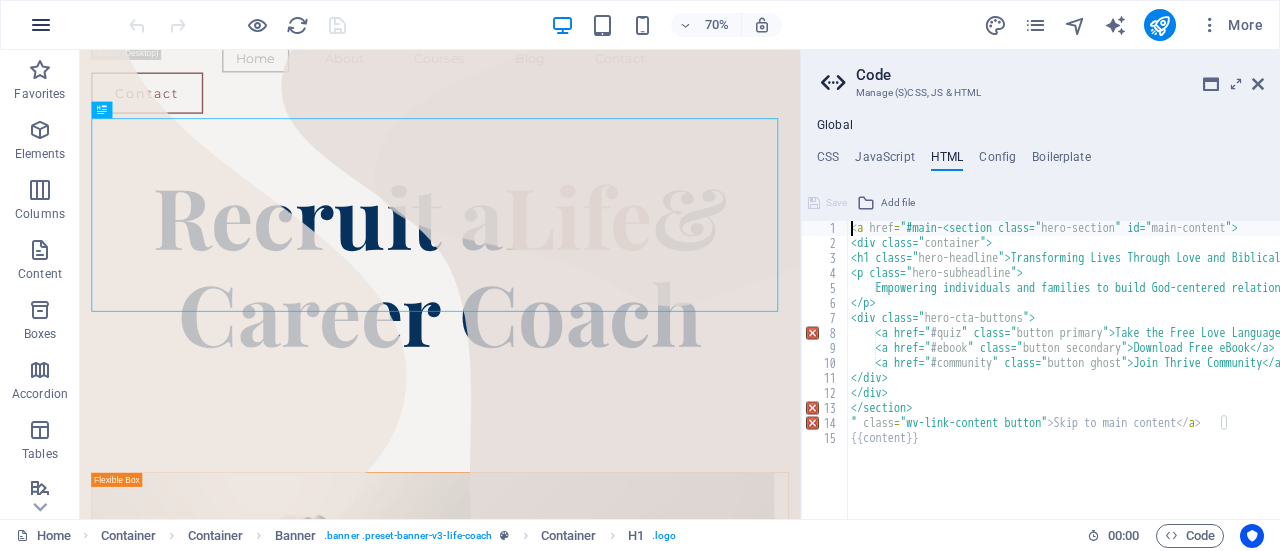 click at bounding box center (41, 25) 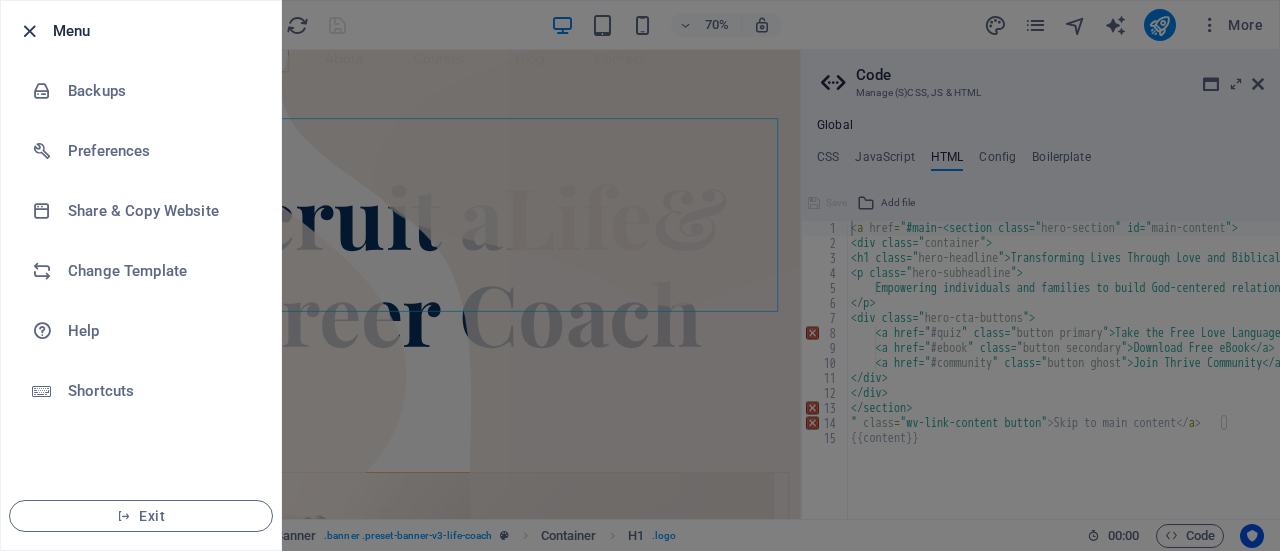 click at bounding box center (29, 31) 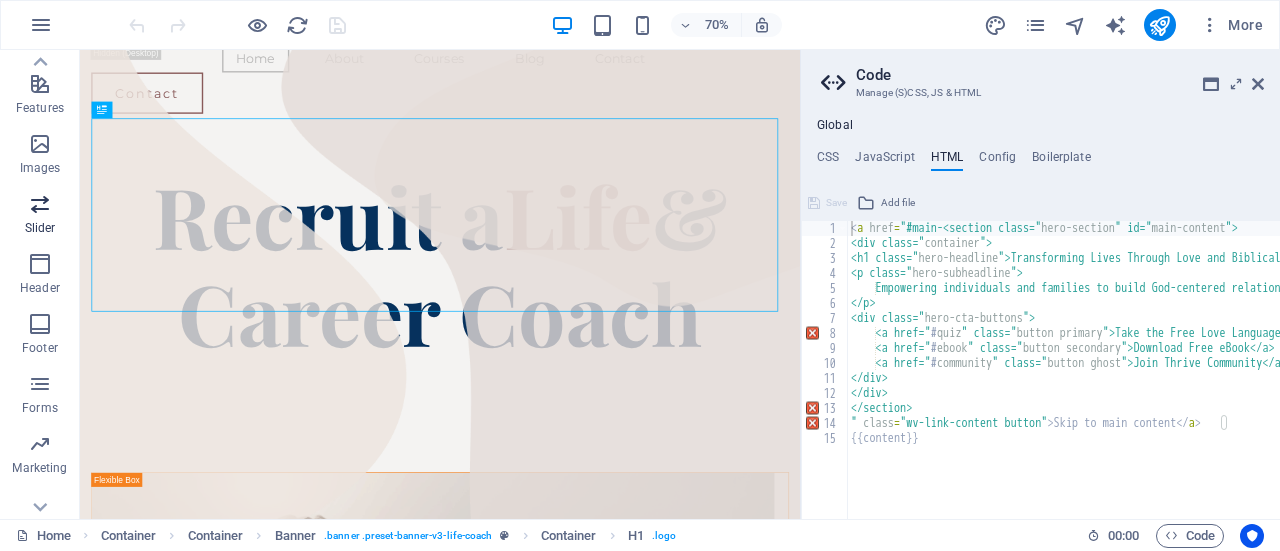 scroll, scrollTop: 430, scrollLeft: 0, axis: vertical 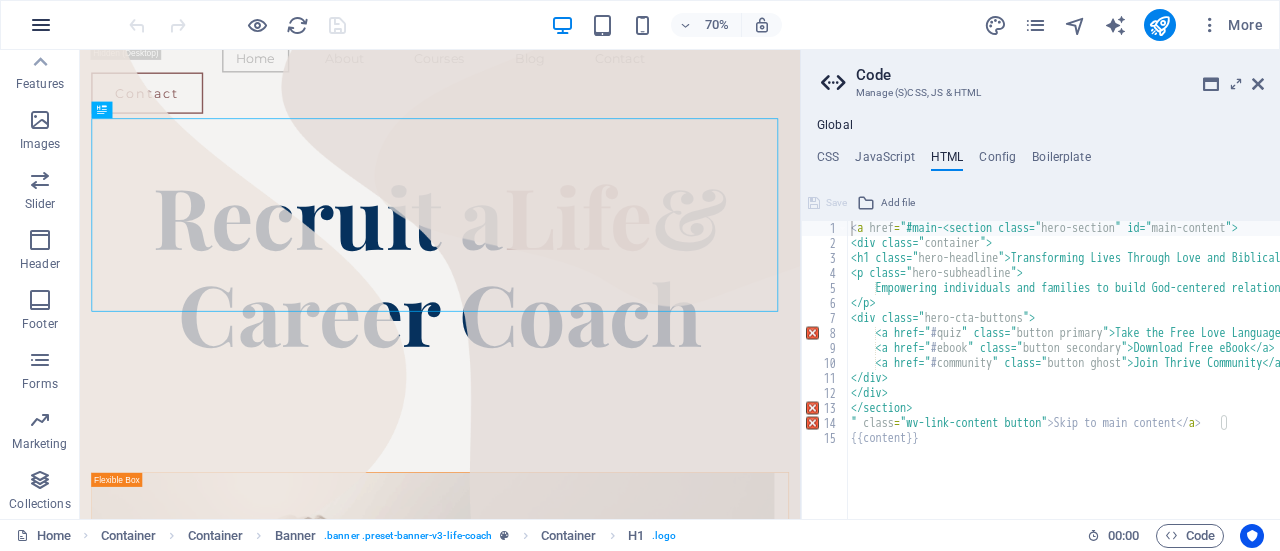 click at bounding box center (41, 25) 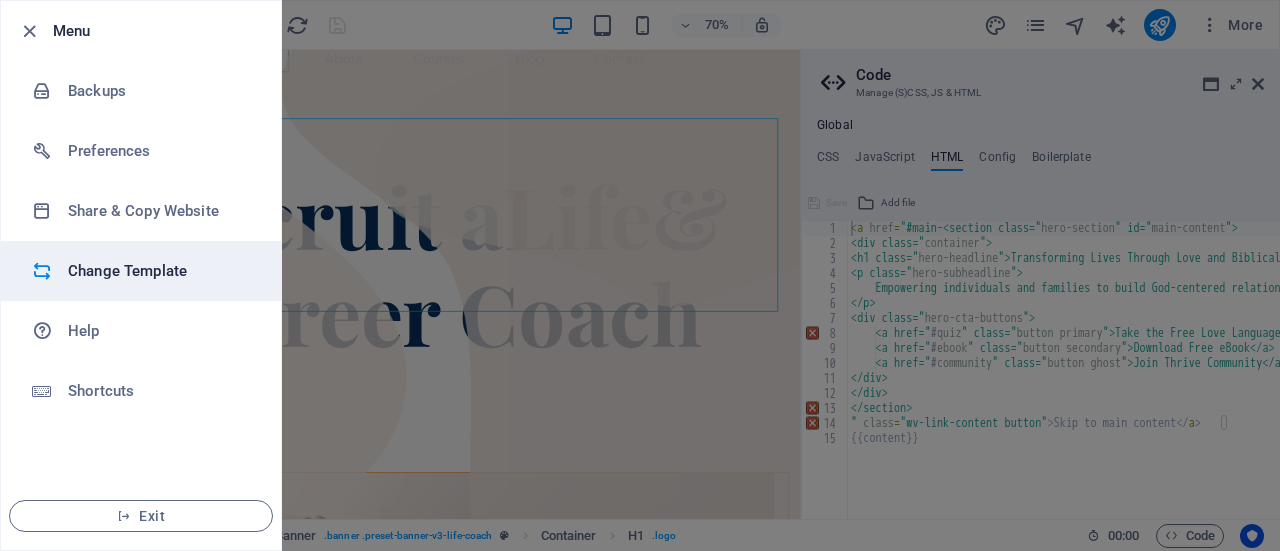 click on "Change Template" at bounding box center (160, 271) 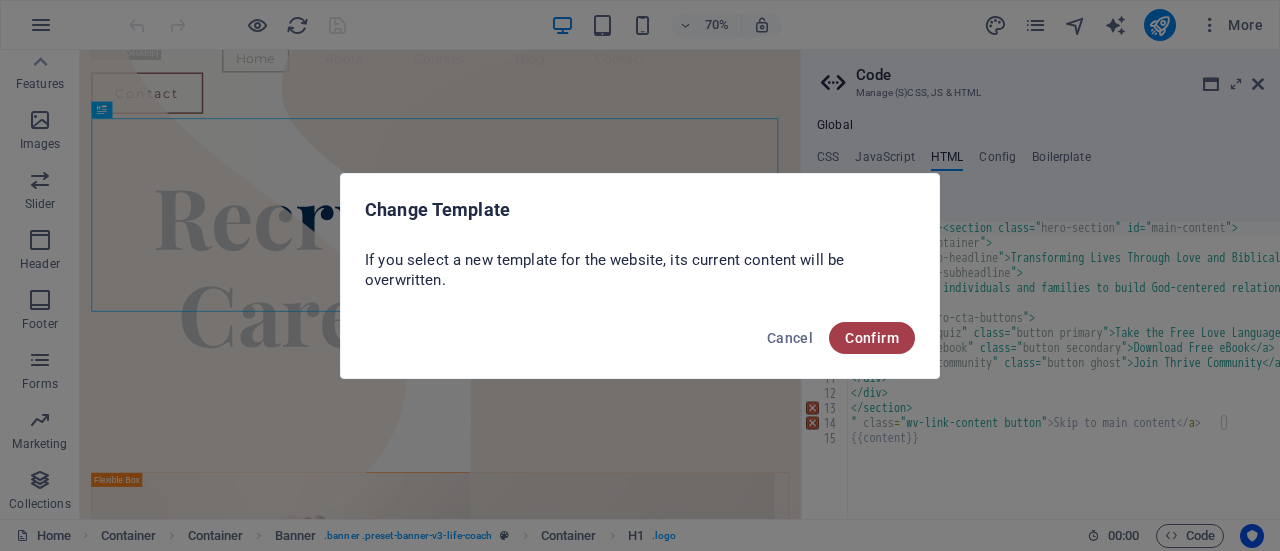 click on "Confirm" at bounding box center (872, 338) 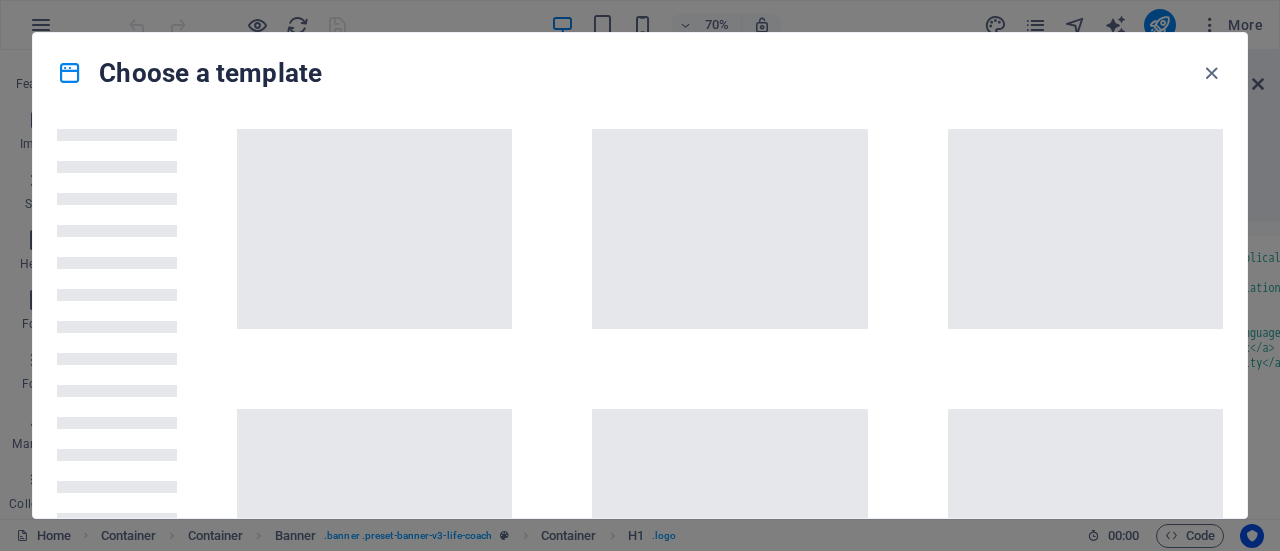 click on "Choose a template" at bounding box center [640, 73] 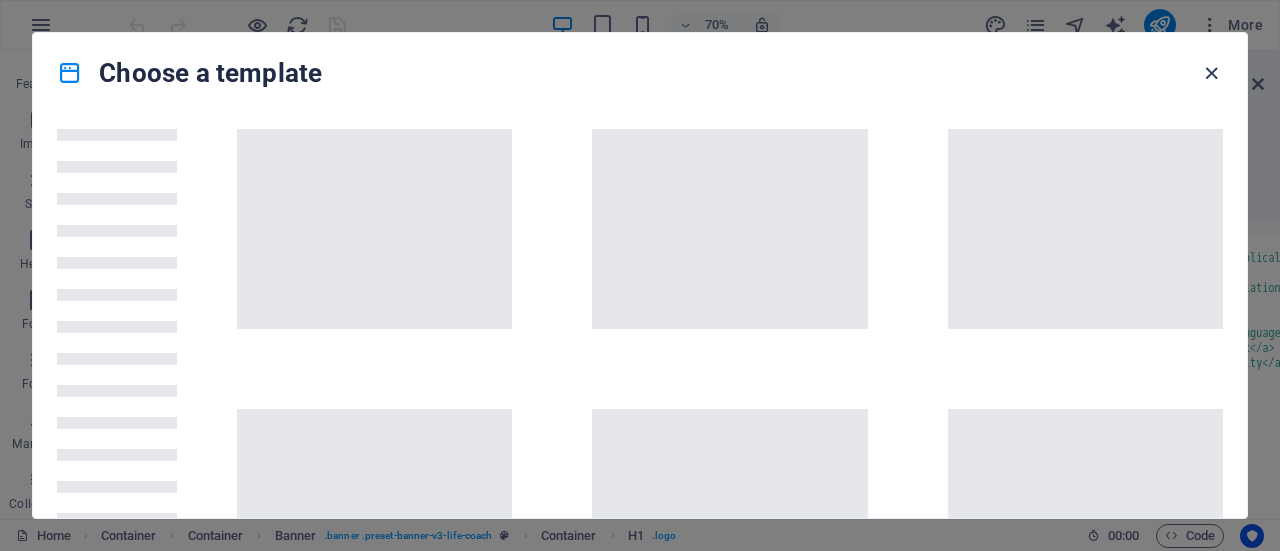 click at bounding box center [1211, 73] 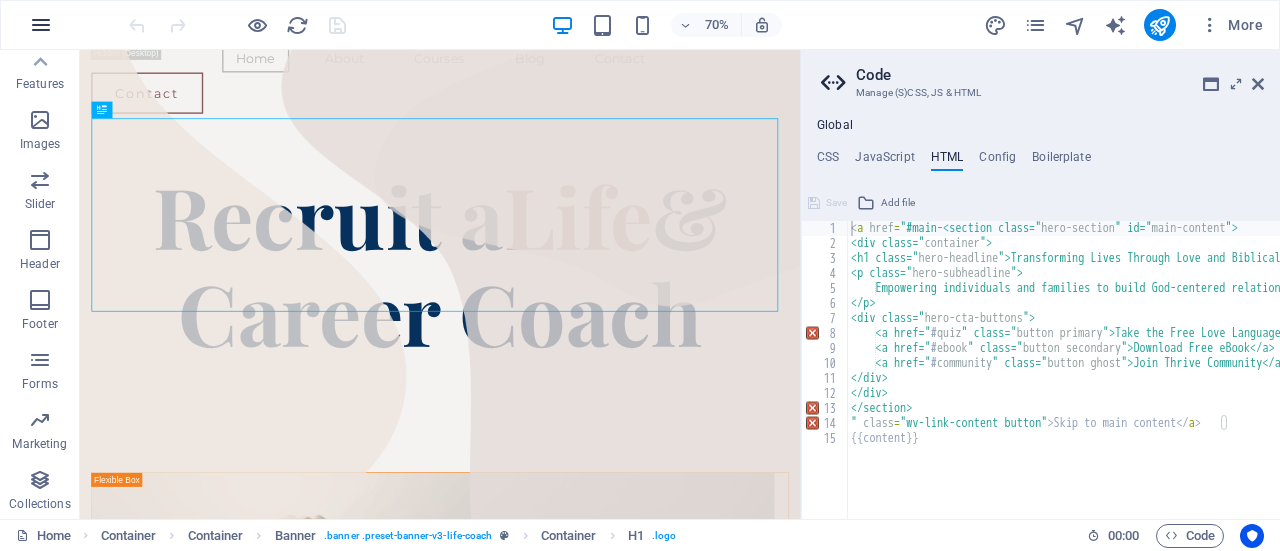 click at bounding box center (41, 25) 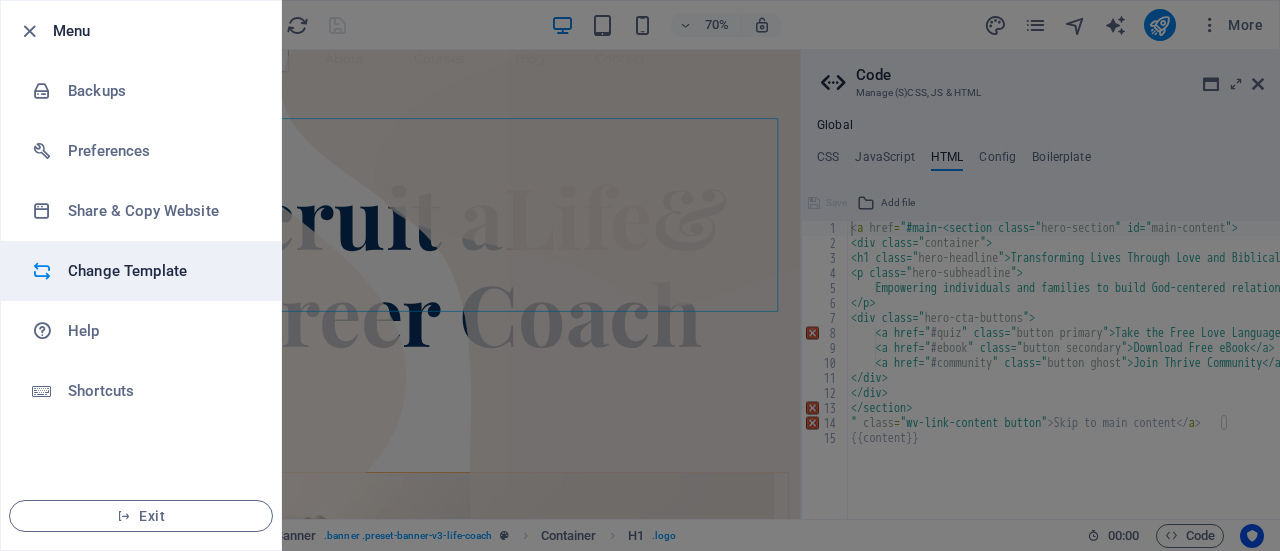 click on "Change Template" at bounding box center (160, 271) 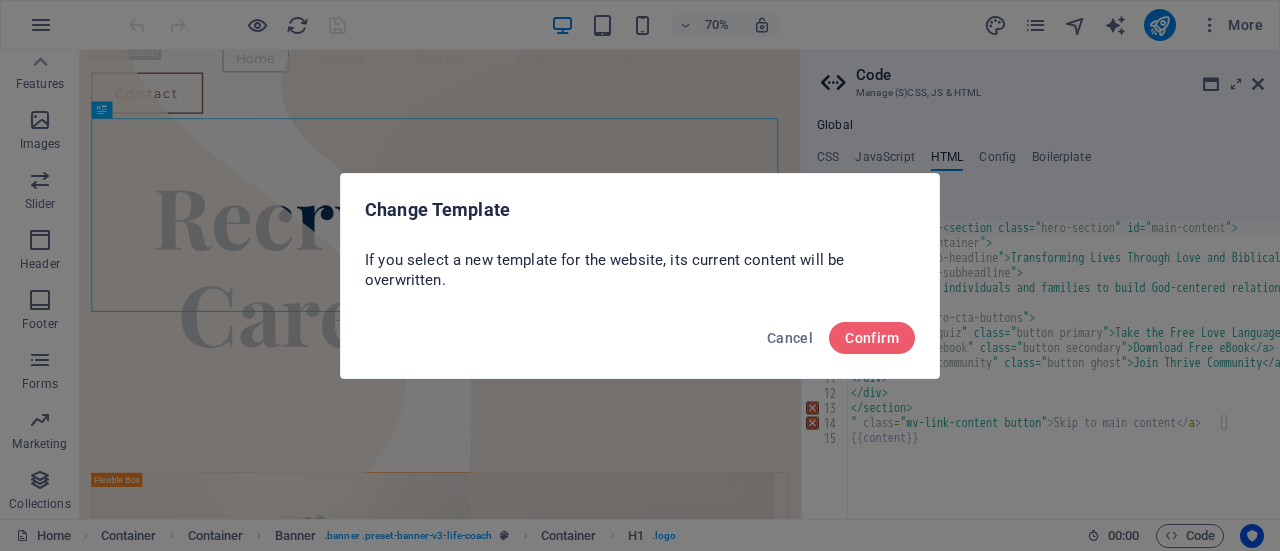 type 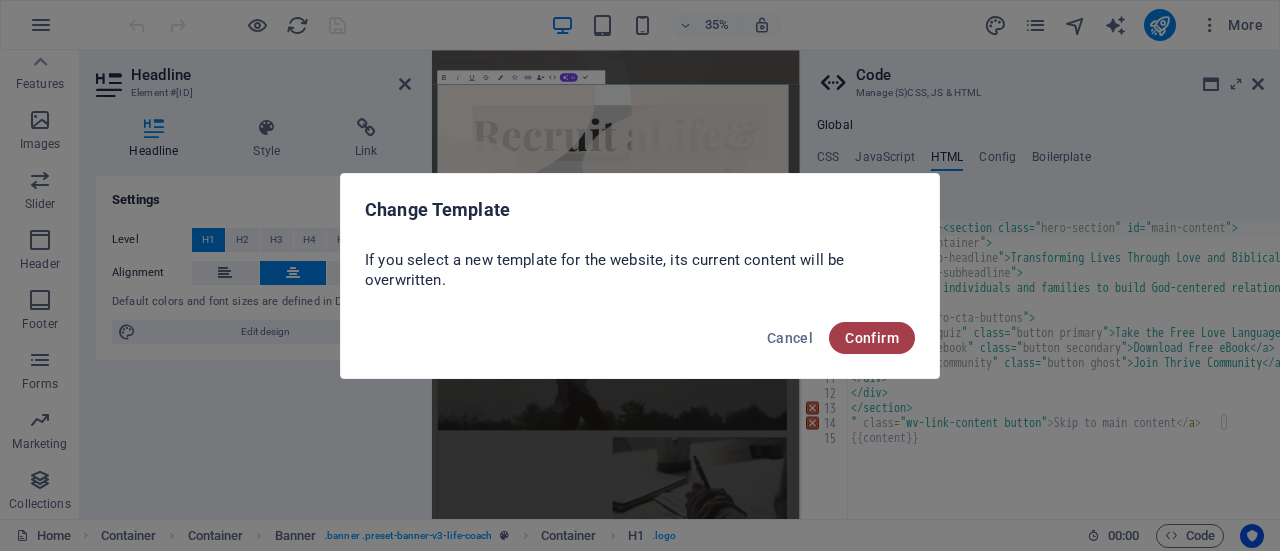 click on "Confirm" at bounding box center (872, 338) 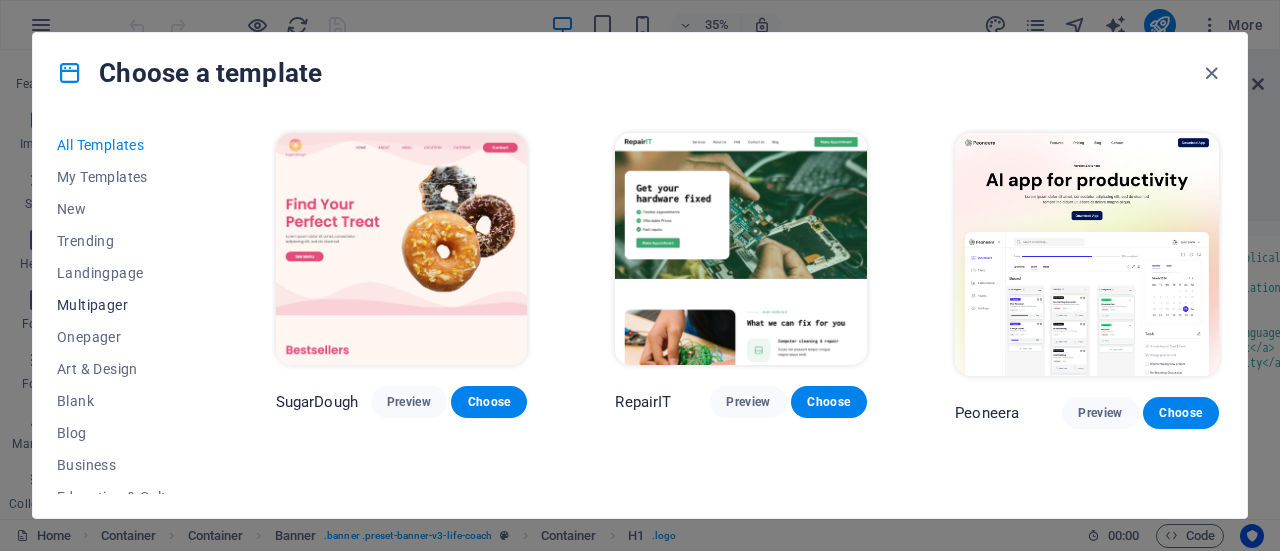 click on "Multipager" at bounding box center (122, 305) 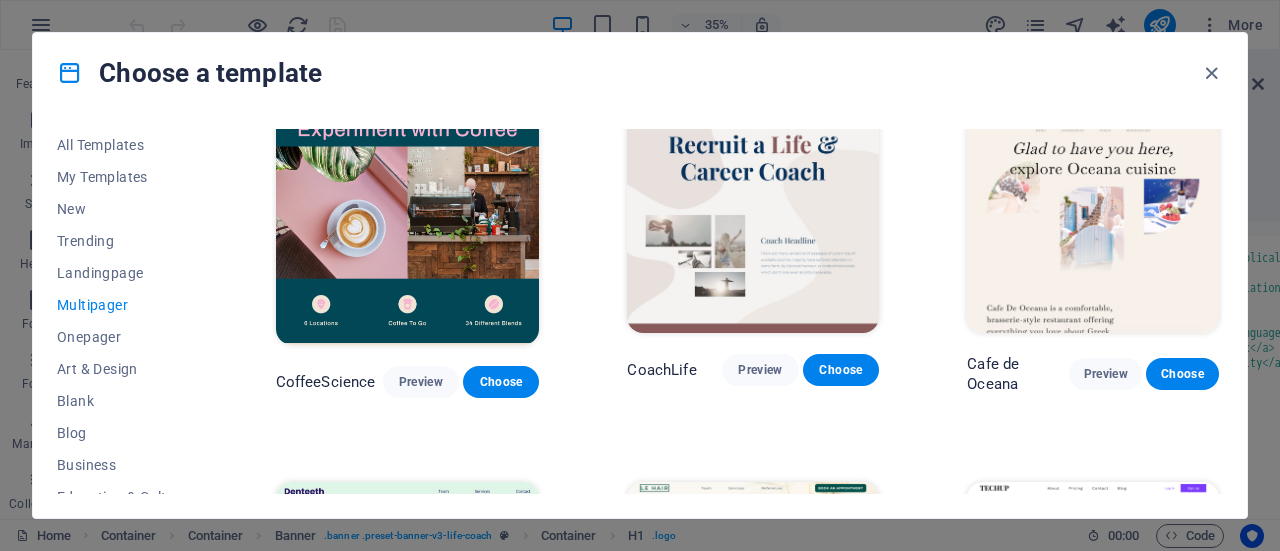 scroll, scrollTop: 2706, scrollLeft: 0, axis: vertical 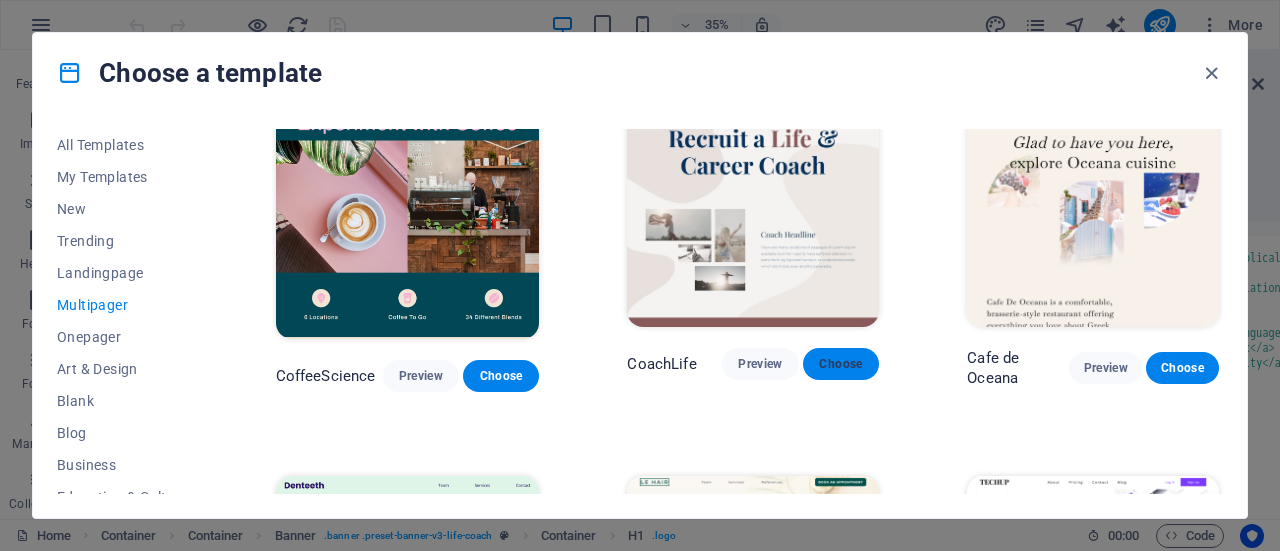 click on "Choose" at bounding box center [841, 364] 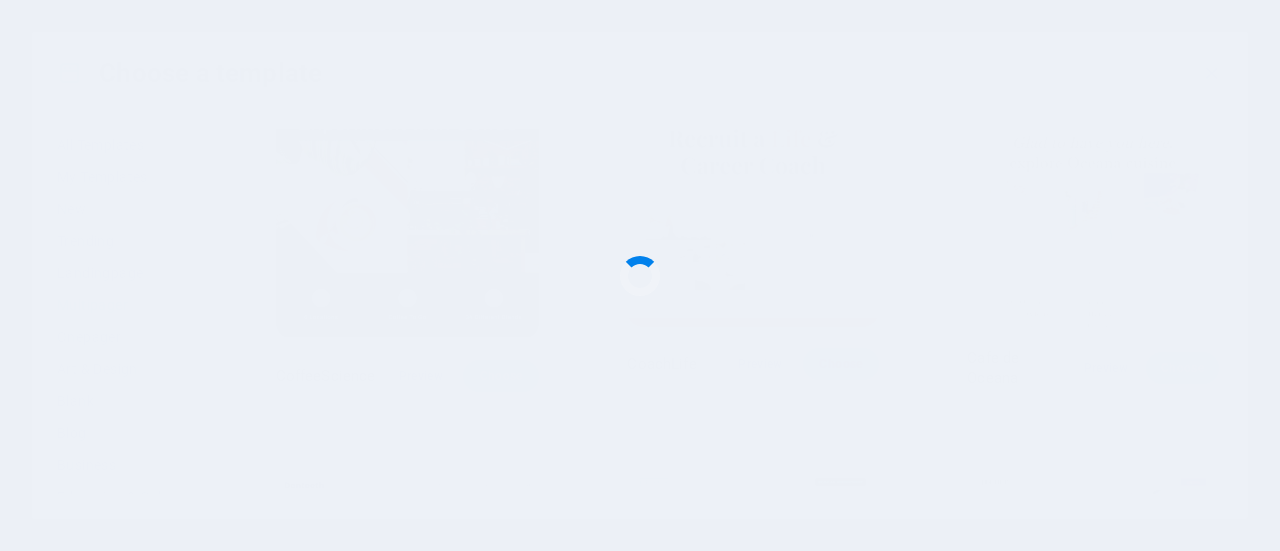 scroll, scrollTop: 624, scrollLeft: 0, axis: vertical 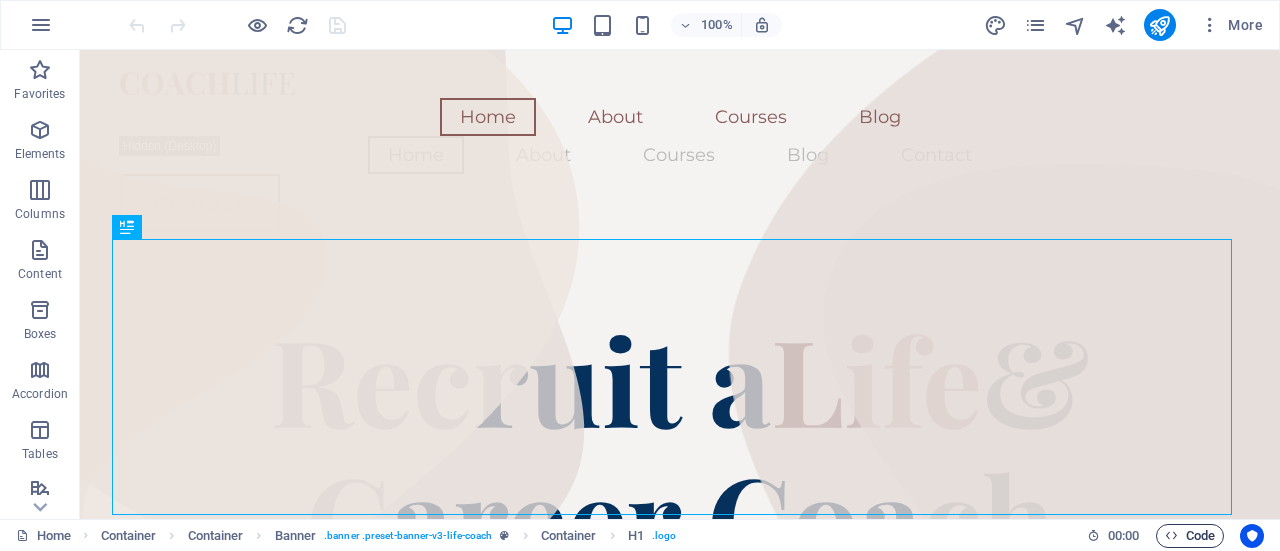 click on "Code" at bounding box center [1190, 536] 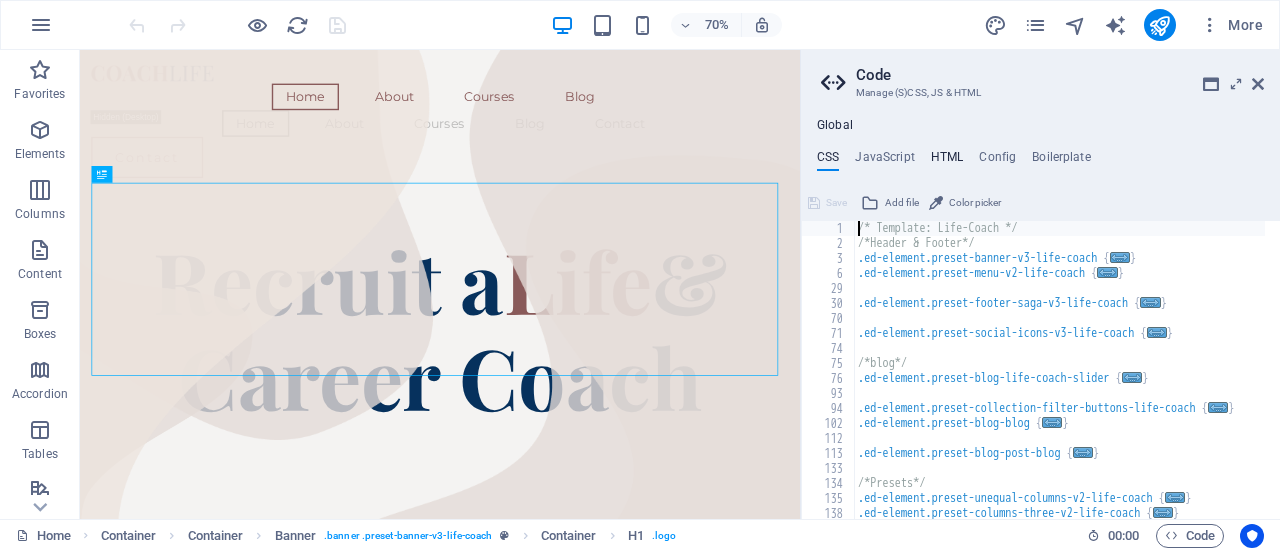click on "HTML" at bounding box center [947, 161] 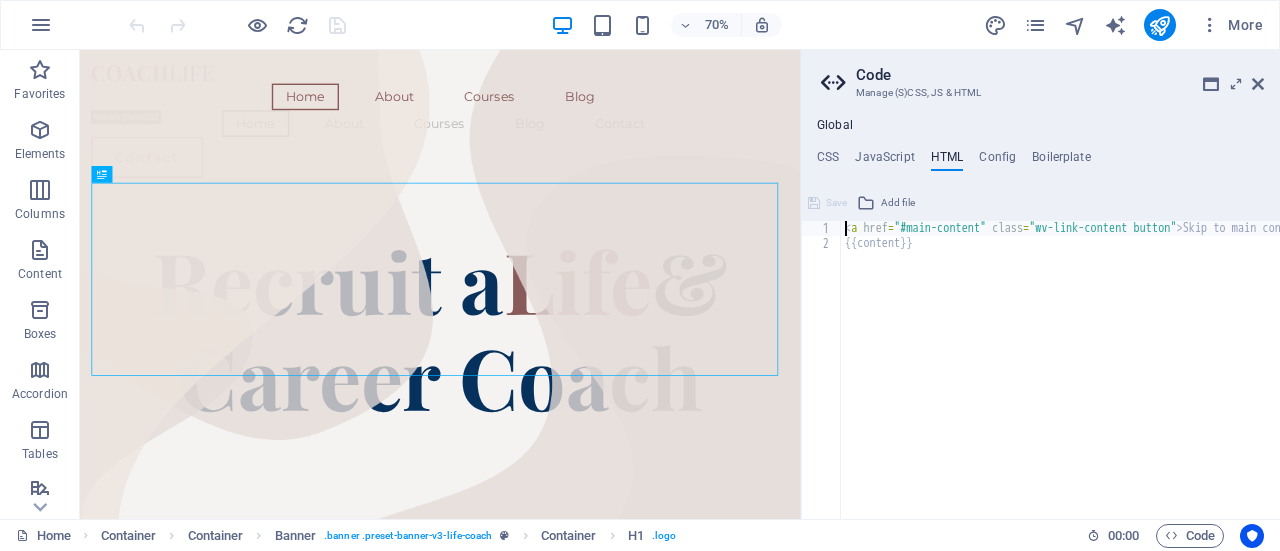 click on "< a   href = "#main-content"   class = "wv-link-content button" > Skip to main content </ a > {{content}}" at bounding box center (1111, 377) 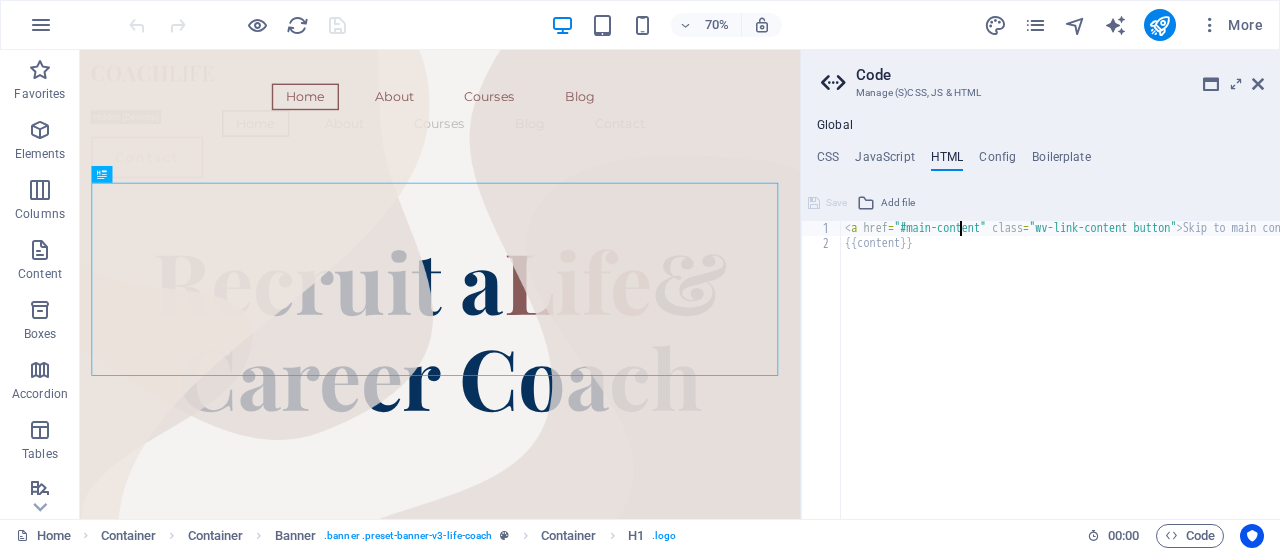click on "< a   href = "#main-content"   class = "wv-link-content button" > Skip to main content </ a > {{content}}" at bounding box center (1111, 377) 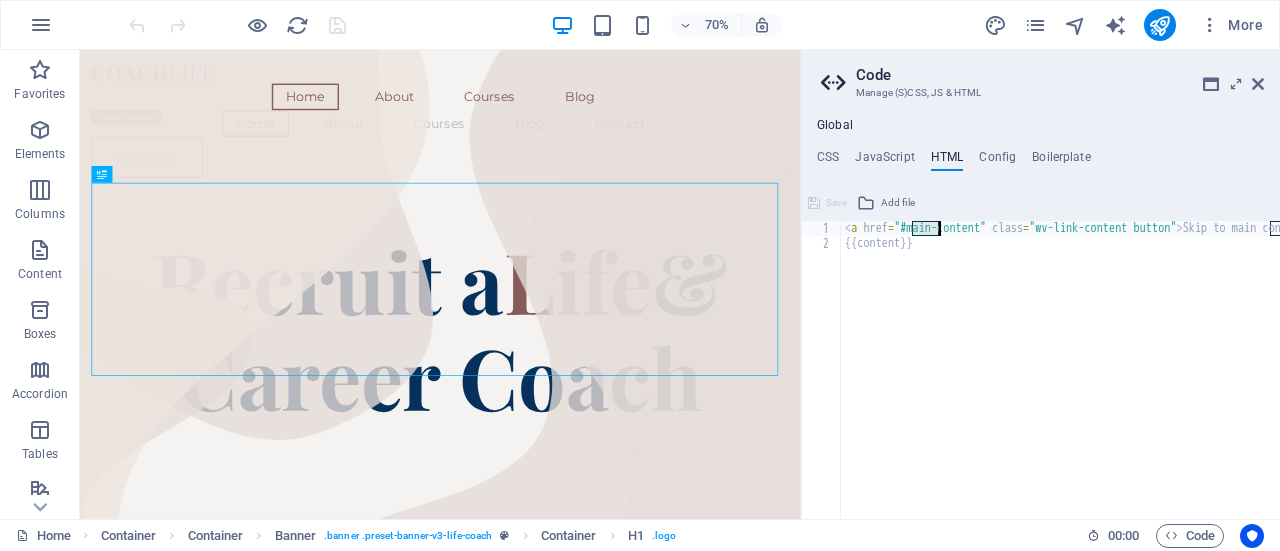 click on "< a   href = "#main-content"   class = "wv-link-content button" > Skip to main content </ a > {{content}}" at bounding box center (1111, 377) 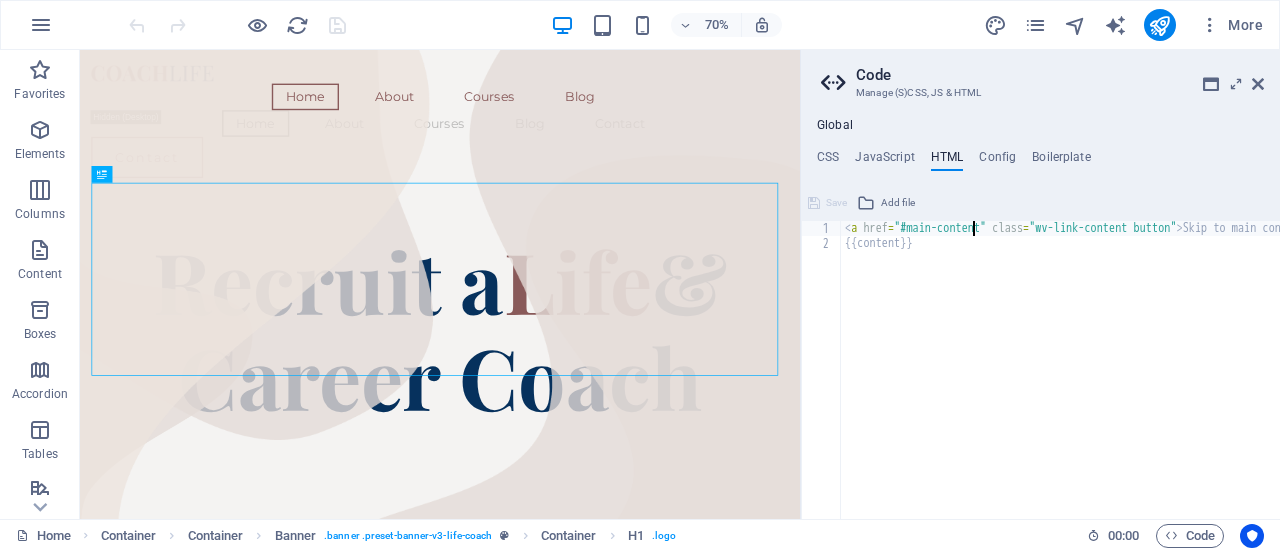click on "< a   href = "#main-content"   class = "wv-link-content button" > Skip to main content </ a > {{content}}" at bounding box center [1111, 377] 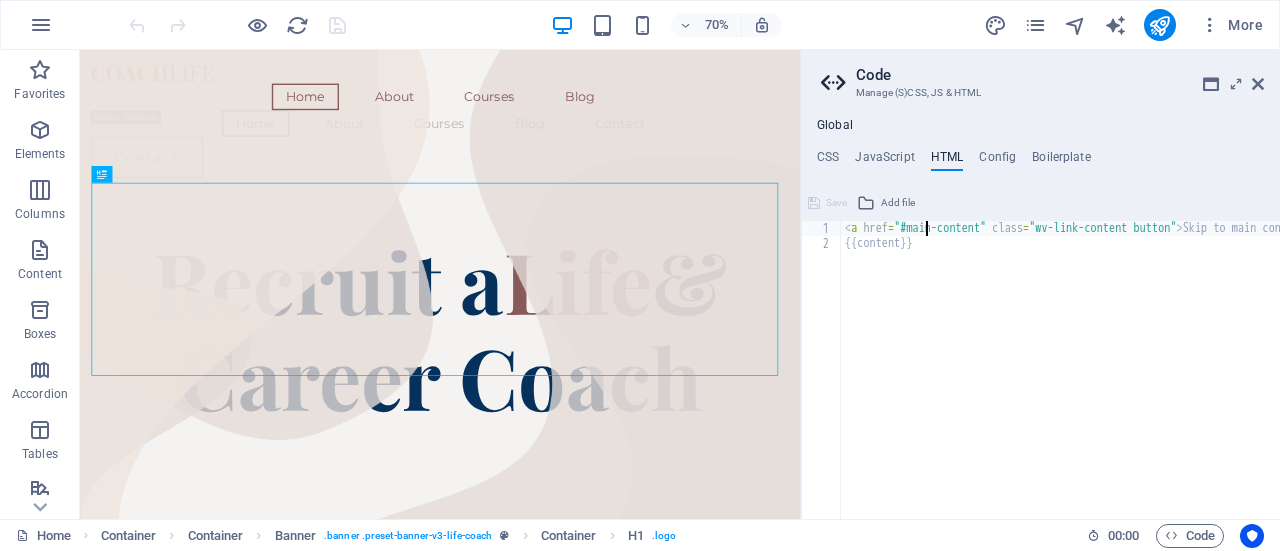 click on "< a   href = "#main-content"   class = "wv-link-content button" > Skip to main content </ a > {{content}}" at bounding box center [1111, 377] 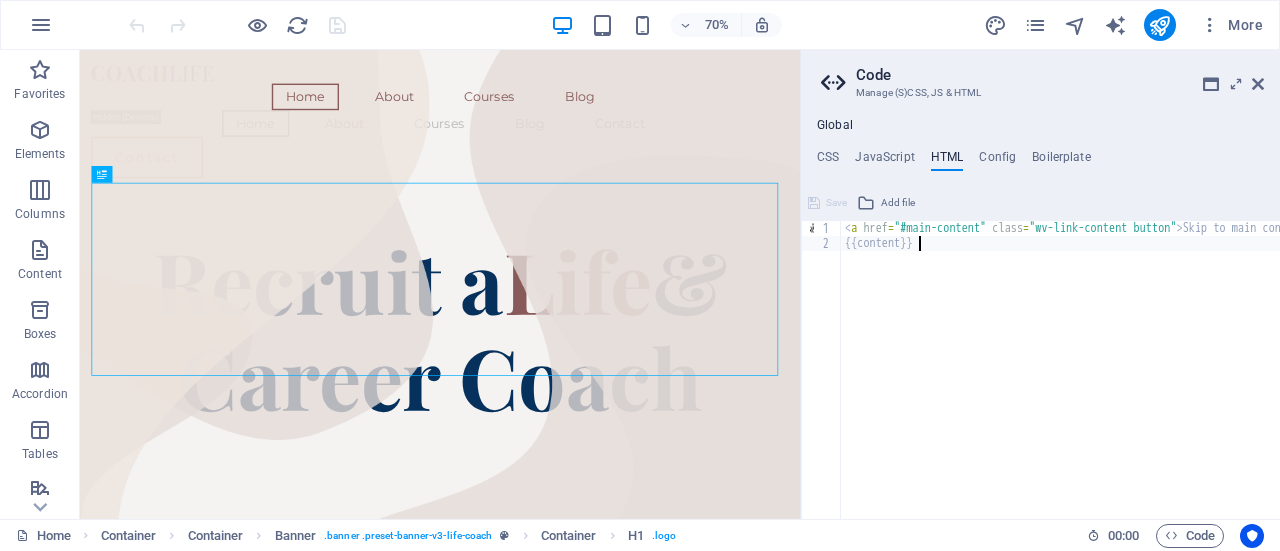 click on "< a   href = "#main-content"   class = "wv-link-content button" > Skip to main content </ a > {{content}}" at bounding box center (1111, 377) 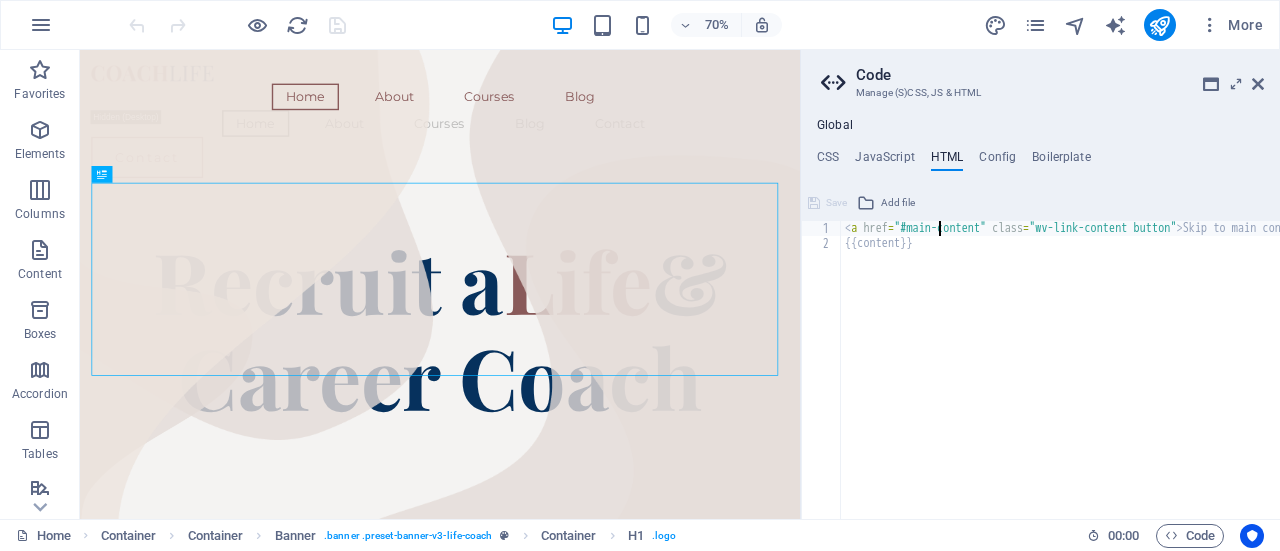 click on "< a   href = "#main-content"   class = "wv-link-content button" > Skip to main content </ a > {{content}}" at bounding box center [1111, 377] 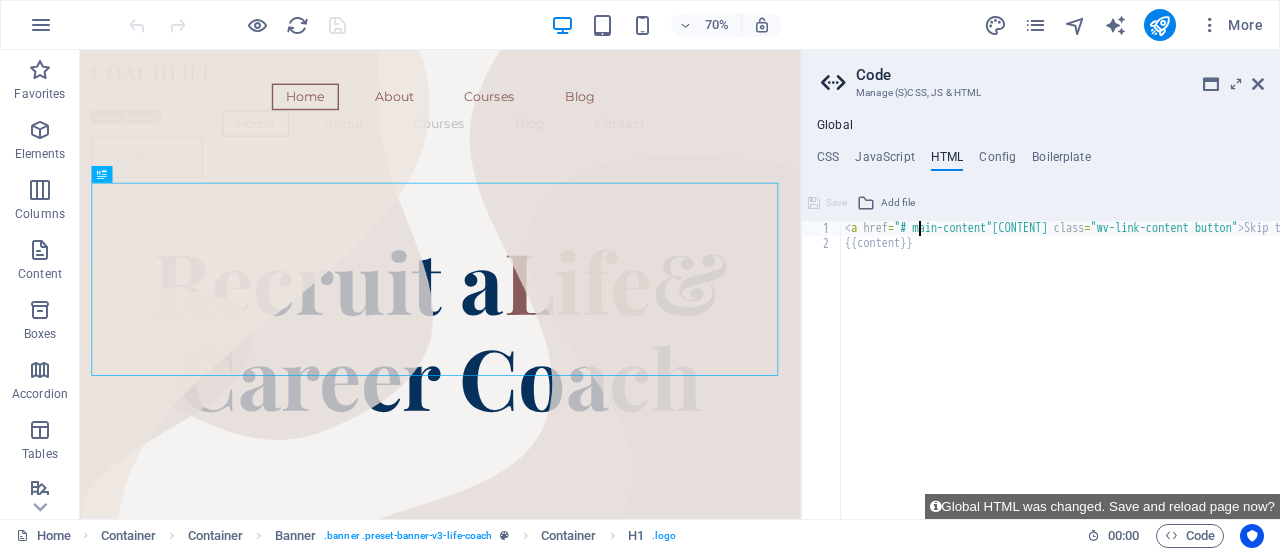 scroll, scrollTop: 0, scrollLeft: 5, axis: horizontal 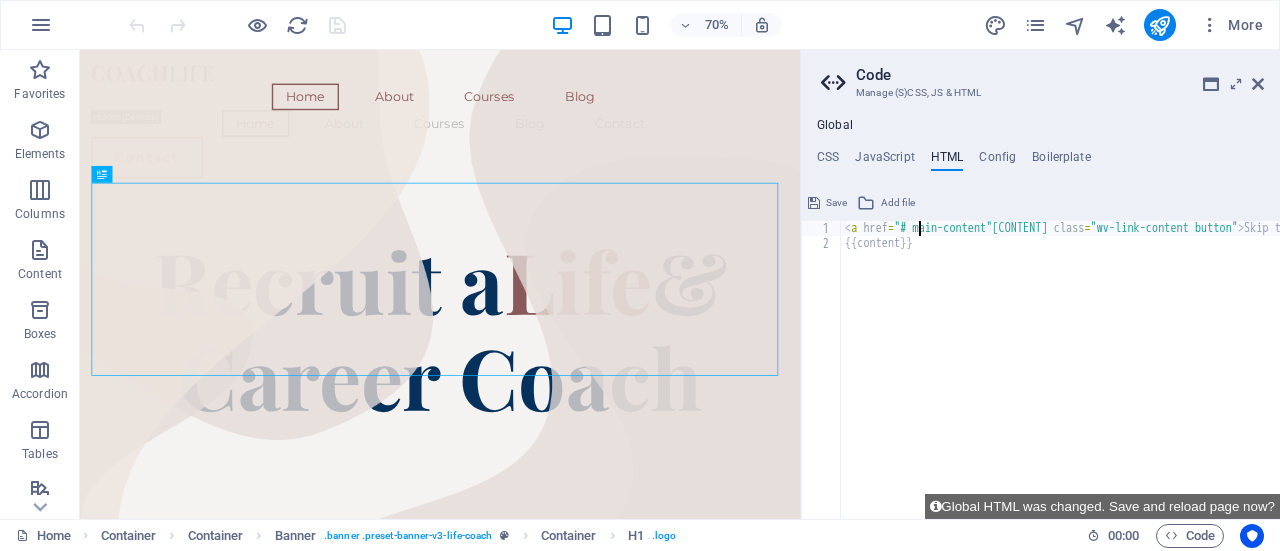 type on "<a href="#main-content" class="wv-link-content button">Skip to main content</a>" 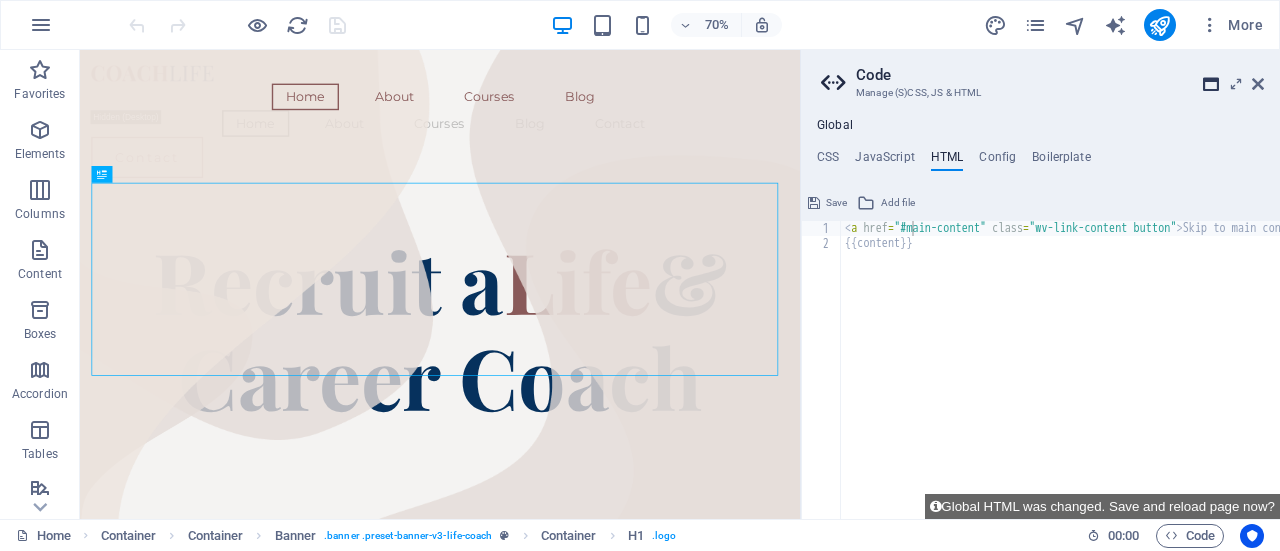 click at bounding box center [1211, 84] 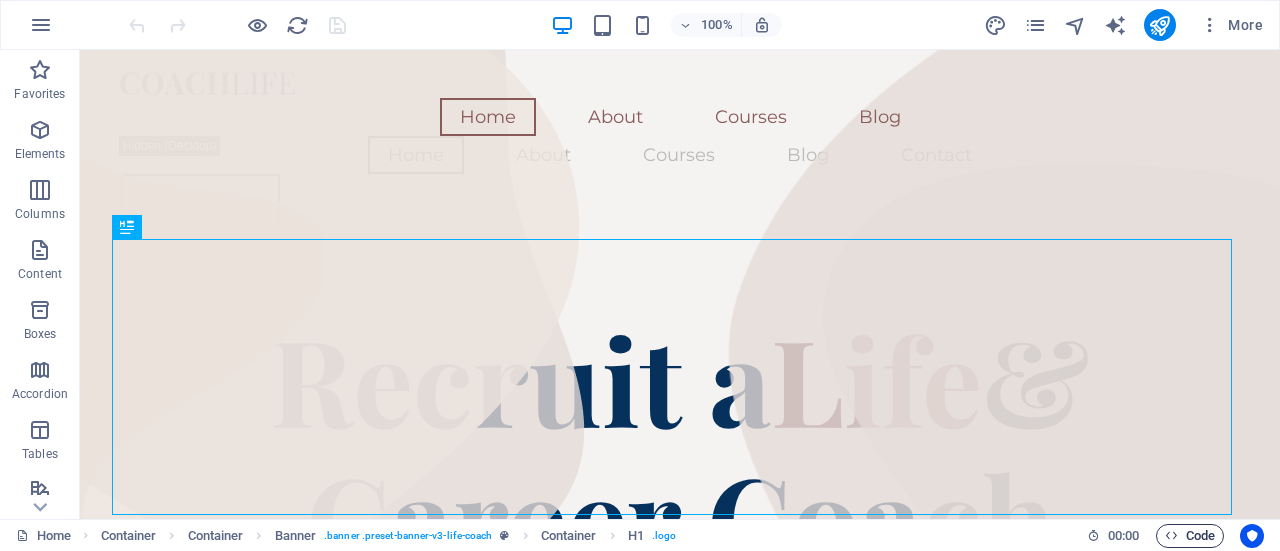 click on "Code" at bounding box center (1190, 536) 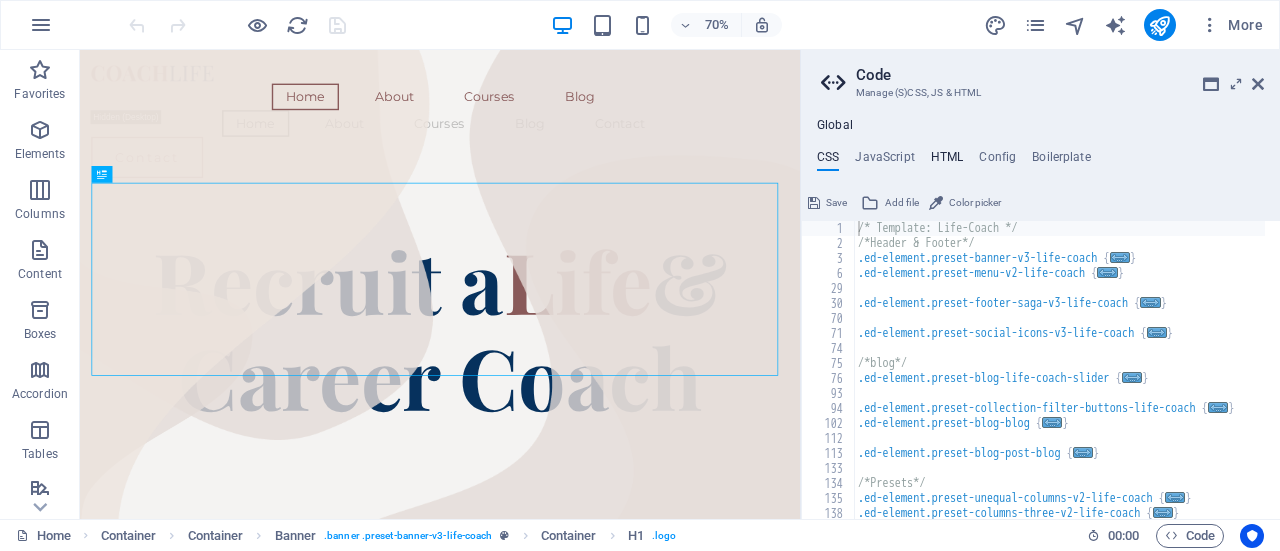 click on "HTML" at bounding box center [947, 161] 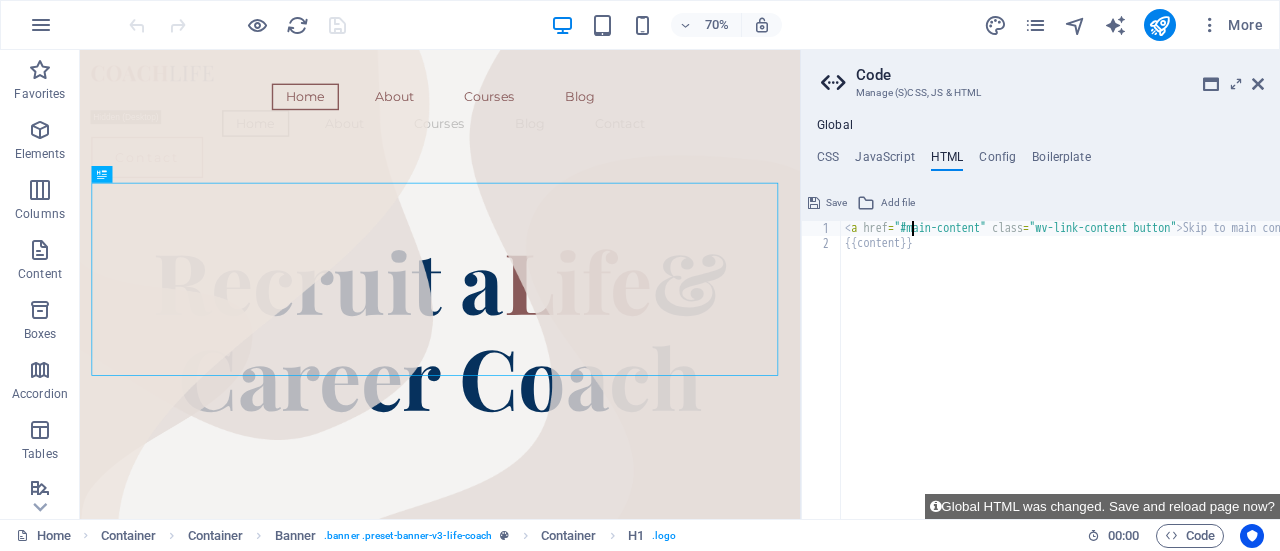 paste 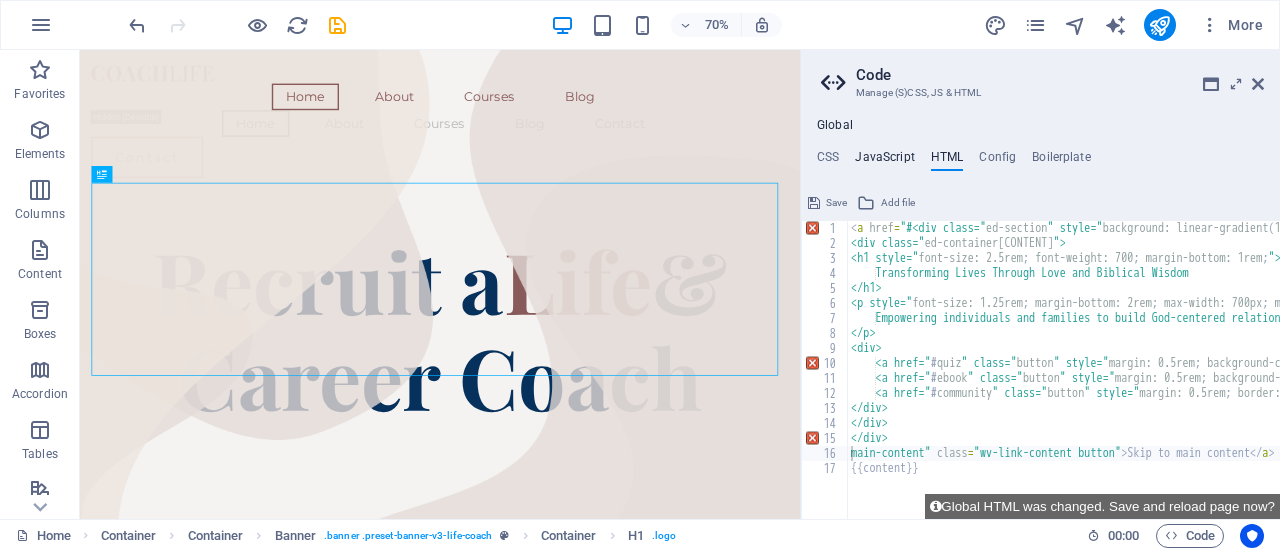 click on "JavaScript" at bounding box center (884, 161) 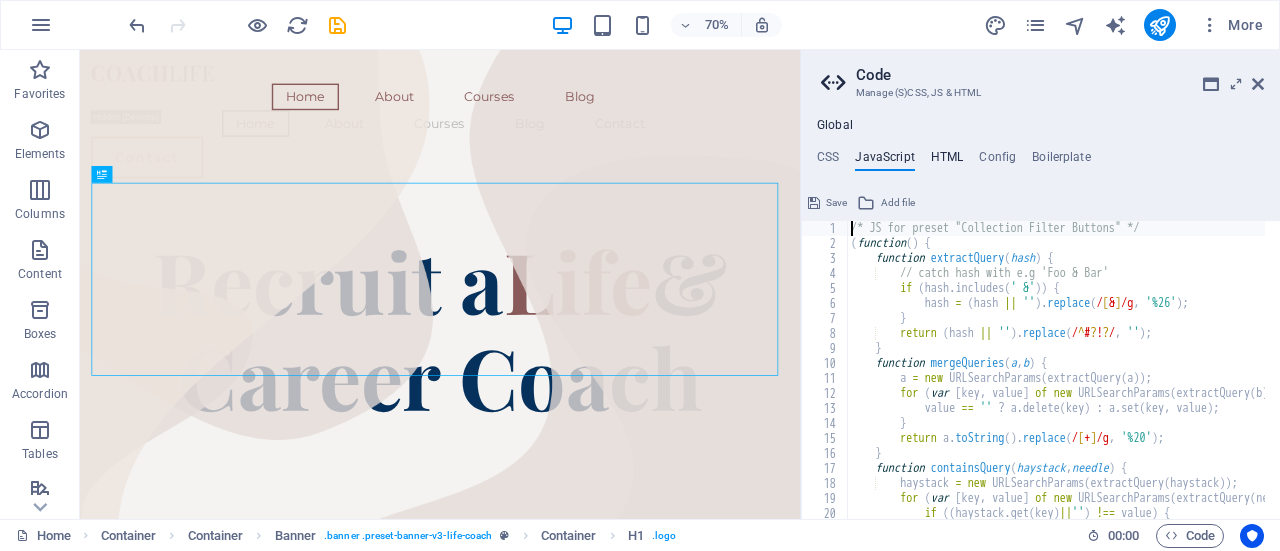 click on "HTML" at bounding box center [947, 161] 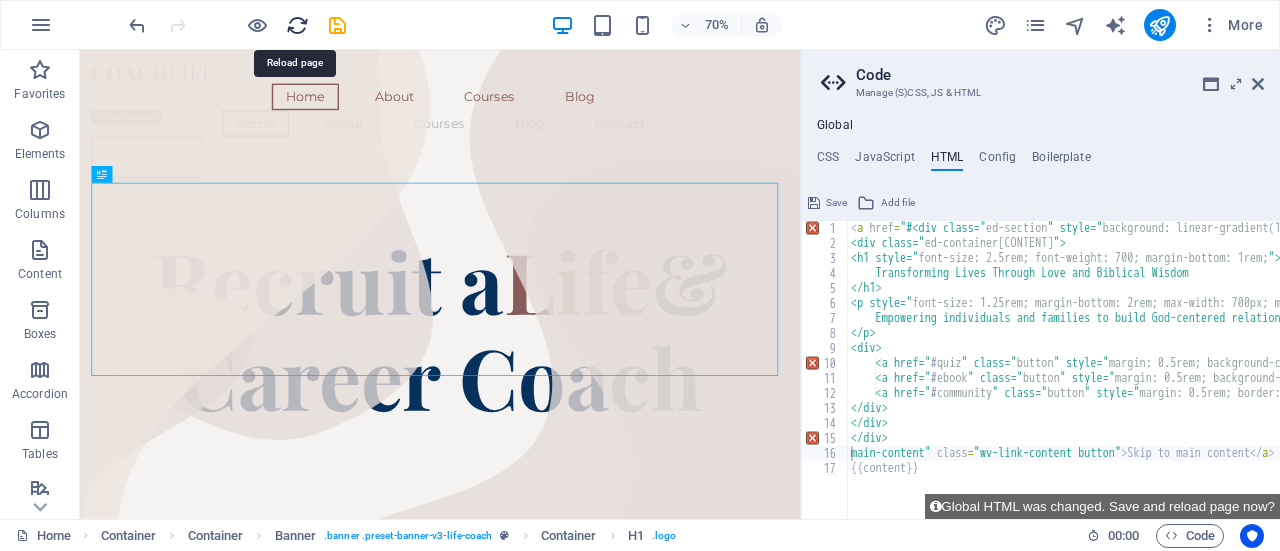 click at bounding box center [297, 25] 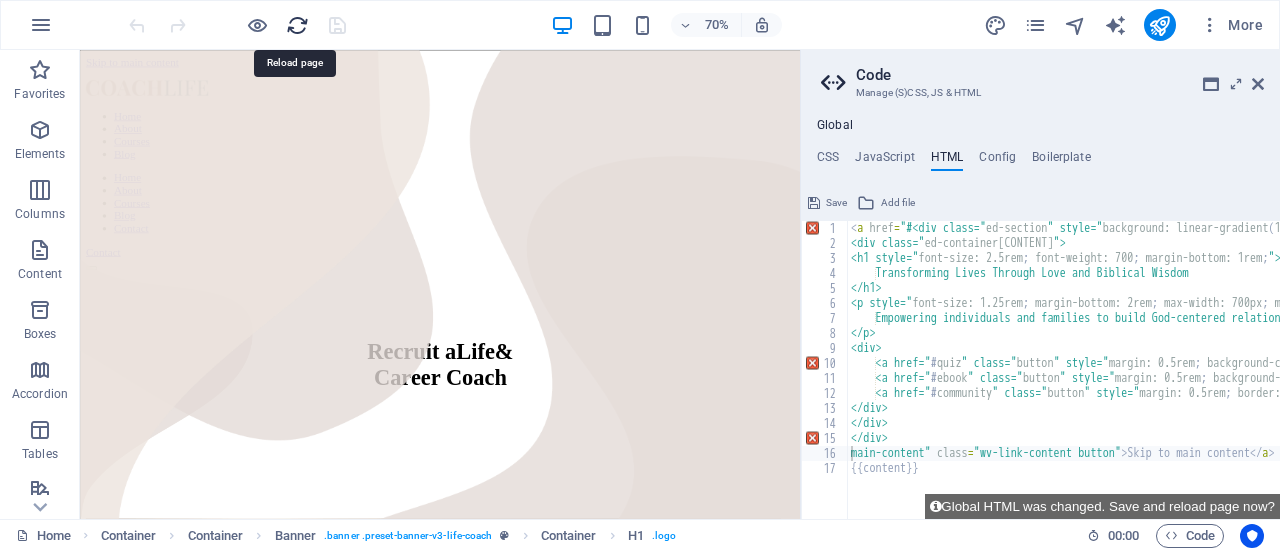 scroll, scrollTop: 0, scrollLeft: 0, axis: both 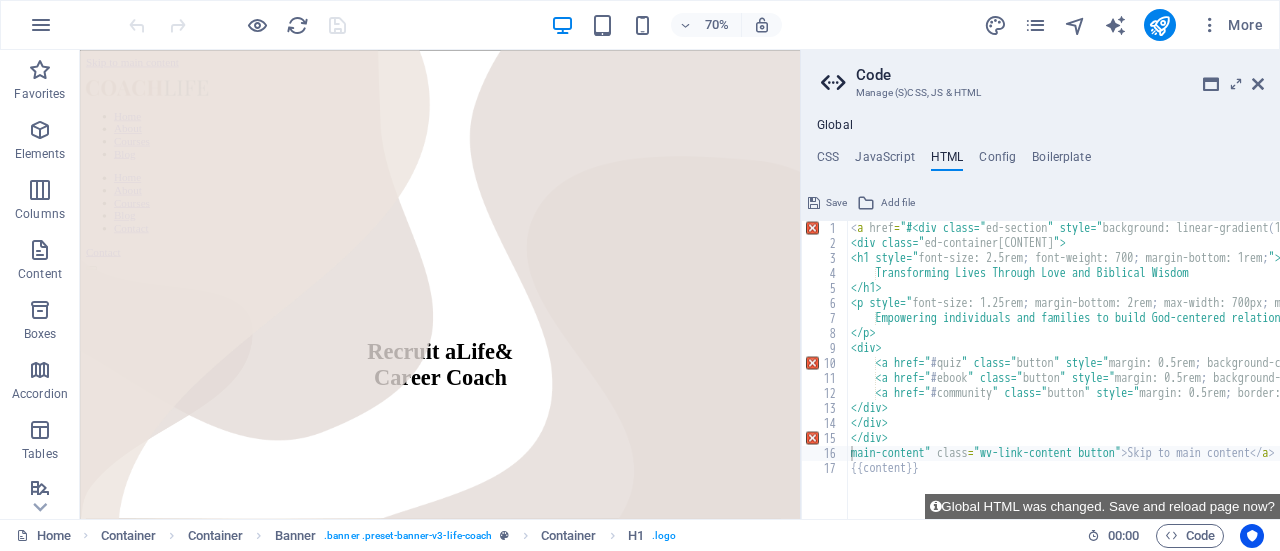click on "< a   href = "#<div class=" ed-section " style=" background:   linear-gradient ( 120deg ,   # 0d1a40 ,   # bfa347 );   color:   # ffffff ;   padding:   6rem   2rem ;   text-align:   center ; ">   <div class=" ed-container ">     <h1 style=" font-size:   2.5rem ;   font-weight:   700 ;   margin-bottom:   1rem ; ">        Transforming Lives Through Love and Biblical Wisdom     </h1>     <p style=" font-size:   1.25rem ;   margin-bottom:   2rem ;   max-width:   700px ;   margin-left:   auto ;   margin-right:   auto ; ">        Empowering individuals and families to build God-centered relationships through devotionals, tools, and truth.     </p>     <div>        <a href=" # quiz " class=" button " style=" margin:   0.5rem ;   background-color:   # ffd700 ;   color:   # 000 ;   padding:   1rem   2rem ;   font-weight:   bold ;   border-radius:   5px ; ">Take the Free Love Language Quiz</a>        <a href=" # ebook " class=" button " style=" margin:   0.5rem ;   background-color:   # ffffff ;   color:   # 0d1a40 ;" at bounding box center (1565, 377) 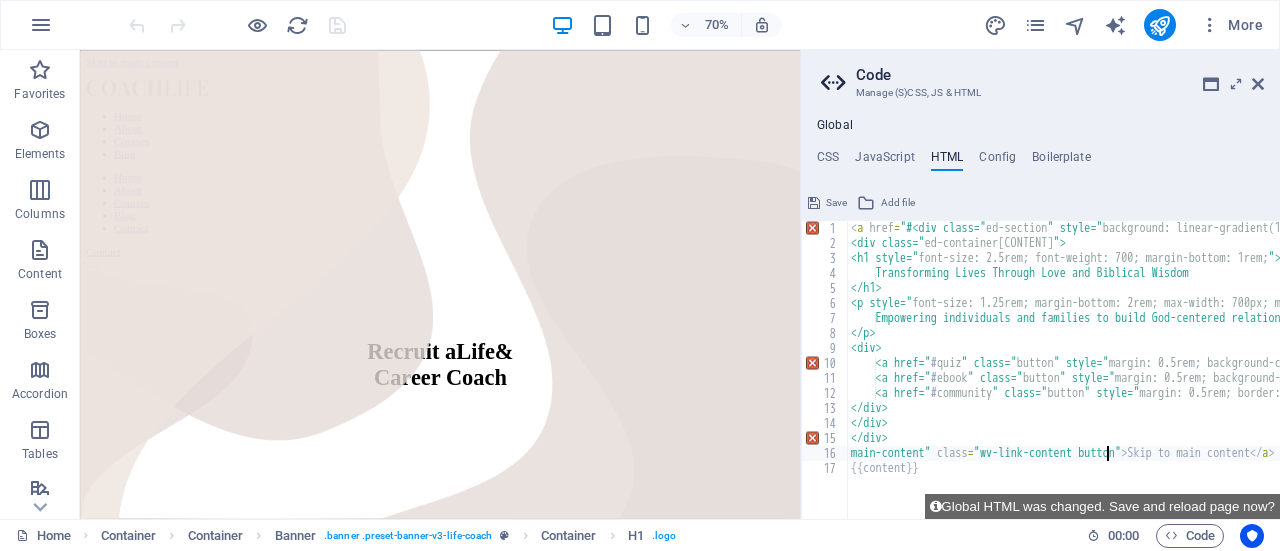type on "main-content" class="wv-link-content button">Skip to main content</a>
[CONTENT]" 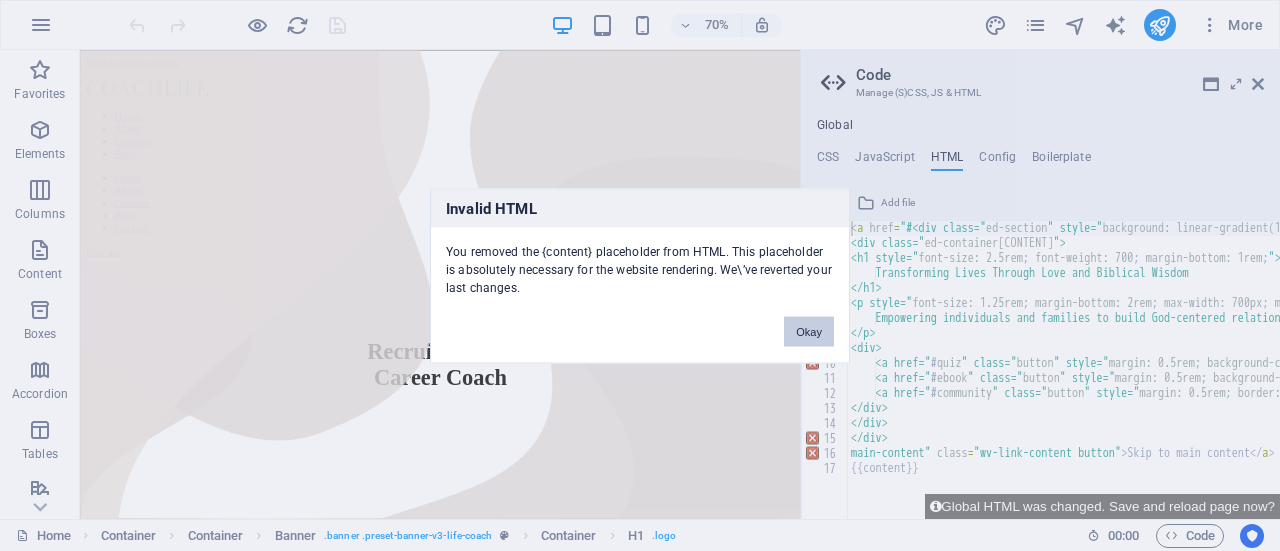 click on "Okay" at bounding box center (809, 331) 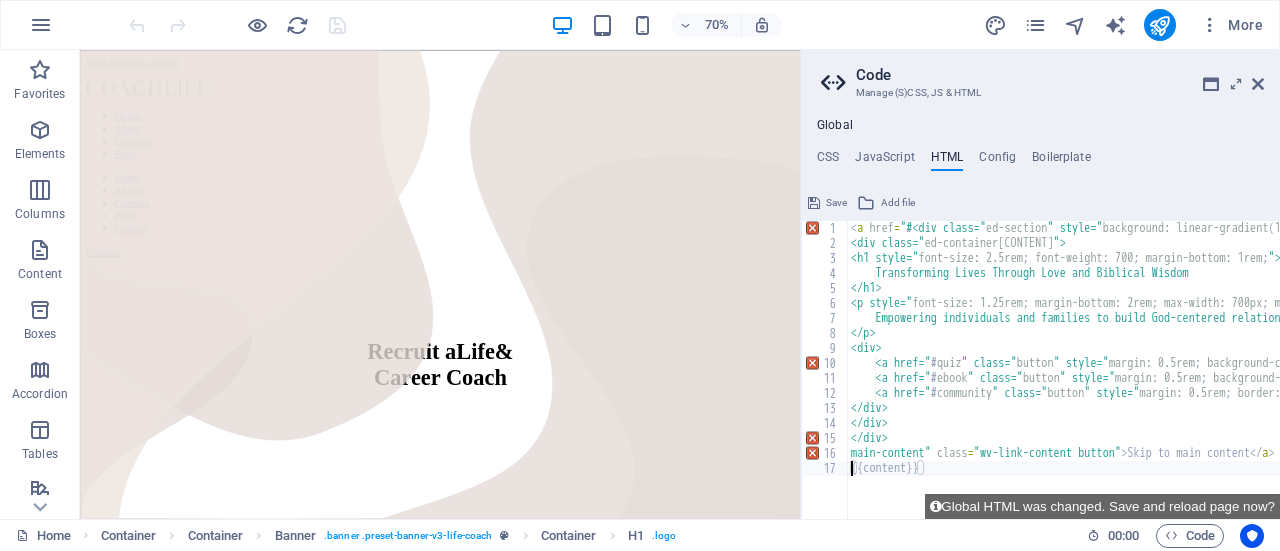 click on "< a   href = "#<div class=" ed-section " style=" background:   linear-gradient ( 120deg ,   # 0d1a40 ,   # bfa347 );   color:   # ffffff ;   padding:   6rem   2rem ;   text-align:   center ; ">   <div class=" ed-container ">     <h1 style=" font-size:   2.5rem ;   font-weight:   700 ;   margin-bottom:   1rem ; ">        Transforming Lives Through Love and Biblical Wisdom     </h1>     <p style=" font-size:   1.25rem ;   margin-bottom:   2rem ;   max-width:   700px ;   margin-left:   auto ;   margin-right:   auto ; ">        Empowering individuals and families to build God-centered relationships through devotionals, tools, and truth.     </p>     <div>        <a href=" # quiz " class=" button " style=" margin:   0.5rem ;   background-color:   # ffd700 ;   color:   # 000 ;   padding:   1rem   2rem ;   font-weight:   bold ;   border-radius:   5px ; ">Take the Free Love Language Quiz</a>        <a href=" # ebook " class=" button " style=" margin:   0.5rem ;   background-color:   # ffffff ;   color:   # 0d1a40 ;" at bounding box center (1565, 377) 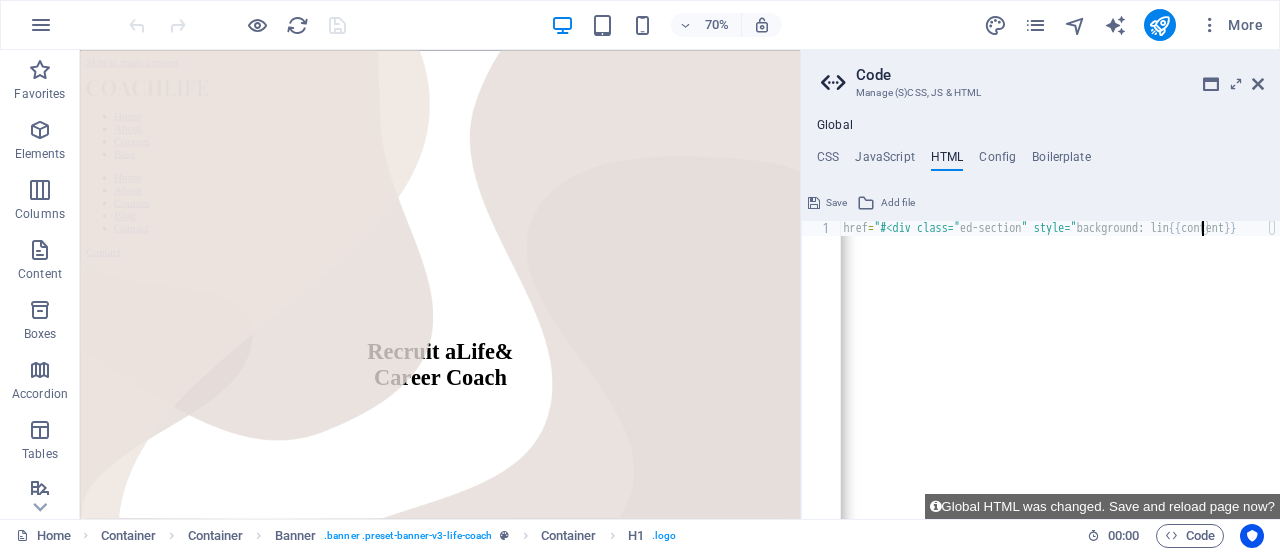 scroll, scrollTop: 0, scrollLeft: 0, axis: both 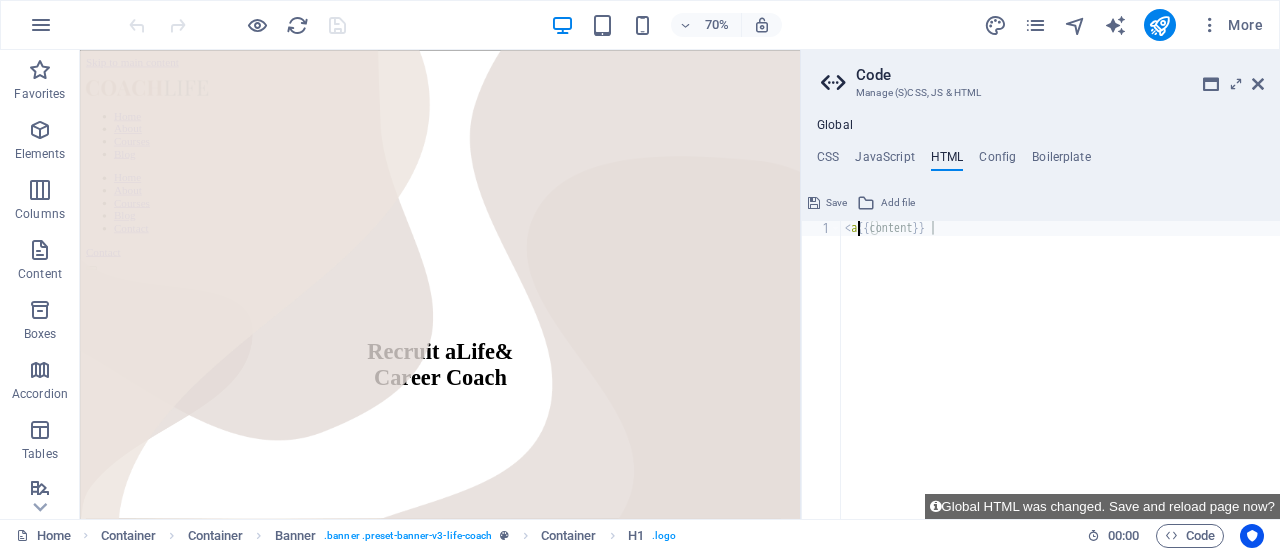 type on "{{content}}" 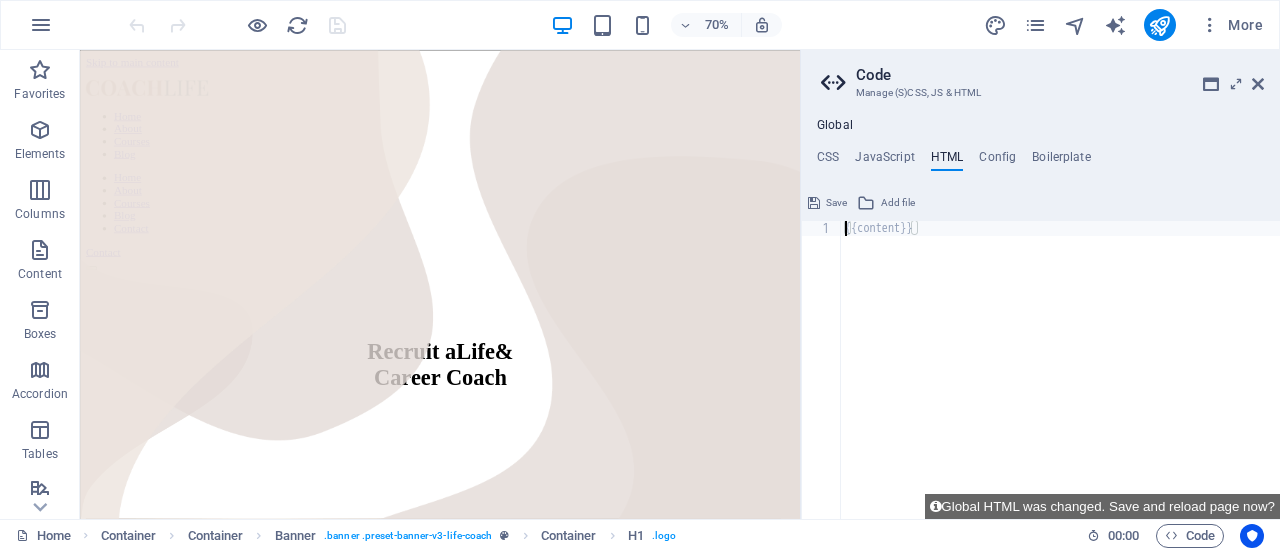 click on "{{content}}" at bounding box center [1060, 385] 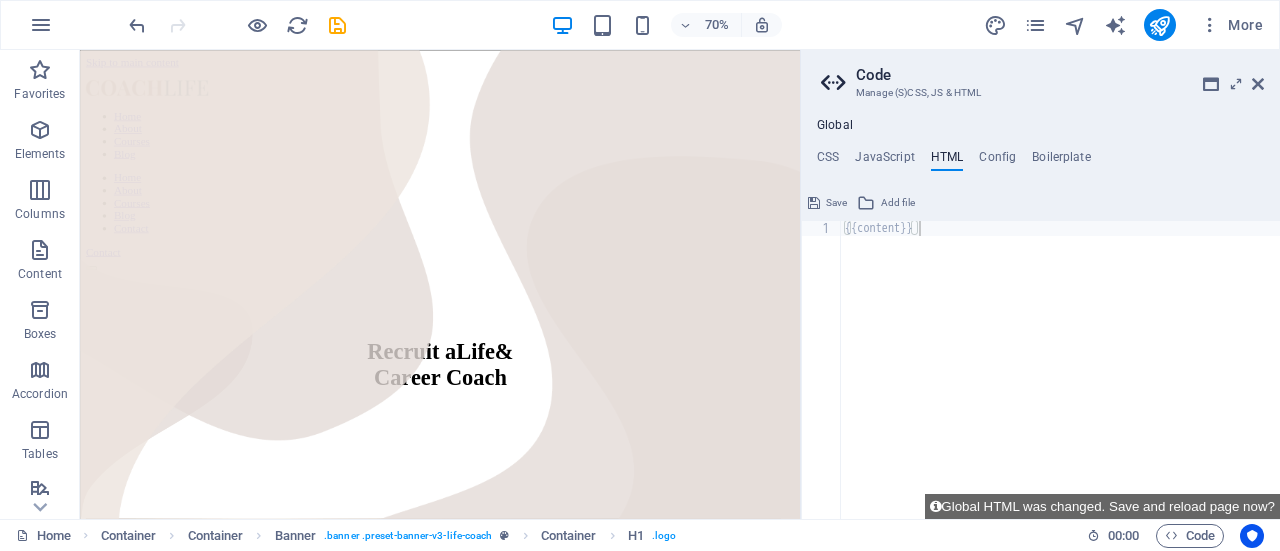 click on "CSS JavaScript HTML Config Boilerplate" at bounding box center [1040, 161] 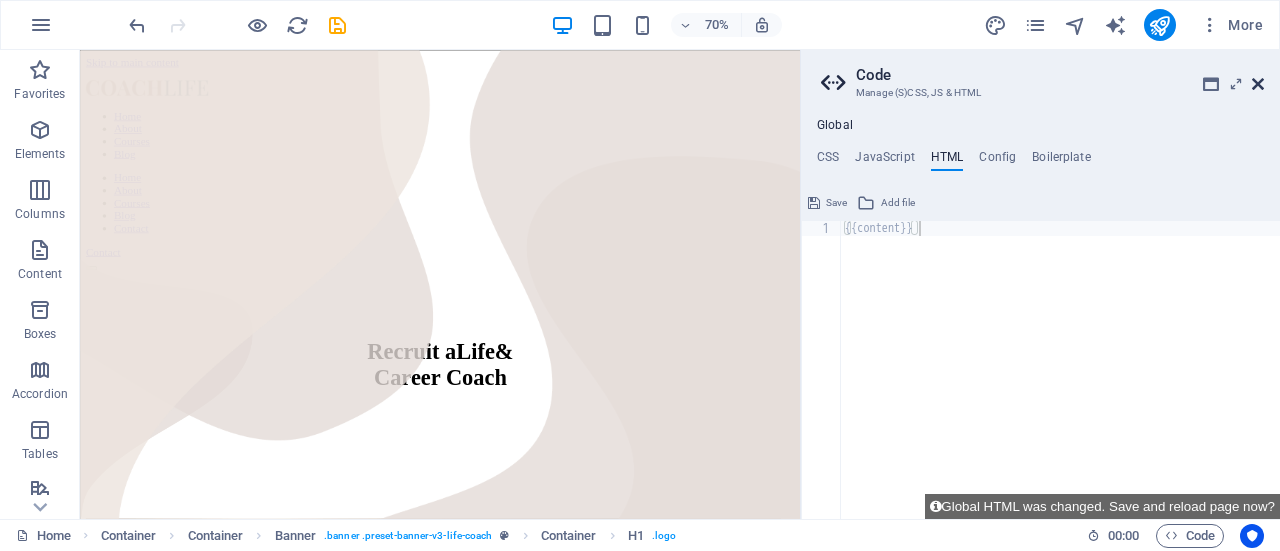 click at bounding box center (1258, 84) 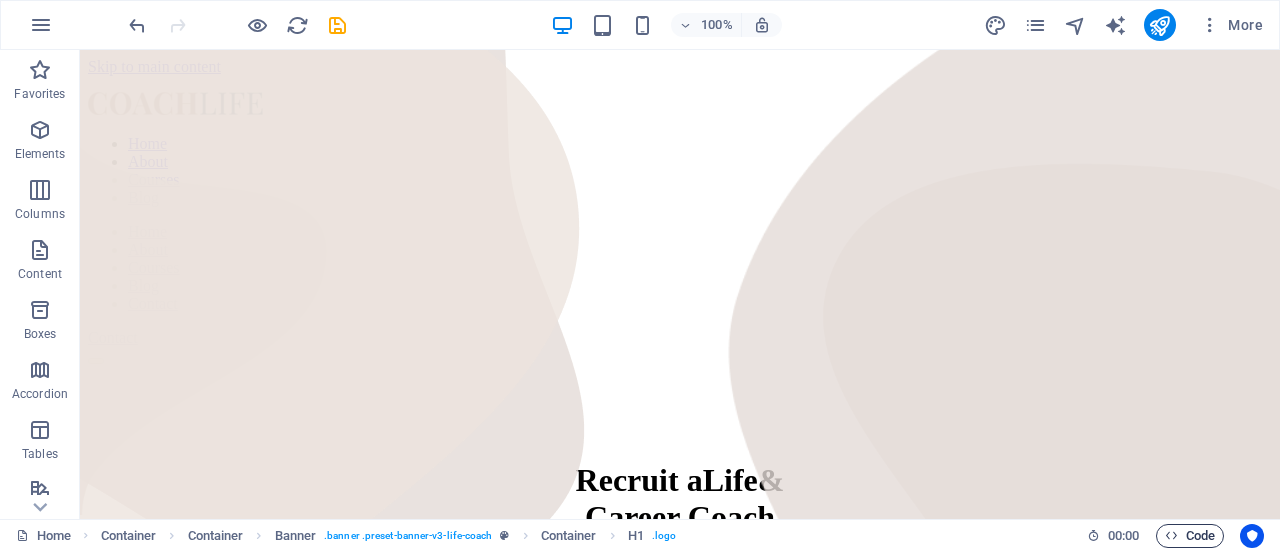 click on "Code" at bounding box center (1190, 536) 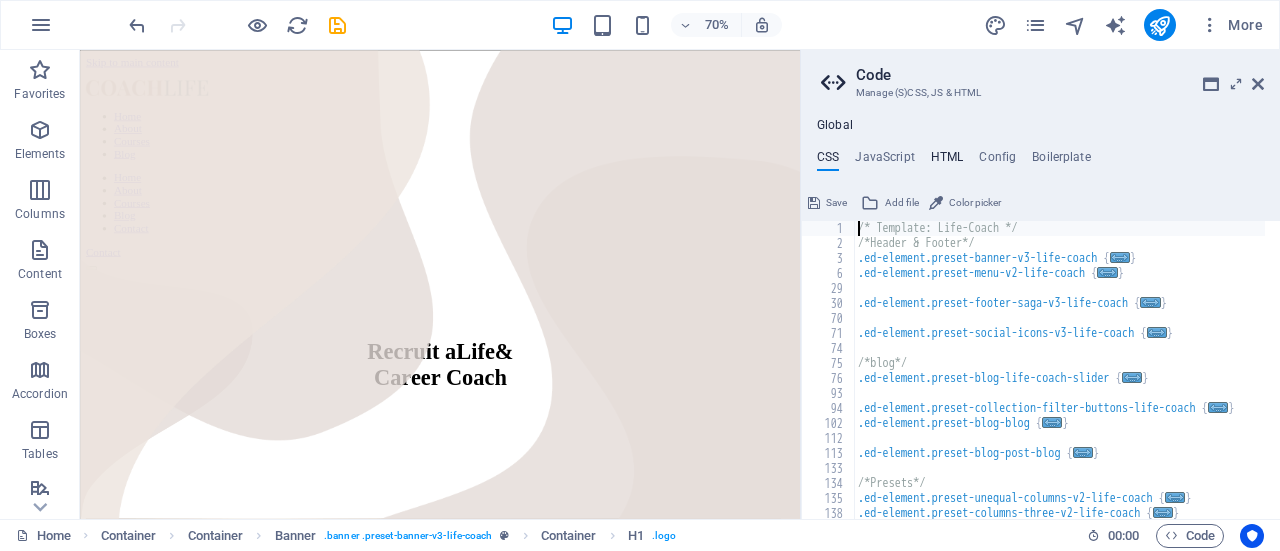 click on "HTML" at bounding box center [947, 161] 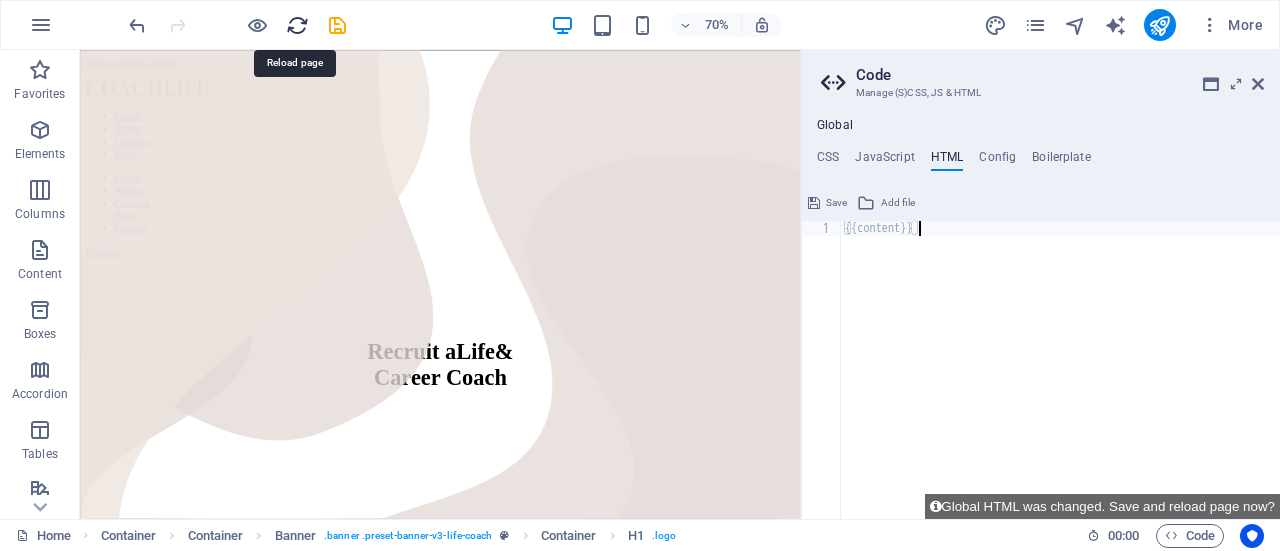 click at bounding box center [297, 25] 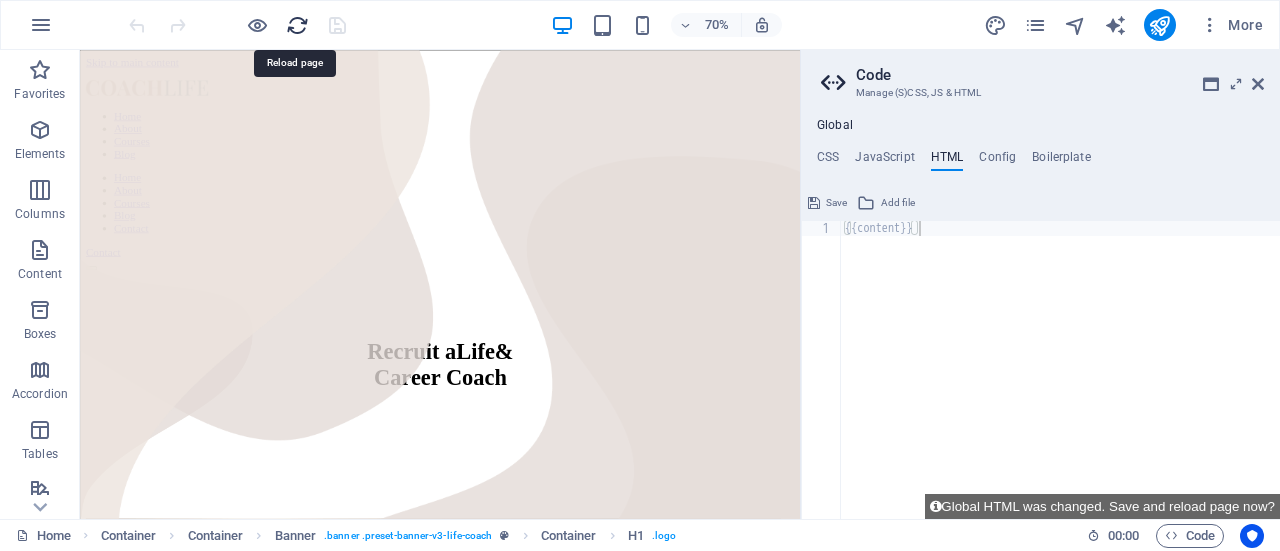 scroll, scrollTop: 0, scrollLeft: 0, axis: both 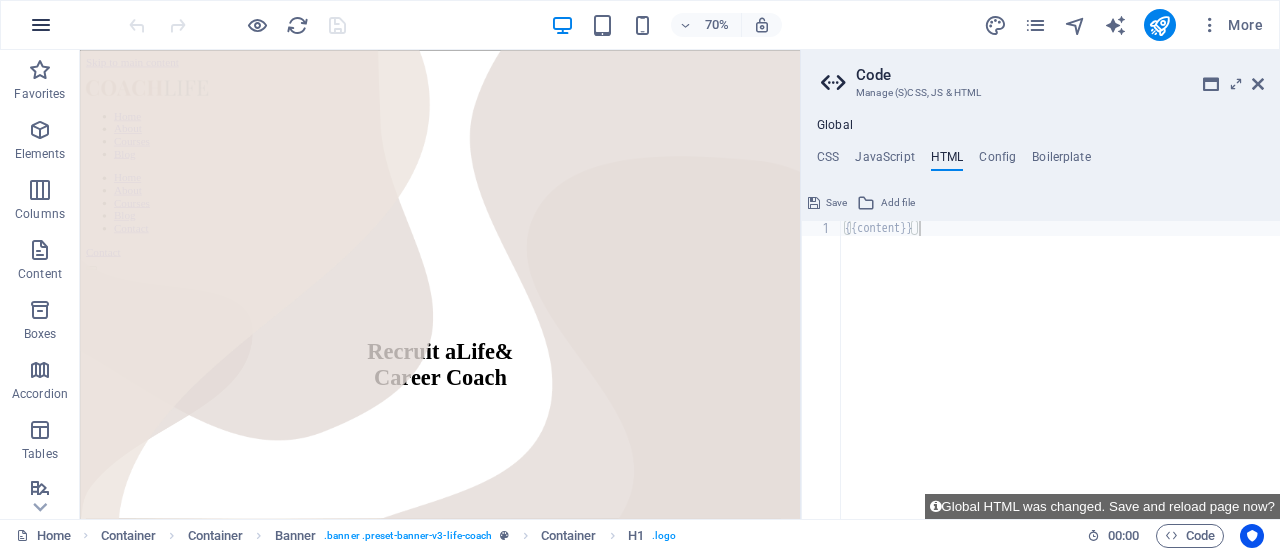 click at bounding box center (41, 25) 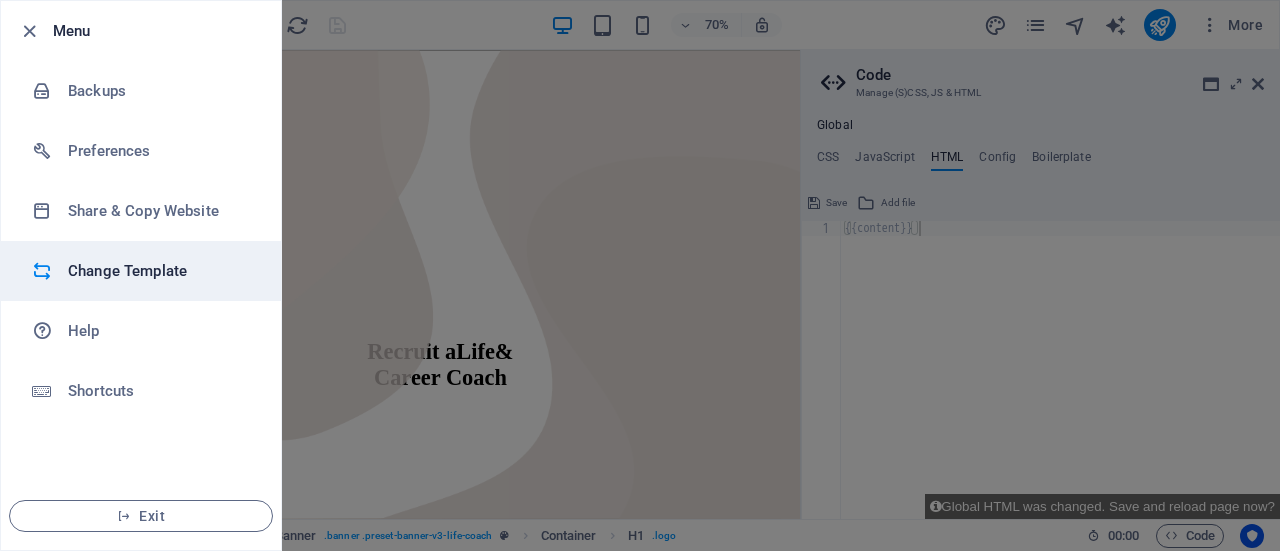 click on "Change Template" at bounding box center [160, 271] 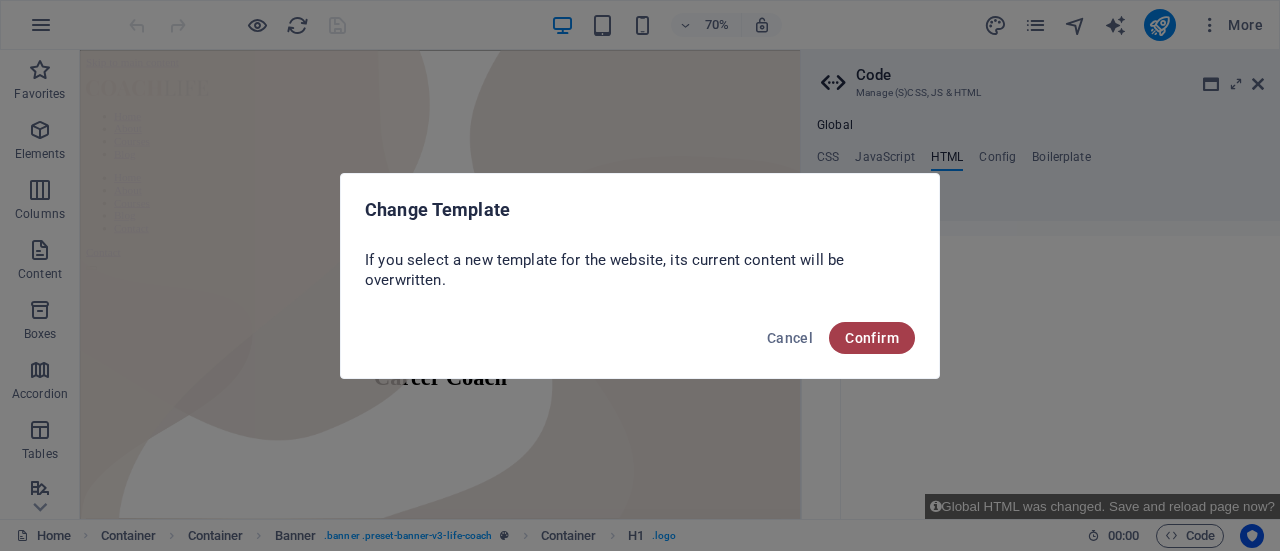 click on "Confirm" at bounding box center [872, 338] 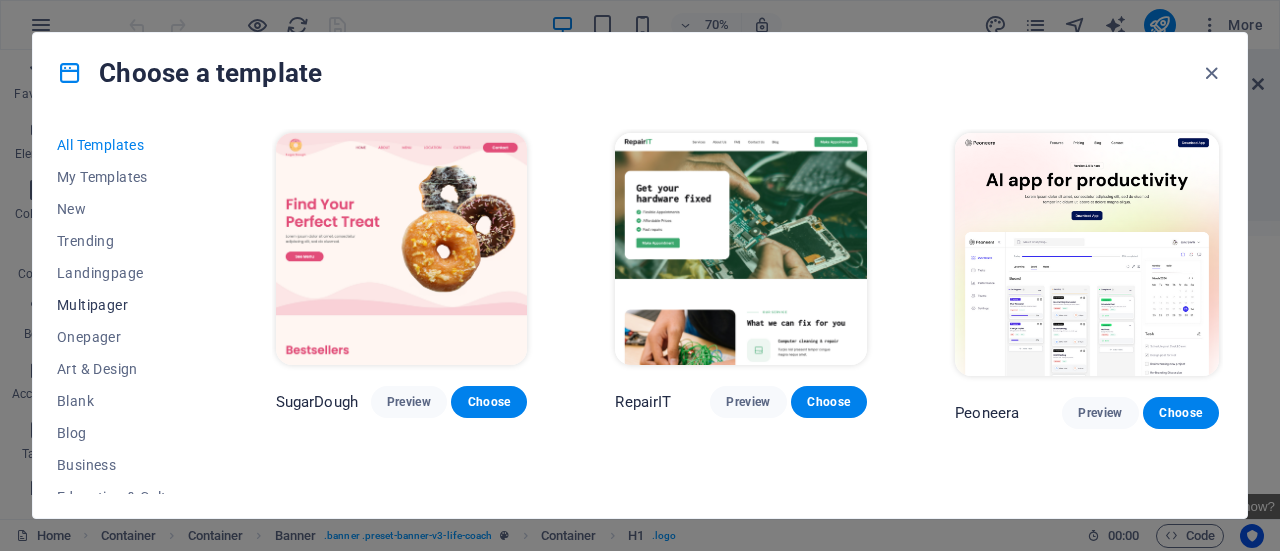 click on "Multipager" at bounding box center [122, 305] 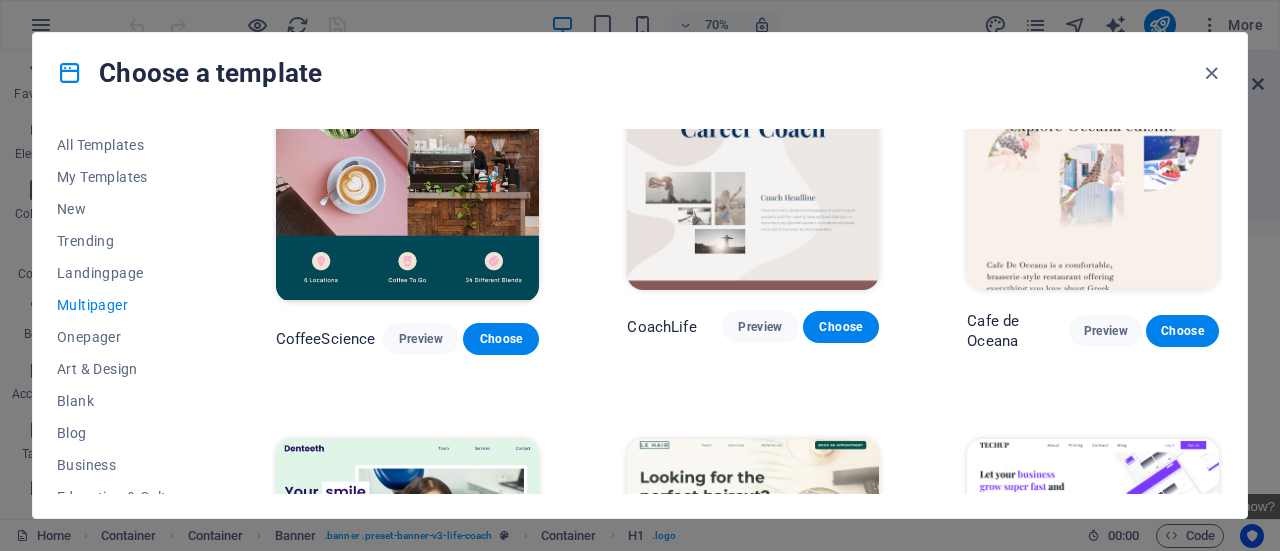 scroll, scrollTop: 2746, scrollLeft: 0, axis: vertical 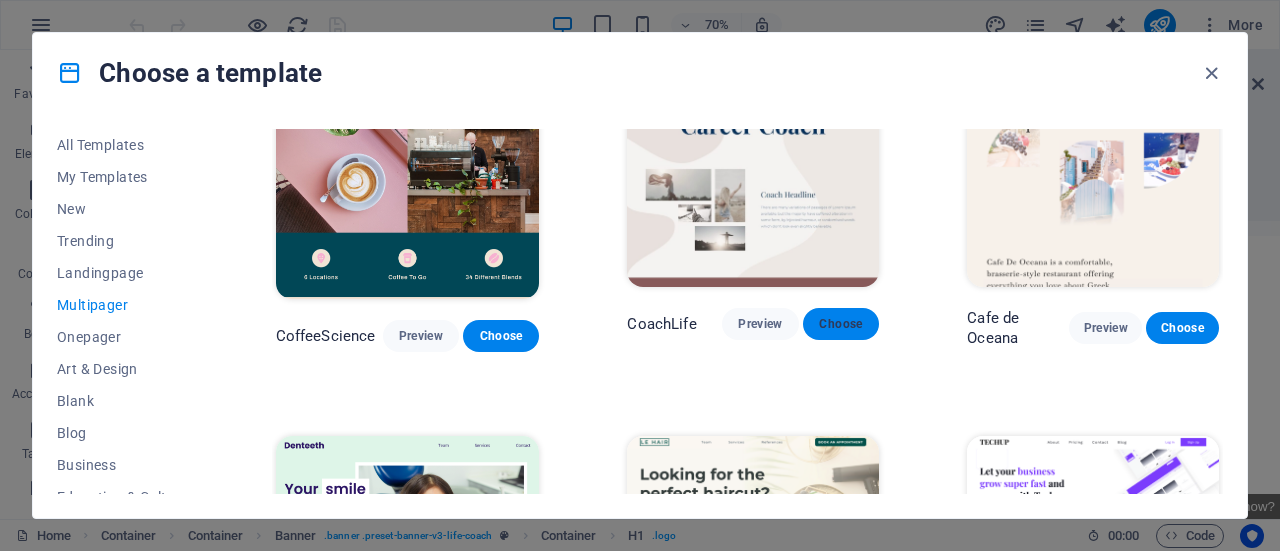 click on "Choose" at bounding box center [841, 324] 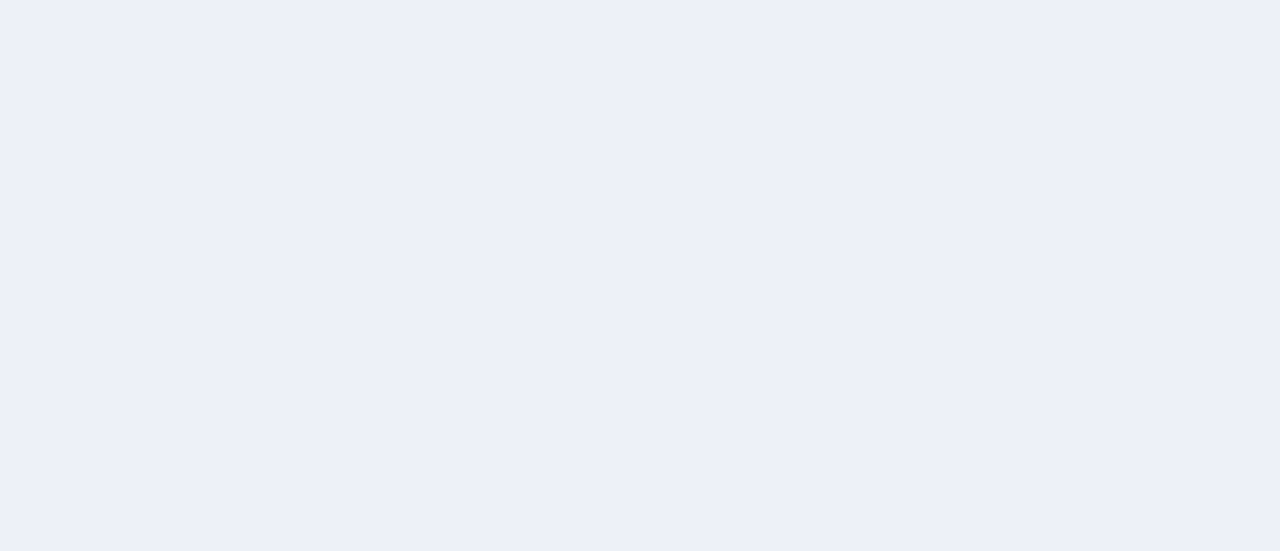scroll, scrollTop: 0, scrollLeft: 0, axis: both 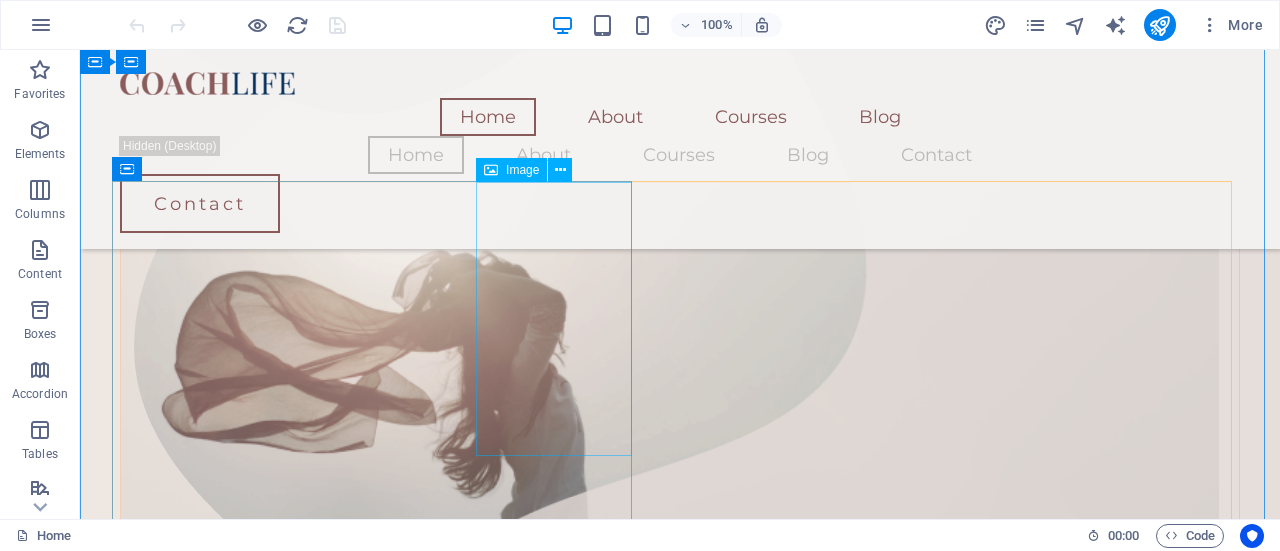 click at bounding box center [680, 2032] 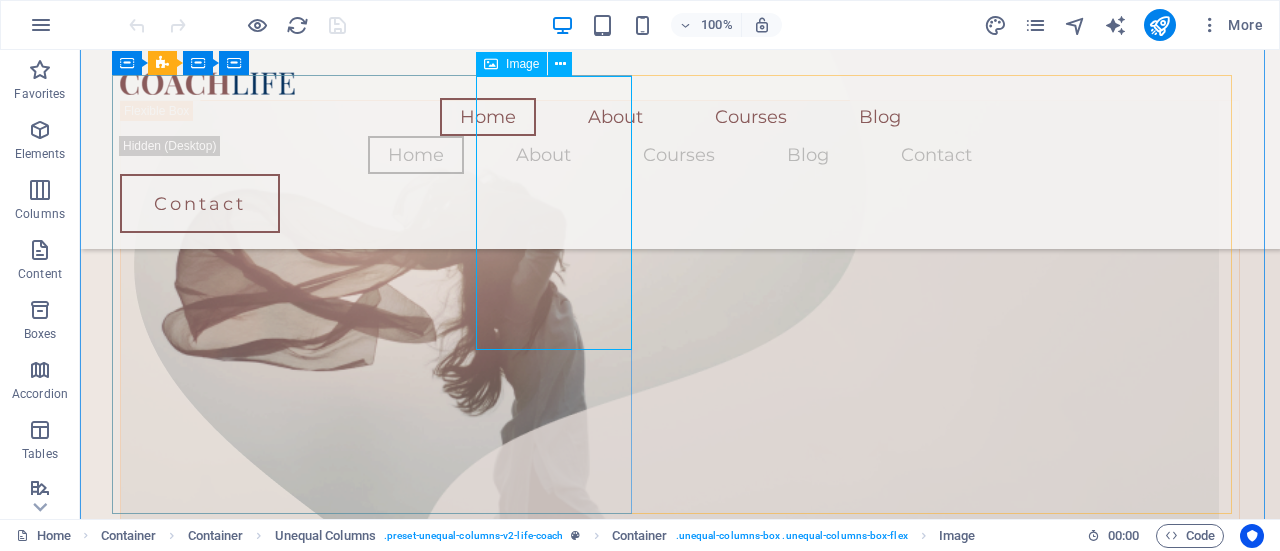 scroll, scrollTop: 573, scrollLeft: 0, axis: vertical 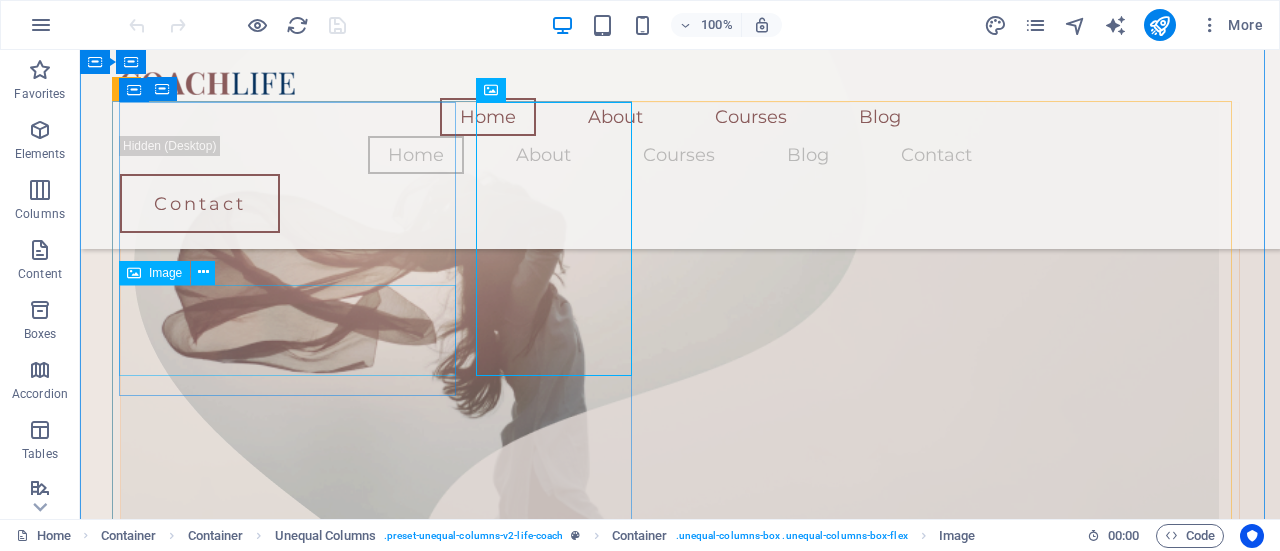 click at bounding box center [670, 800] 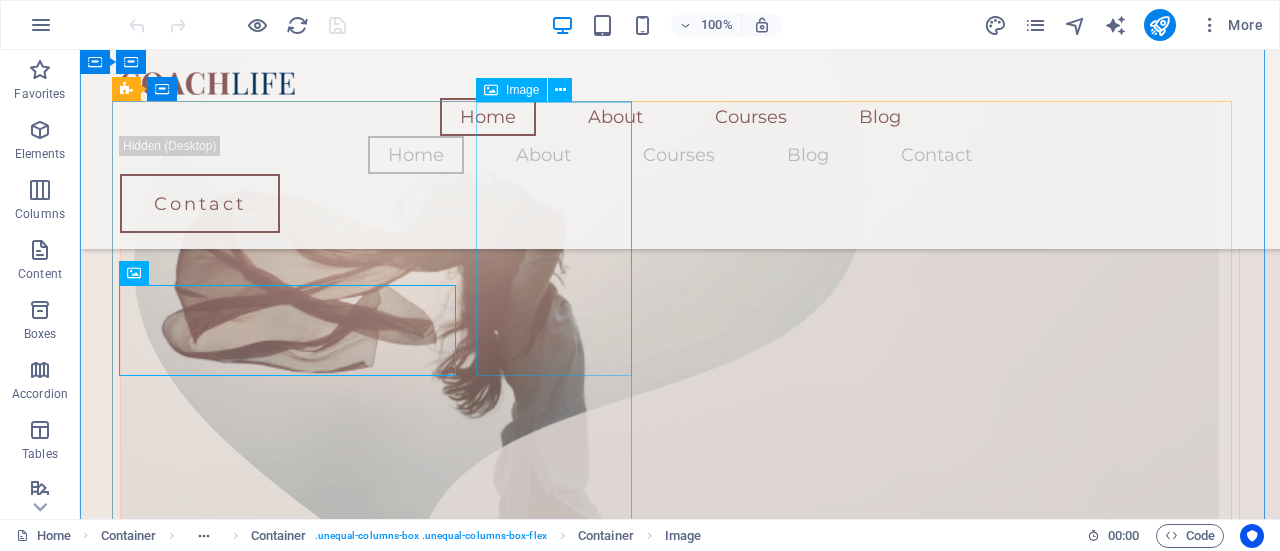 click at bounding box center [680, 1952] 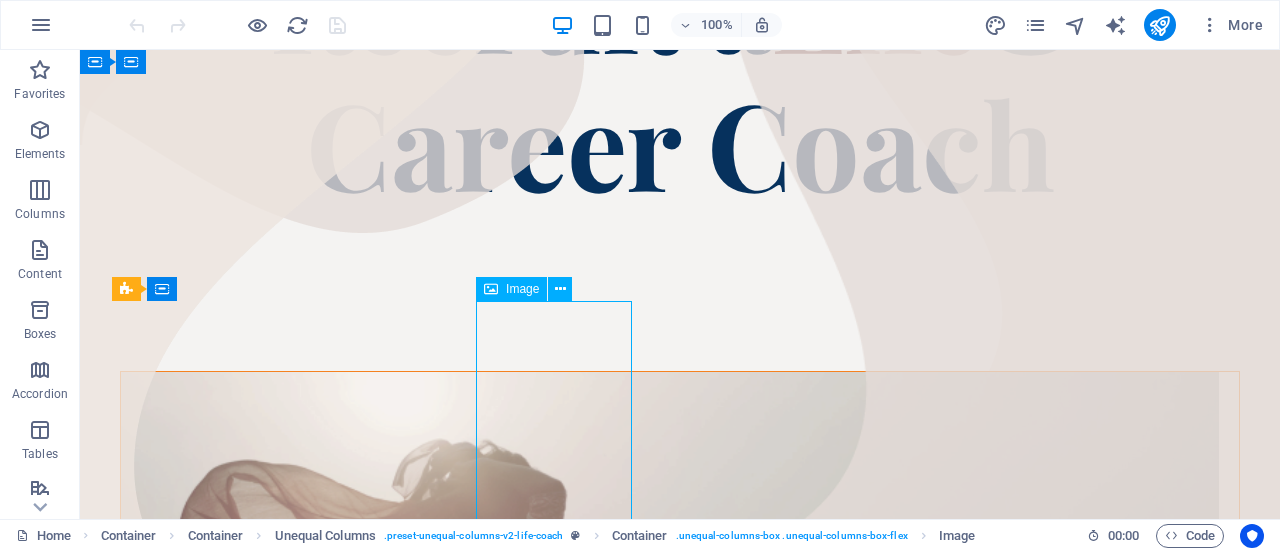 scroll, scrollTop: 373, scrollLeft: 0, axis: vertical 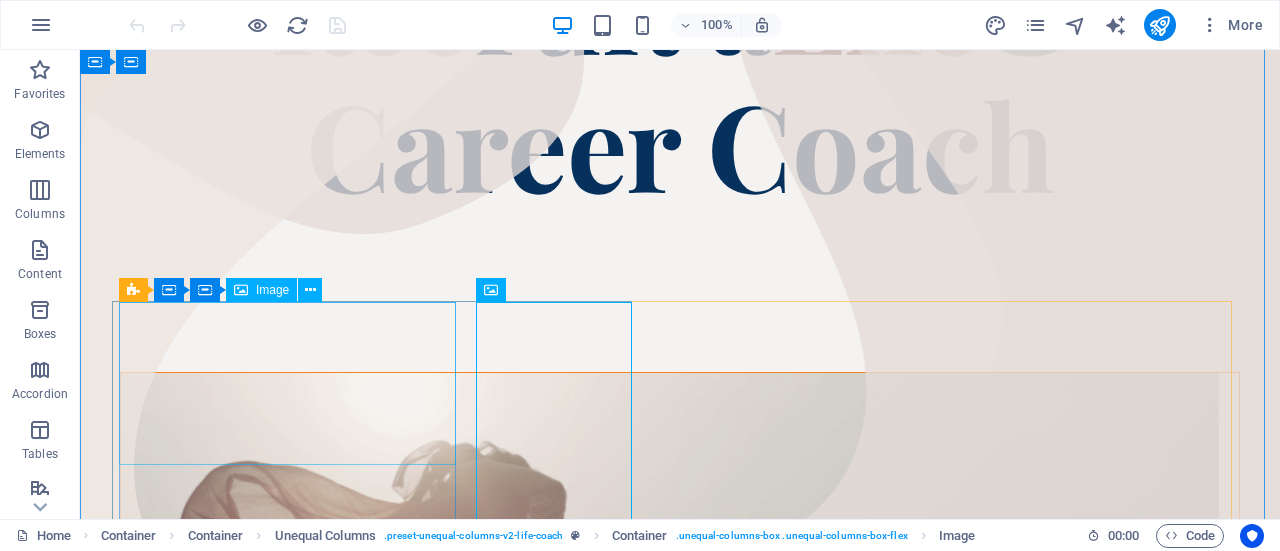 click at bounding box center [670, 637] 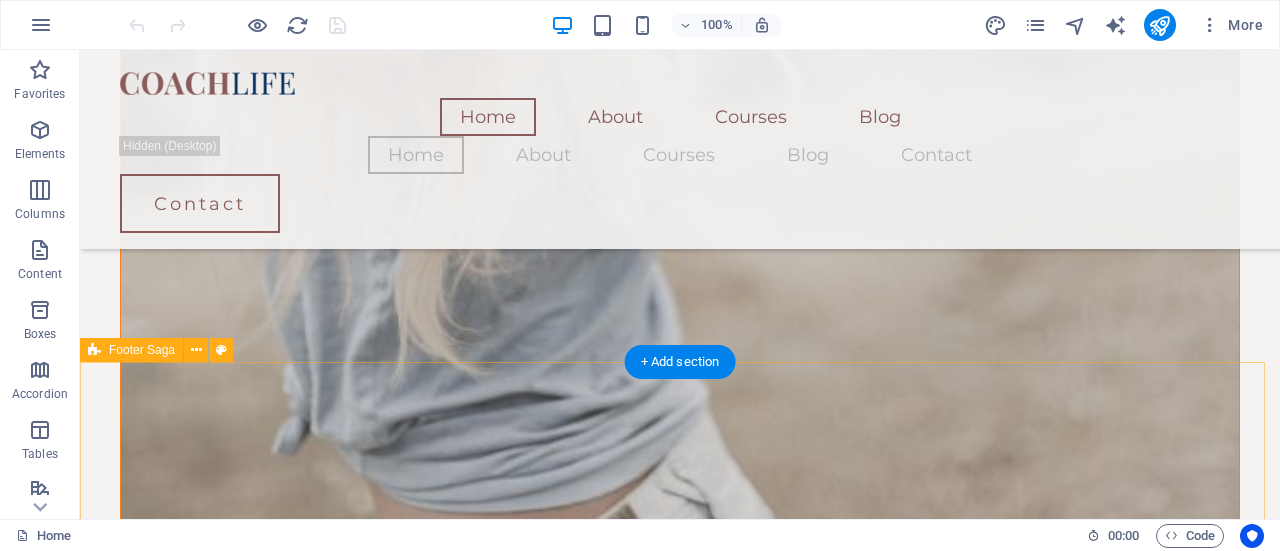 scroll, scrollTop: 2793, scrollLeft: 0, axis: vertical 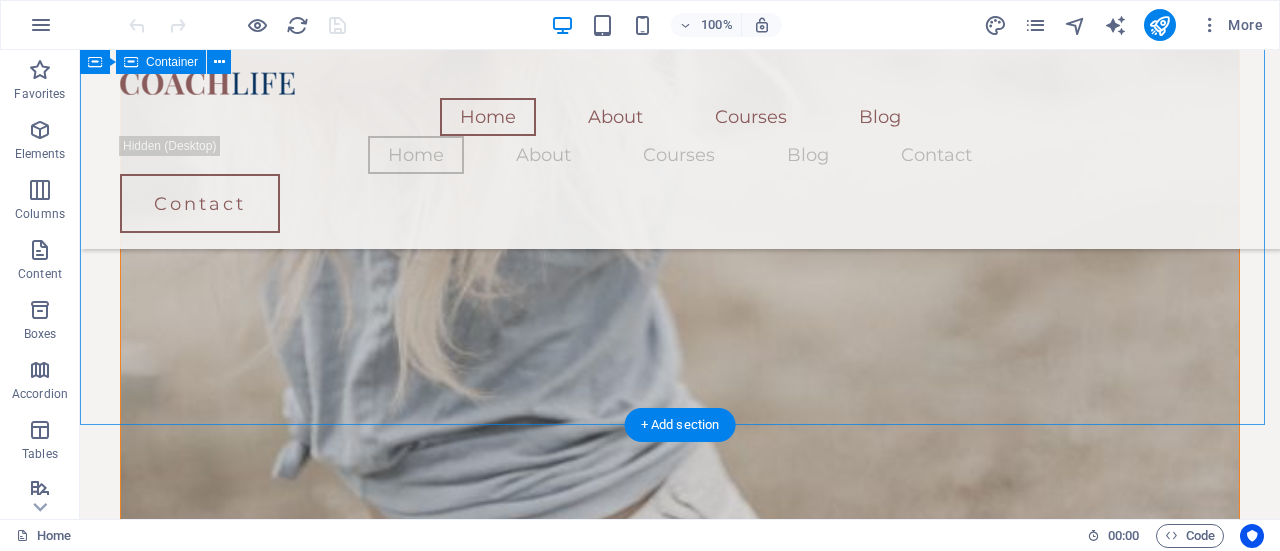 click on "Devon Lane After being forced to move twice within five years, our customers had a hard time finding us and our sales plummeted. The Lorem Ipsum Co. not only revitalized our brand, but saved our nearly 100-year-old family business from the brink of ruin. Devon Lane After being forced to move twice within five years, our customers had a hard time finding us and our sales plummeted. The Lorem Ipsum Co. not only revitalized our brand, but saved our nearly 100-year-old family business from the brink of ruin. Devon Lane After being forced to move twice within five years, our customers had a hard time finding us and our sales plummeted. The Lorem Ipsum Co. not only revitalized our brand, but saved our nearly 100-year-old family business from the brink of ruin. Devon Lane After being forced to move twice within five years, our customers had a hard time finding us and our sales plummeted. The Lorem Ipsum Co. not only revitalized our brand, but saved our nearly 100-year-old family business from the brink of ruin." at bounding box center (680, 4478) 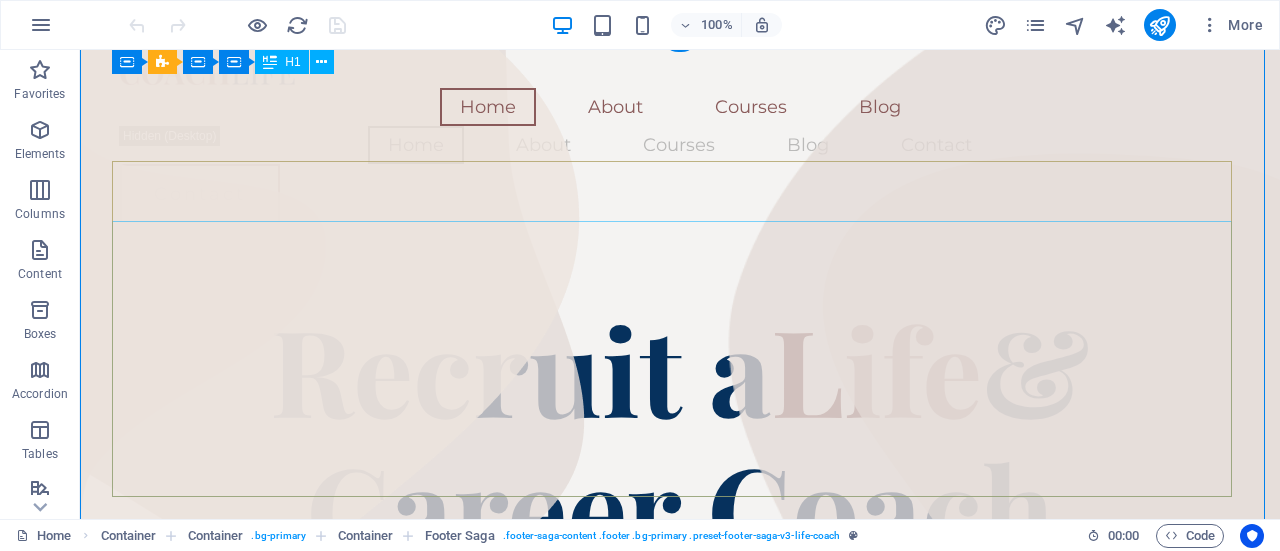 scroll, scrollTop: 0, scrollLeft: 0, axis: both 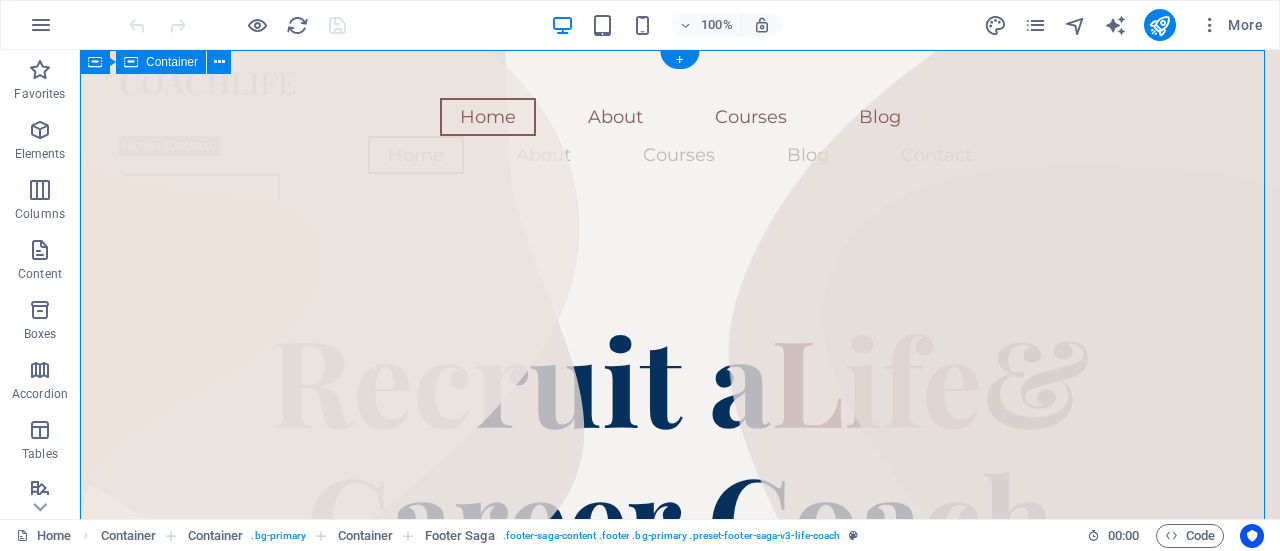 click on "Home About Courses Blog Home About Courses Blog Contact Contact Recruit a  Life  & Career Coach Coach Headline There are many variations of passages of Lorem Ipsum available, but the majority have suffered alteration in some form, by injected humour, or randomised words which don't look even slightly believable." at bounding box center [680, 2118] 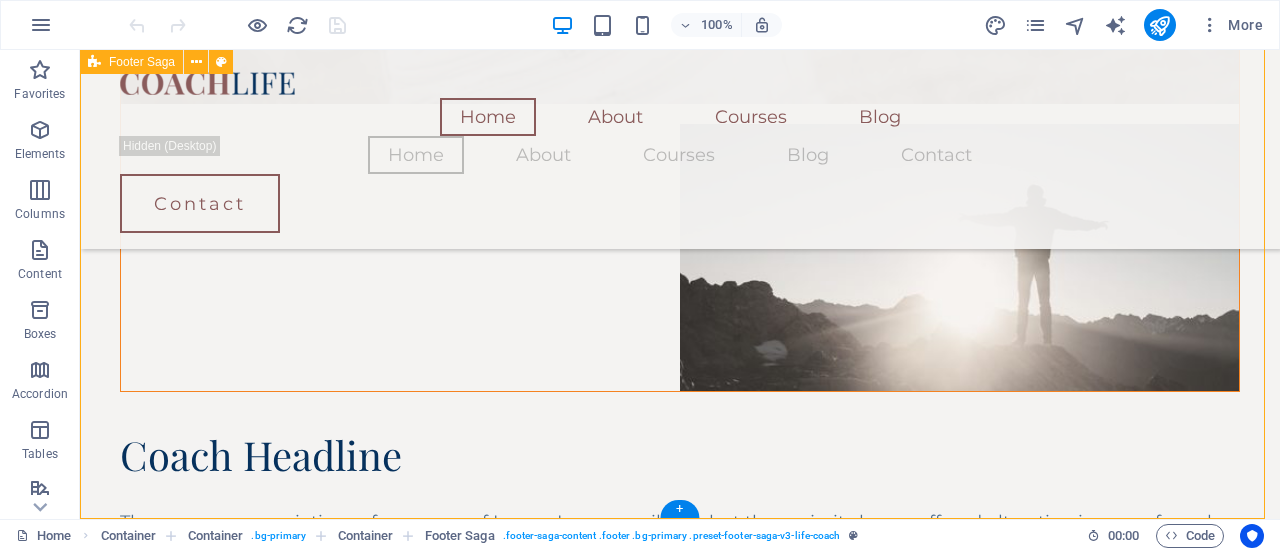 scroll, scrollTop: 3406, scrollLeft: 0, axis: vertical 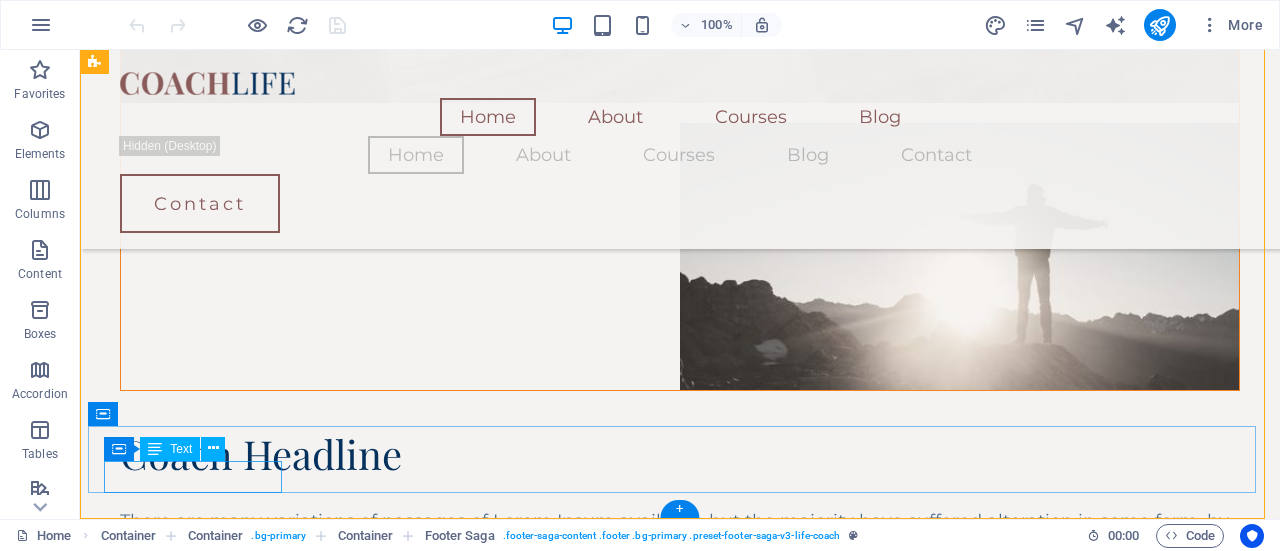 click on "© 2022 All rights reserved" at bounding box center (656, 6560) 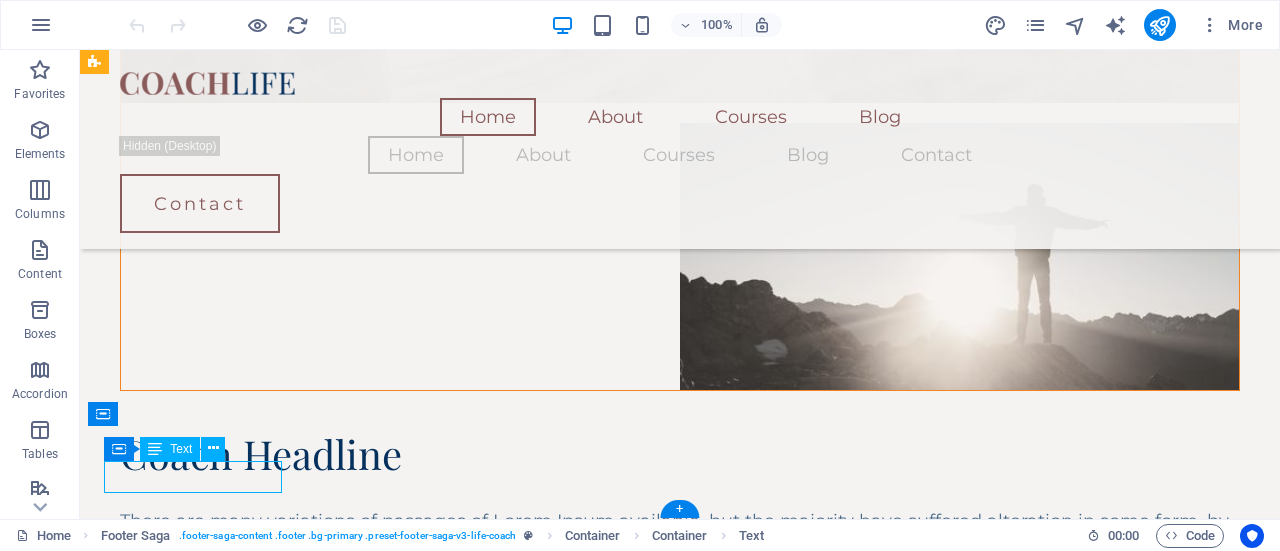 click on "© 2022 All rights reserved" at bounding box center [656, 6560] 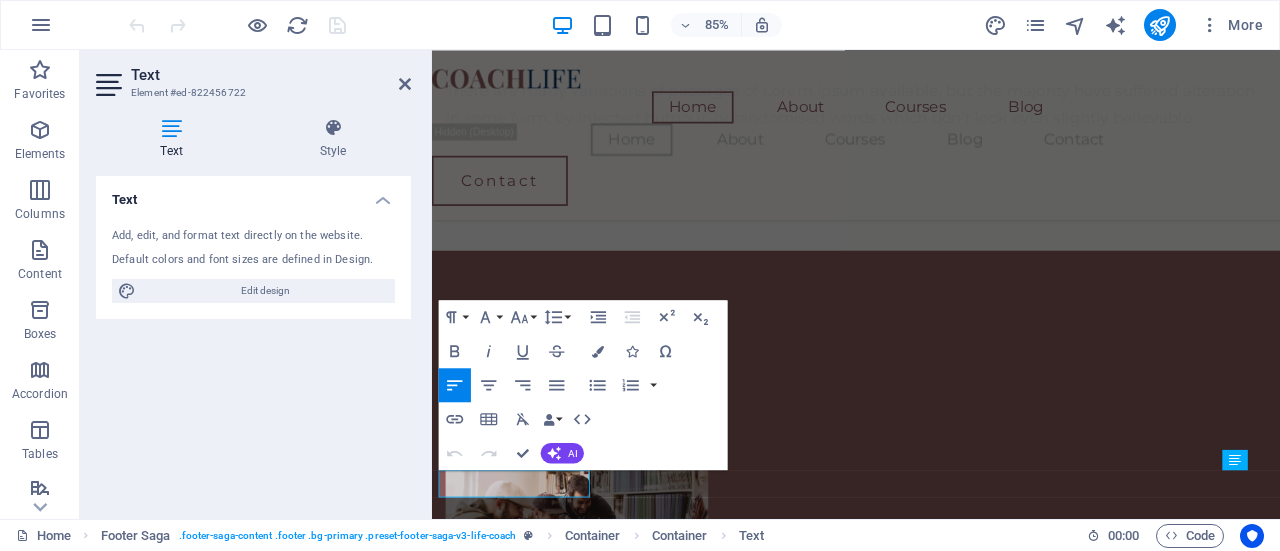 scroll, scrollTop: 3214, scrollLeft: 0, axis: vertical 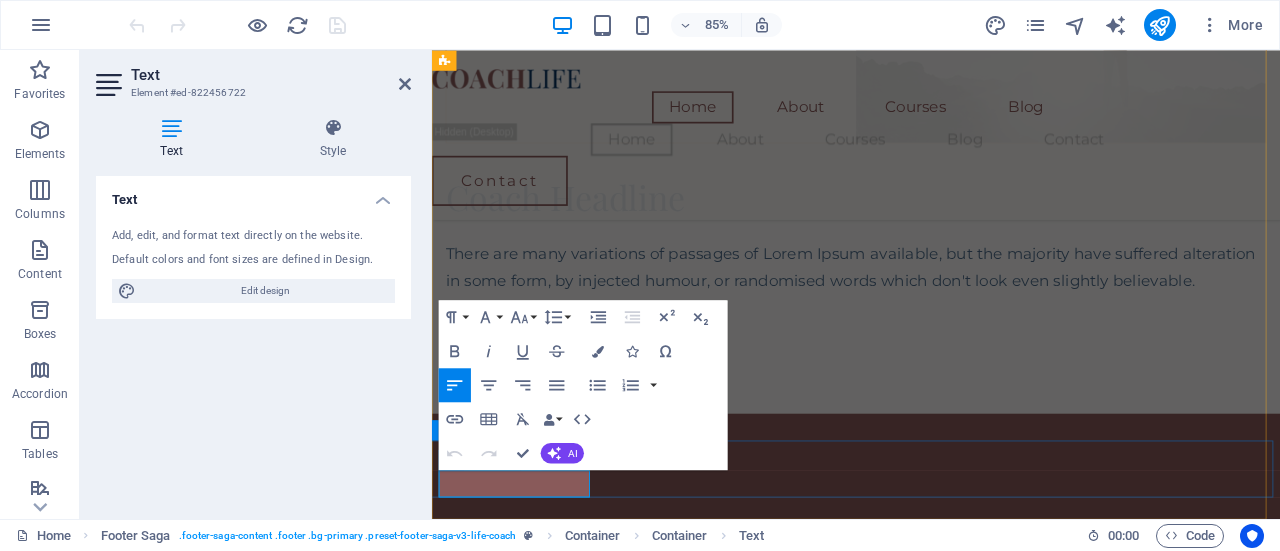 click on "© 2022 All rights reserved" at bounding box center [530, 6274] 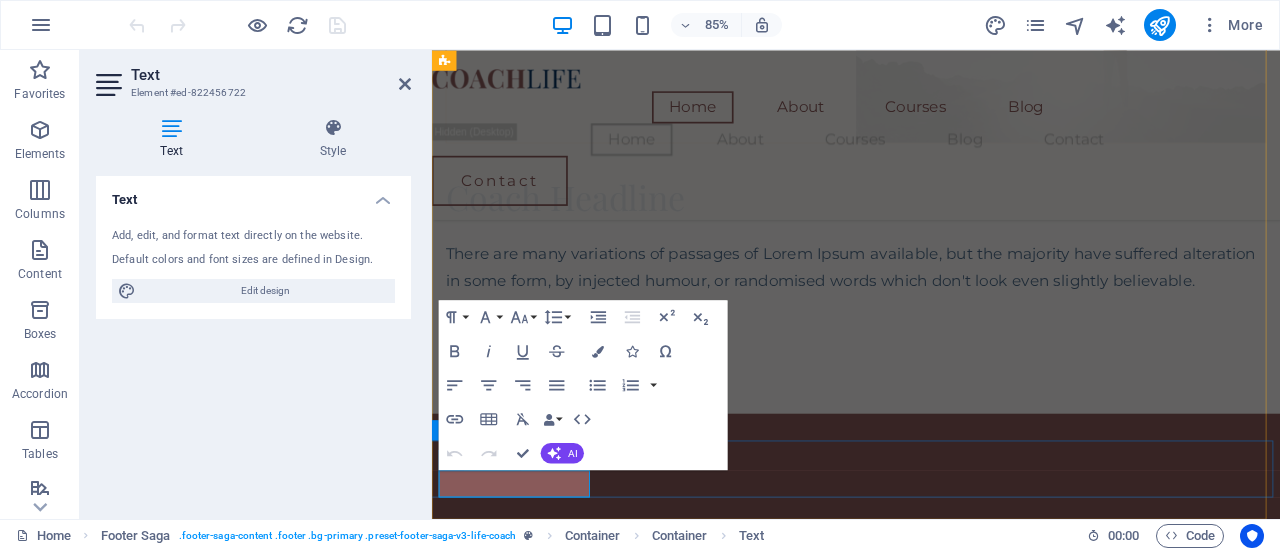 click on "© 2022 All rights reserved" at bounding box center [530, 6274] 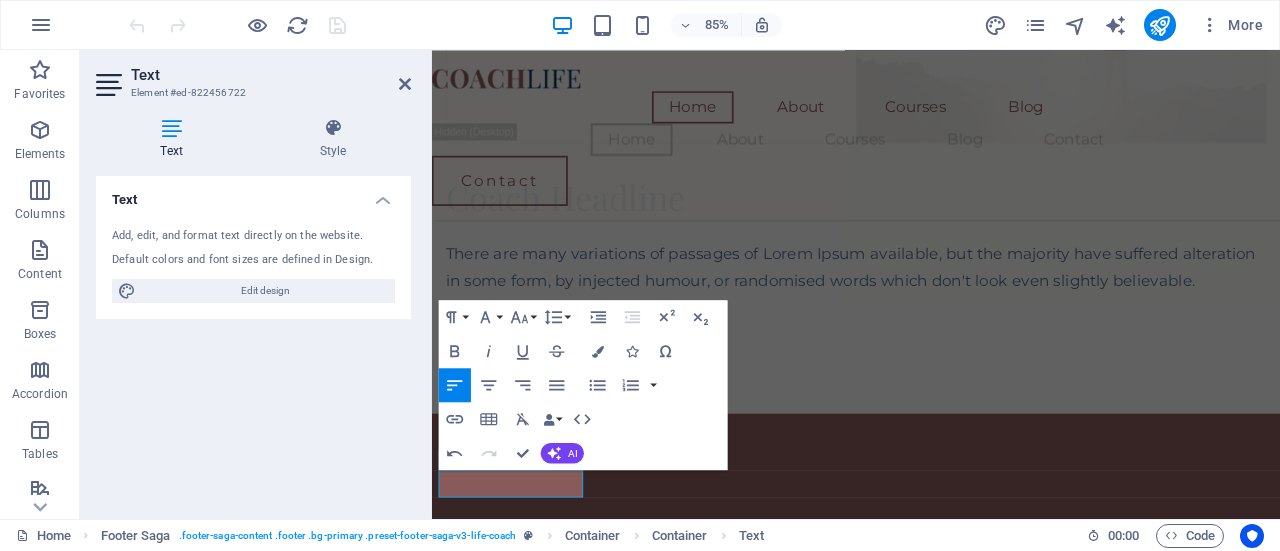 type 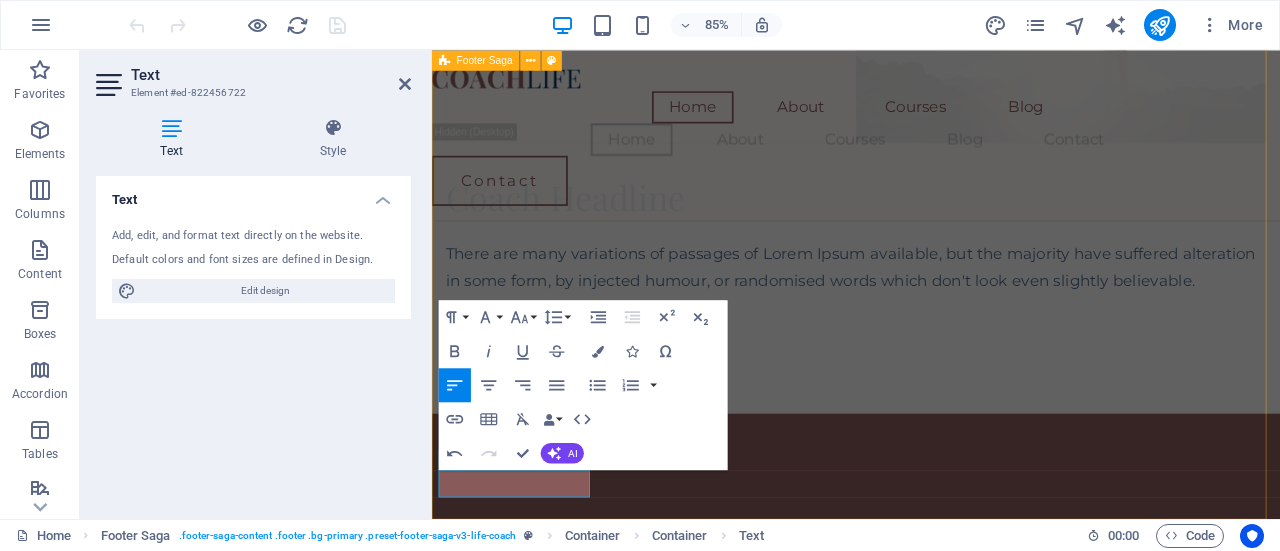 click on "Phone:  [PHONE] Email:  [EMAIL] Home About Courses Blog Contact Home About Courses Blog Contact Phone:  [PHONE] Email:  [EMAIL] Phone:  [PHONE] Email:  [EMAIL] No [NUMBER] [STREET] ,  [CITY] [POSTAL_CODE] No [NUMBER] [STREET] ,  [CITY]   [POSTAL_CODE] © 2025 All rights reserved" at bounding box center (931, 5864) 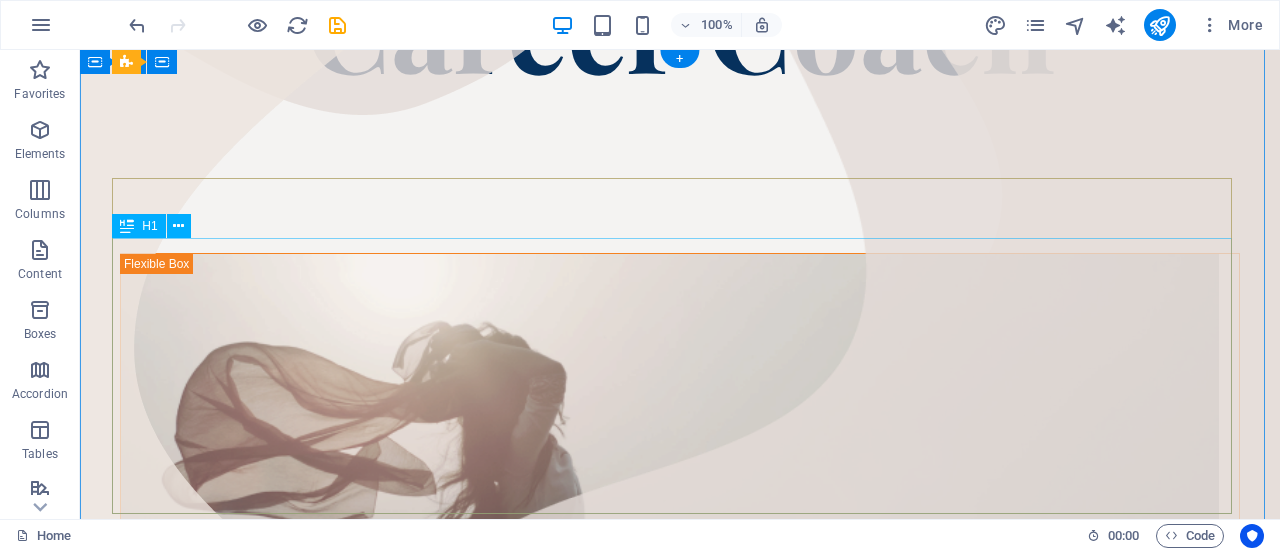 scroll, scrollTop: 0, scrollLeft: 0, axis: both 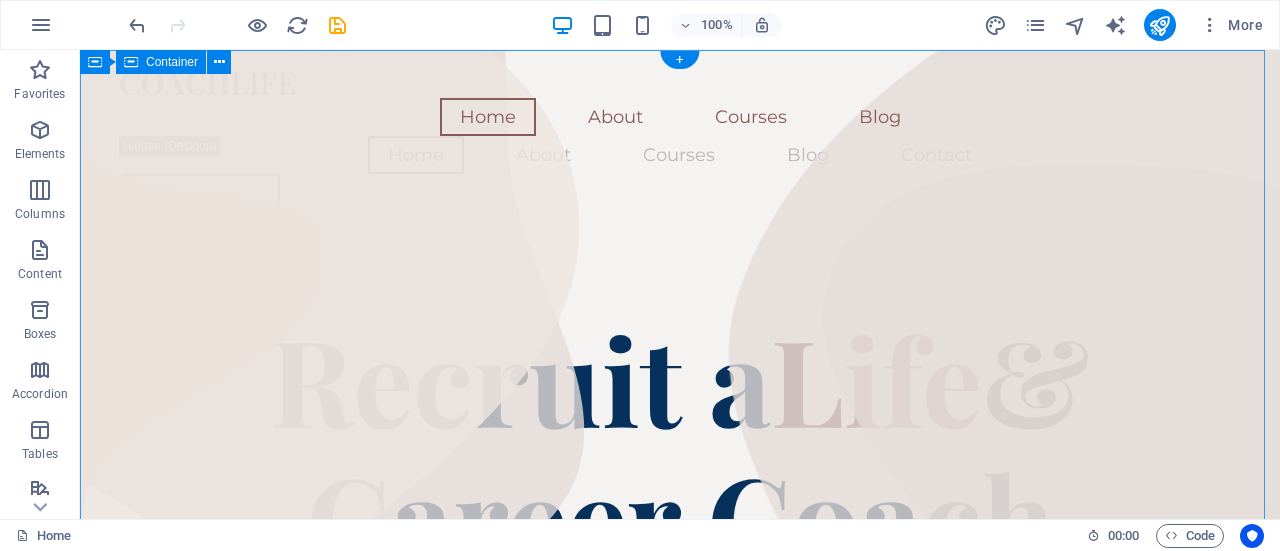 click on "Home About Courses Blog Home About Courses Blog Contact Contact Recruit a  Life  & Career Coach Coach Headline There are many variations of passages of Lorem Ipsum available, but the majority have suffered alteration in some form, by injected humour, or randomised words which don't look even slightly believable." at bounding box center [680, 2118] 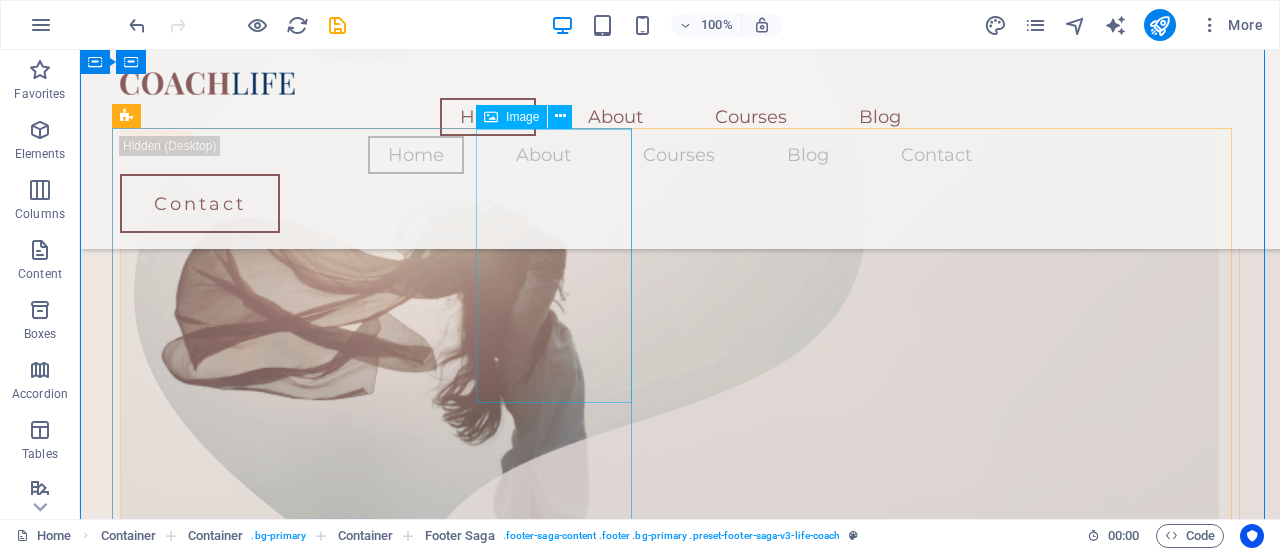 scroll, scrollTop: 546, scrollLeft: 0, axis: vertical 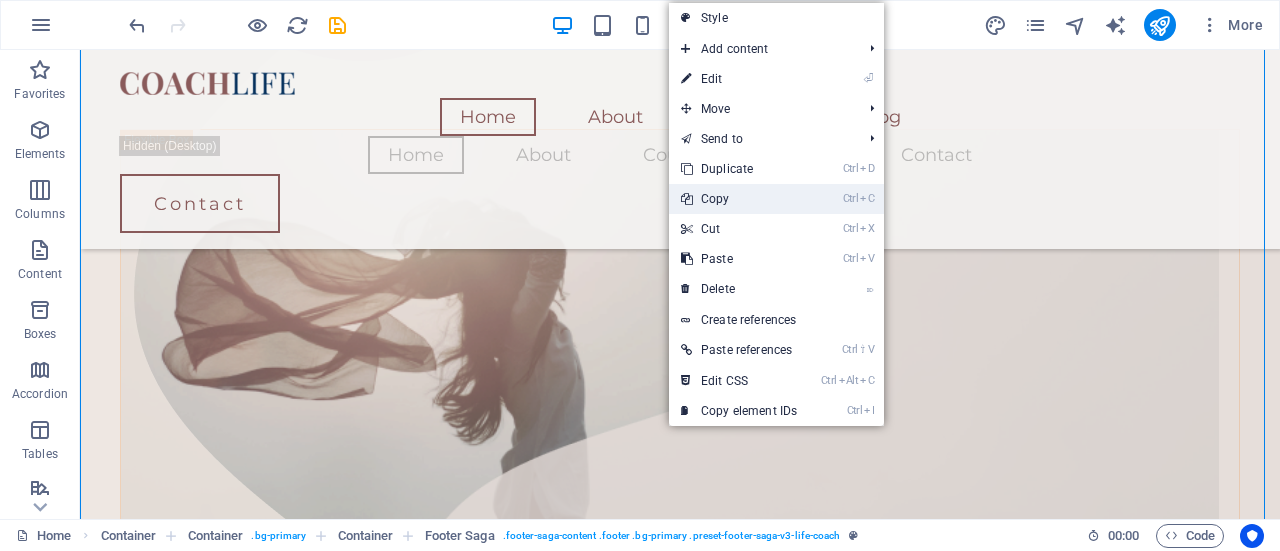 click on "Ctrl C  Copy" at bounding box center (739, 199) 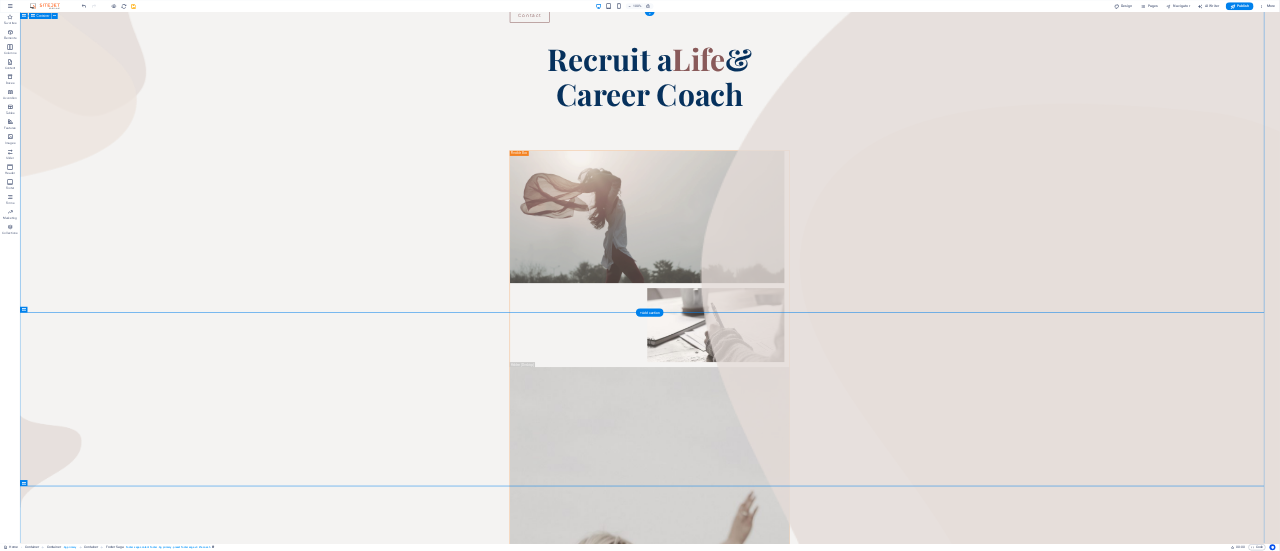scroll, scrollTop: 0, scrollLeft: 0, axis: both 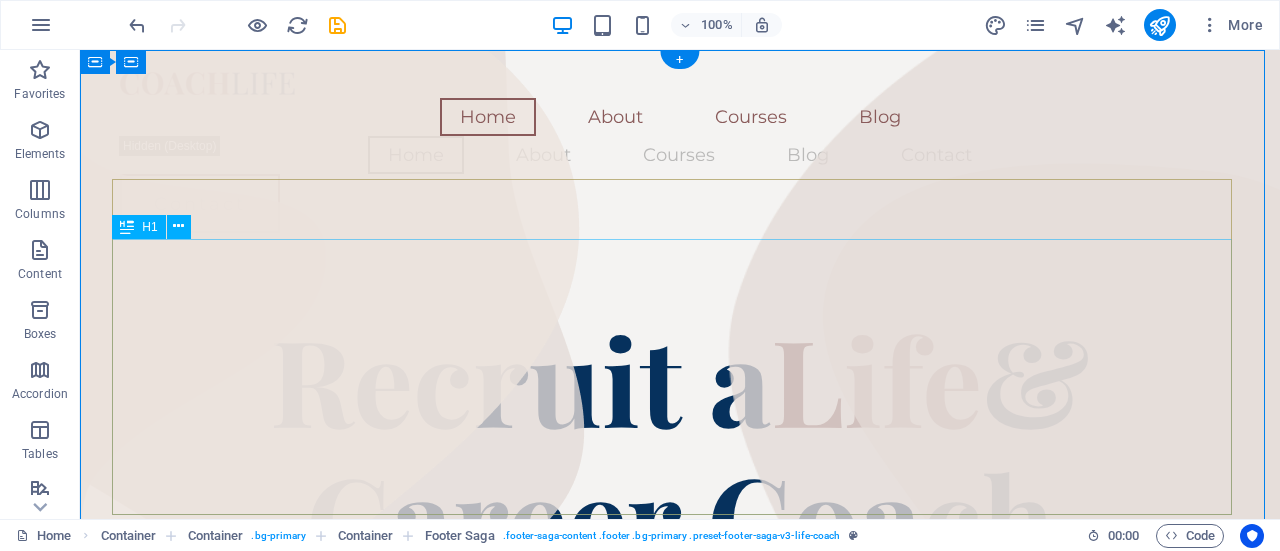 click on "Recruit a  Life  & Career Coach" at bounding box center (680, 447) 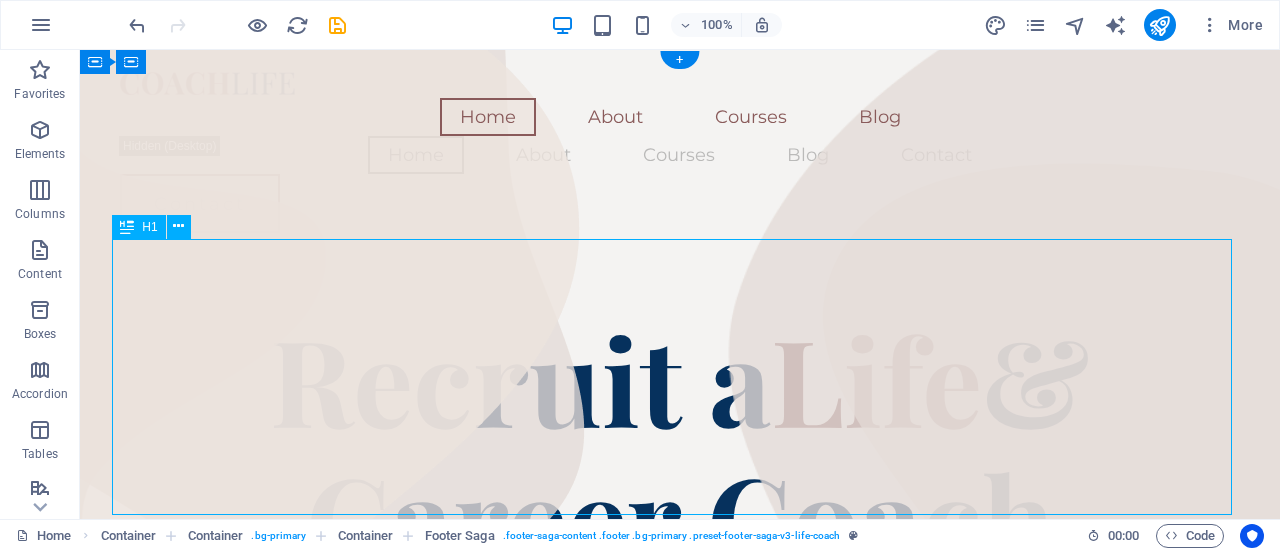 click on "Recruit a  Life  & Career Coach" at bounding box center (680, 447) 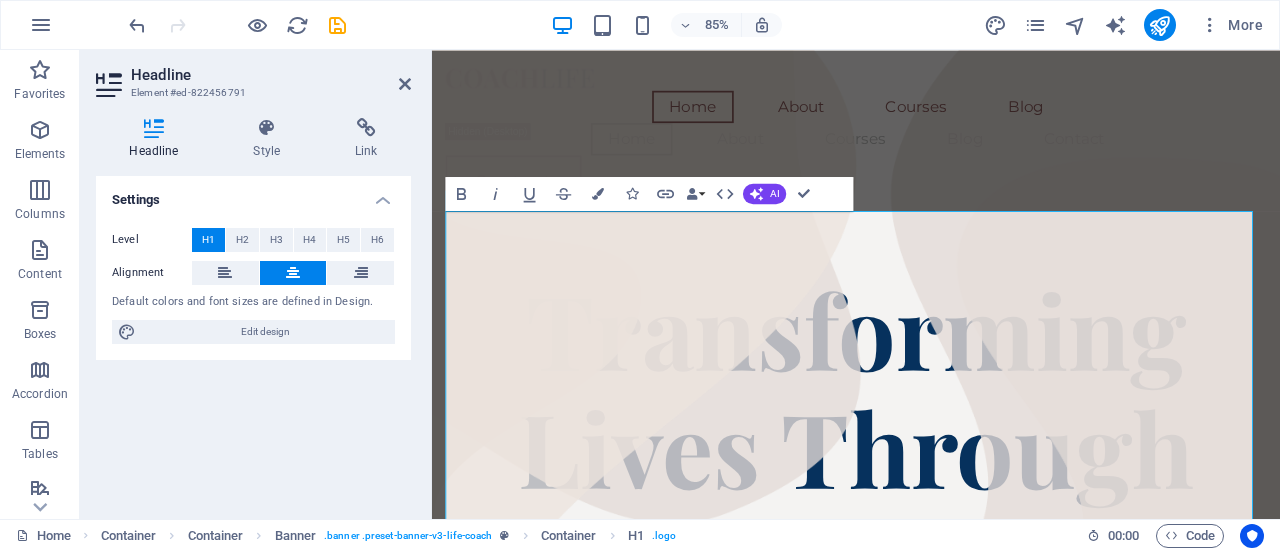 click on "Settings Level H1 H2 H3 H4 H5 H6 Alignment Default colors and font sizes are defined in Design. Edit design" at bounding box center (253, 339) 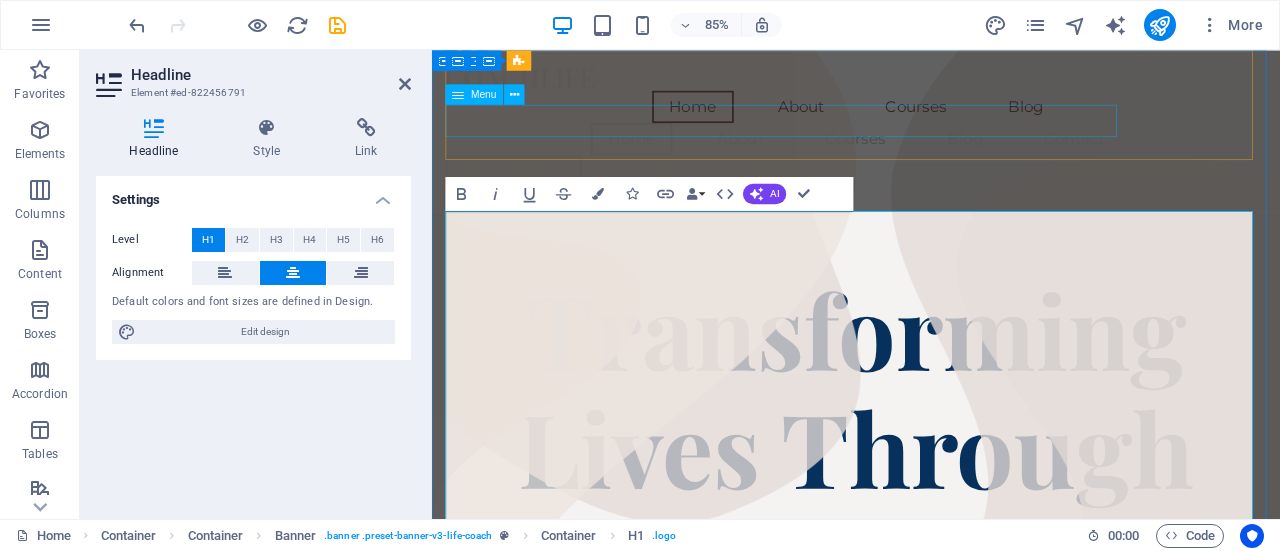 click on "Home About Courses Blog Contact" at bounding box center (931, 155) 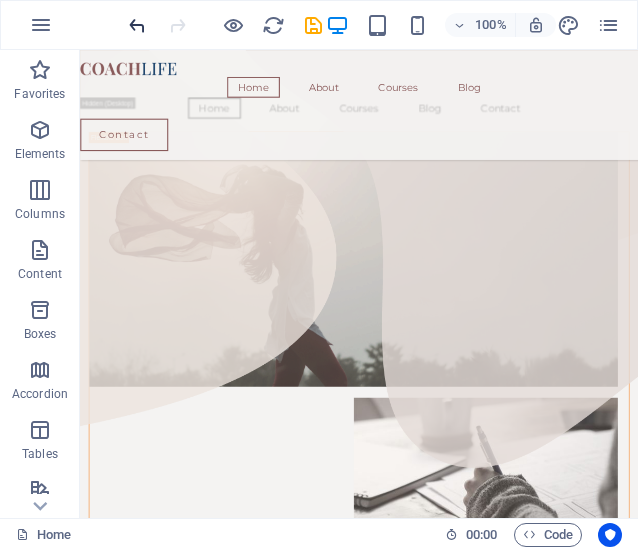 scroll, scrollTop: 752, scrollLeft: 0, axis: vertical 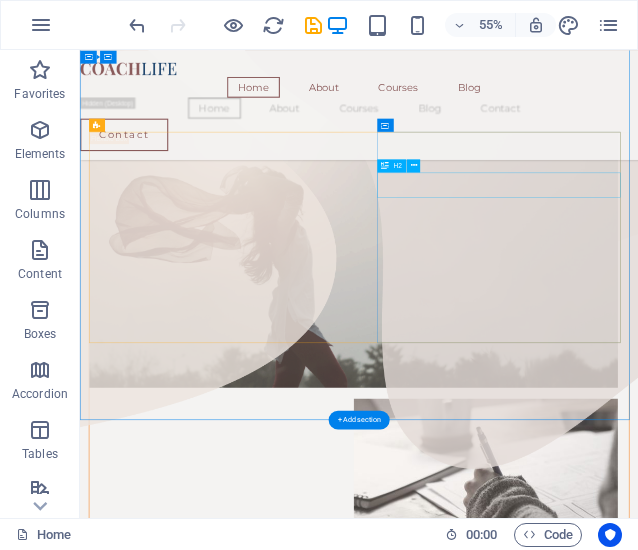 click on "Coach Headline" at bounding box center [587, 3007] 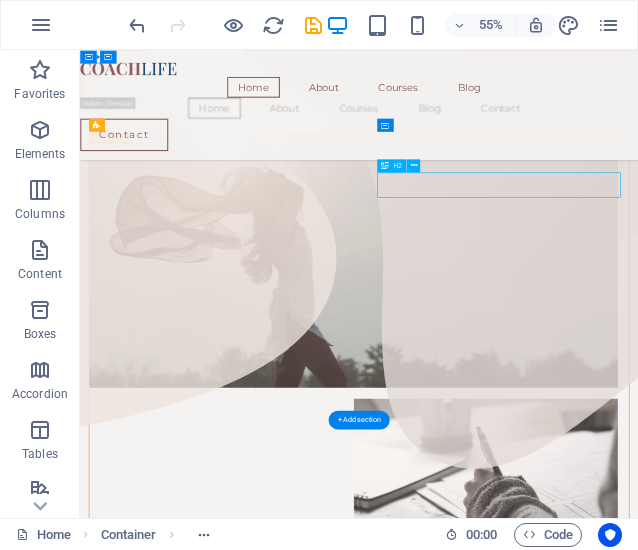 click on "Coach Headline" at bounding box center [587, 3007] 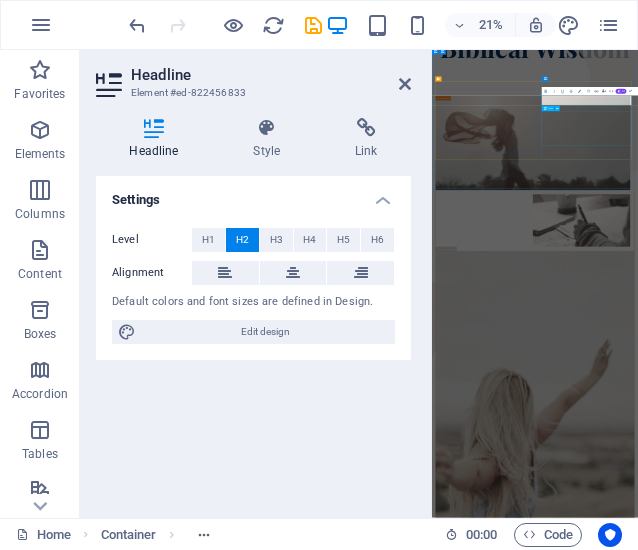 scroll, scrollTop: 727, scrollLeft: 0, axis: vertical 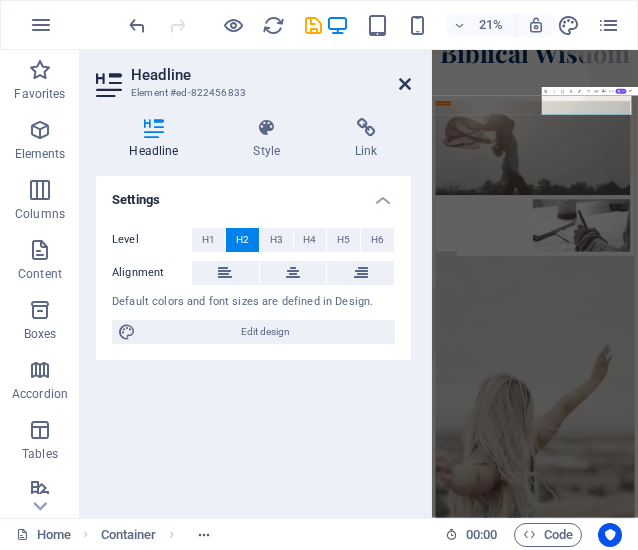 click at bounding box center (405, 84) 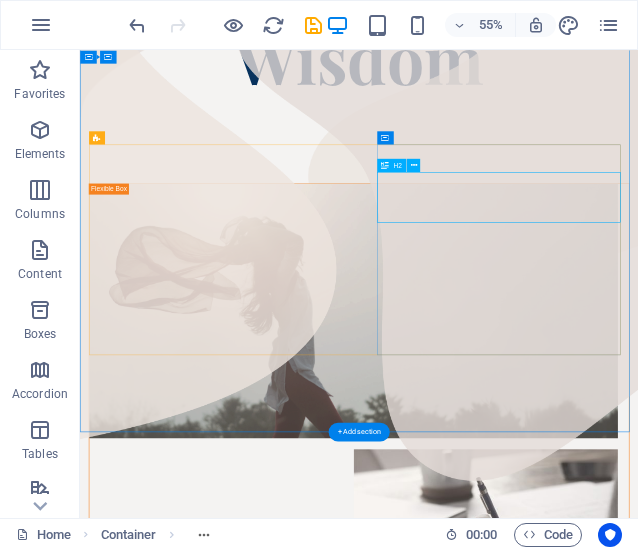 click on "[FIRST] [LAST] [LAST]" at bounding box center [587, 3100] 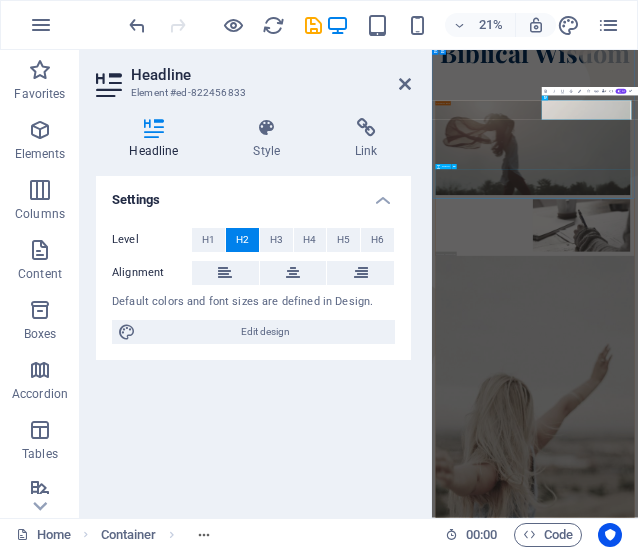 scroll, scrollTop: 704, scrollLeft: 0, axis: vertical 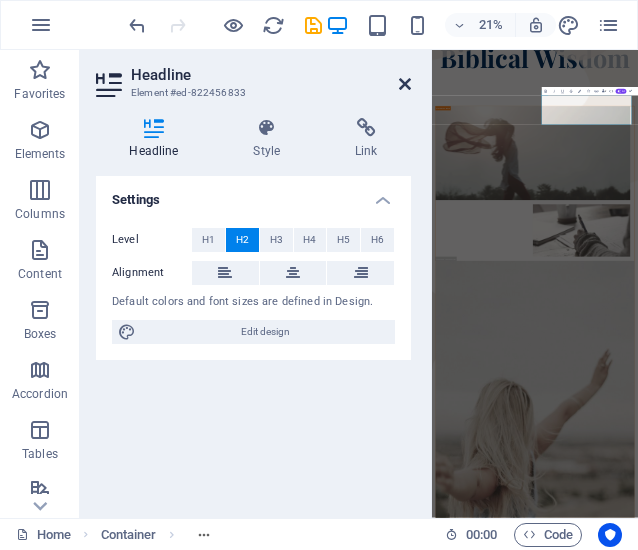 click at bounding box center [405, 84] 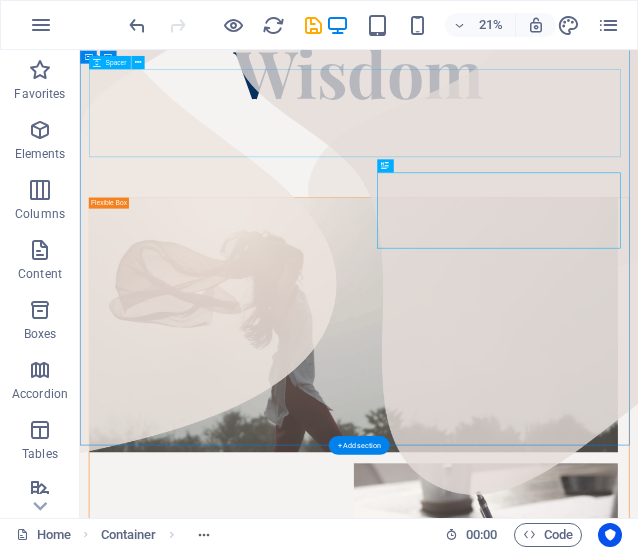 scroll, scrollTop: 706, scrollLeft: 0, axis: vertical 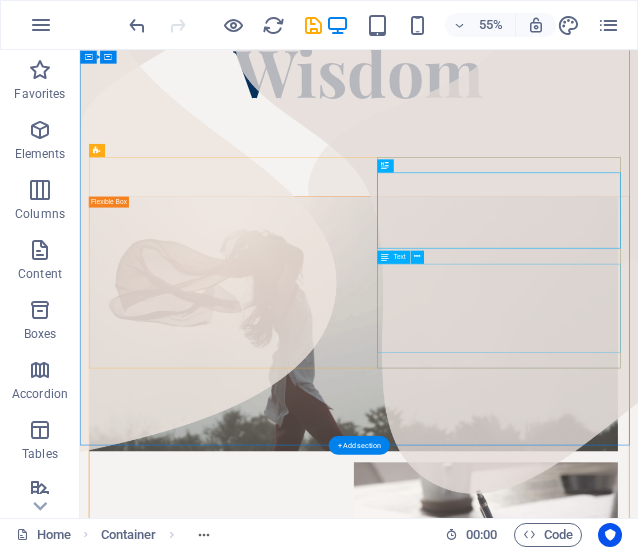 click on "There are many variations of passages of Lorem Ipsum available, but the majority have suffered alteration in some form, by injected humour, or randomised words which don't look even slightly believable." at bounding box center [587, 3207] 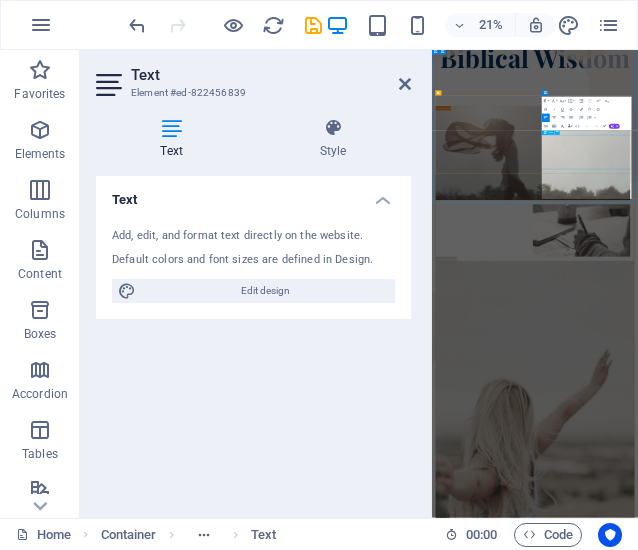 scroll, scrollTop: 683, scrollLeft: 0, axis: vertical 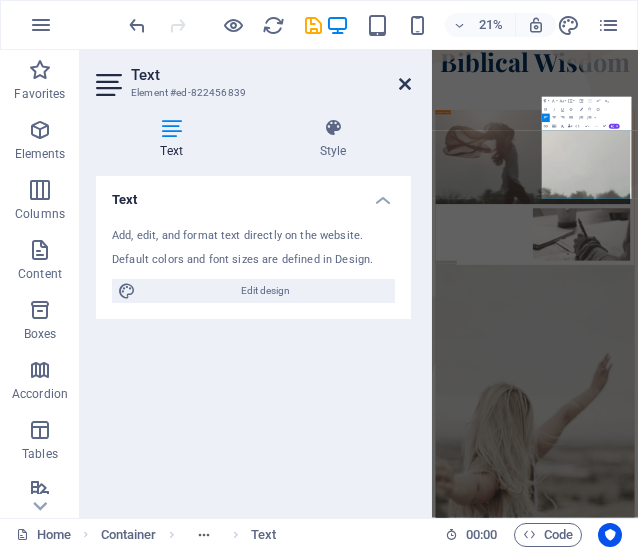 click at bounding box center [405, 84] 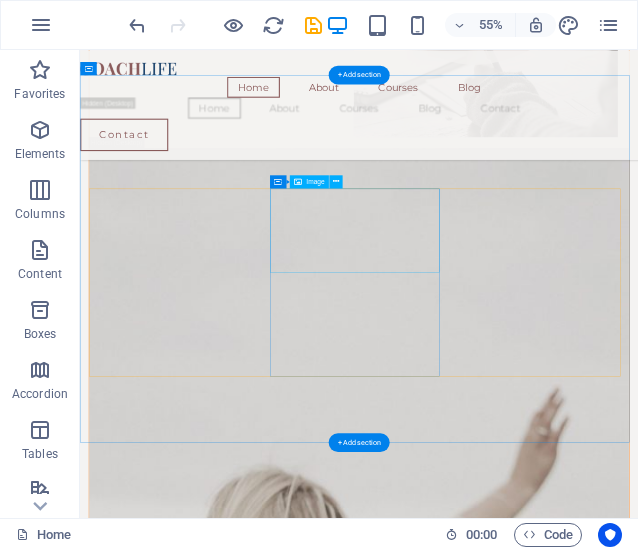 scroll, scrollTop: 1506, scrollLeft: 0, axis: vertical 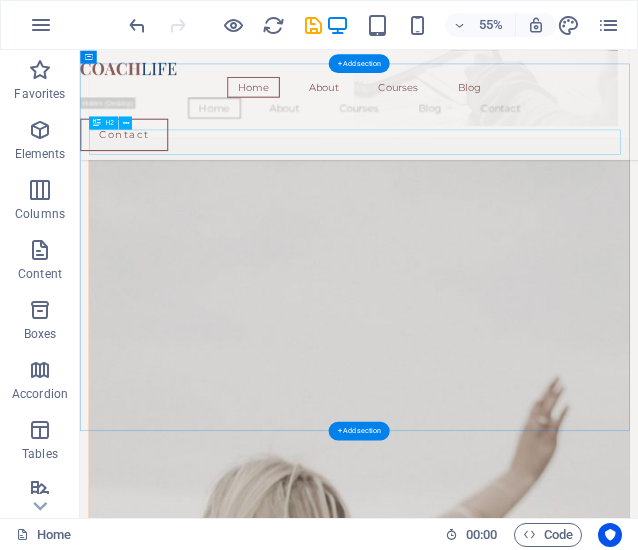 click on "Our courses" at bounding box center [587, 2749] 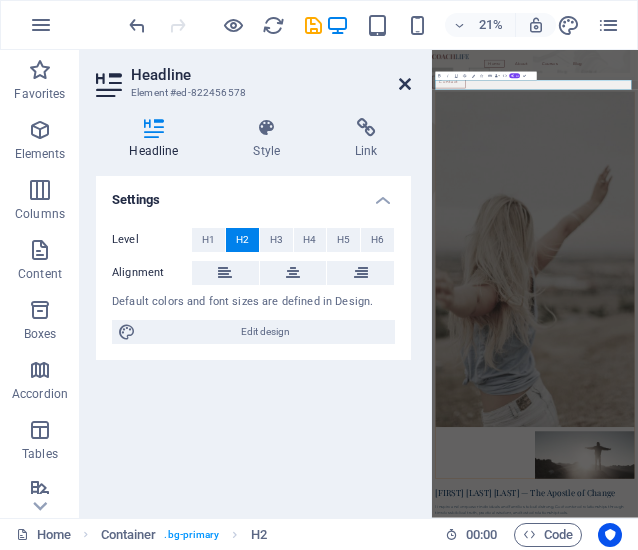 click at bounding box center [405, 84] 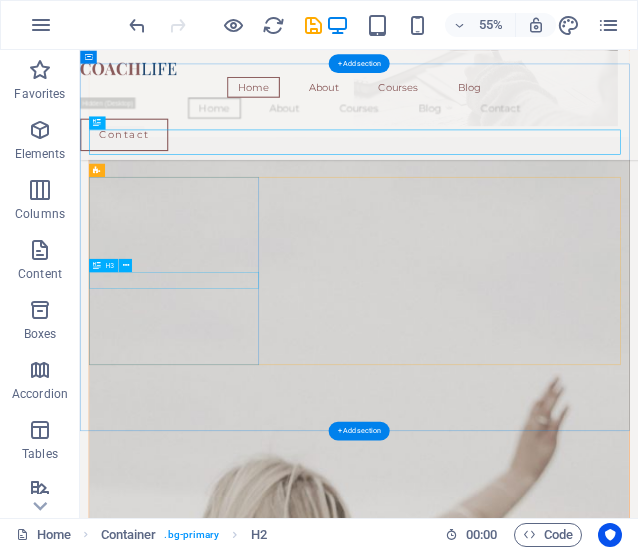 click on "Course Example" at bounding box center (253, 3003) 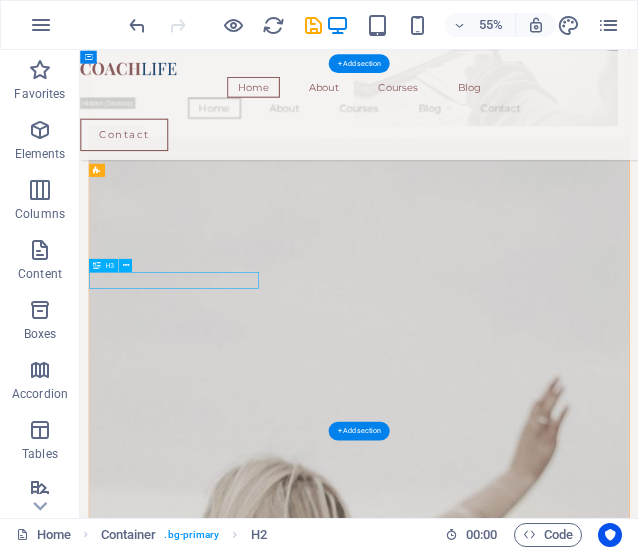 click on "Course Example" at bounding box center [253, 3003] 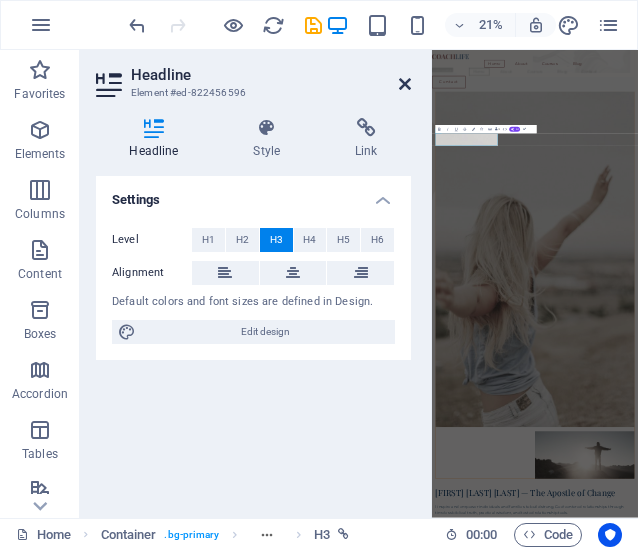 click at bounding box center [405, 84] 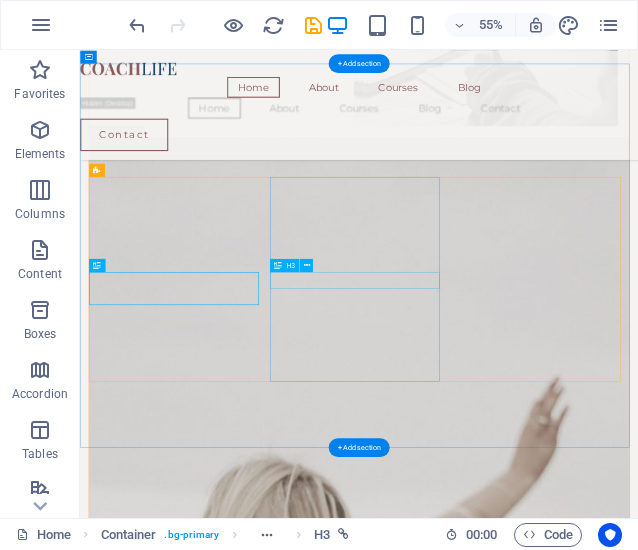 click on "Course Example" at bounding box center (253, 3387) 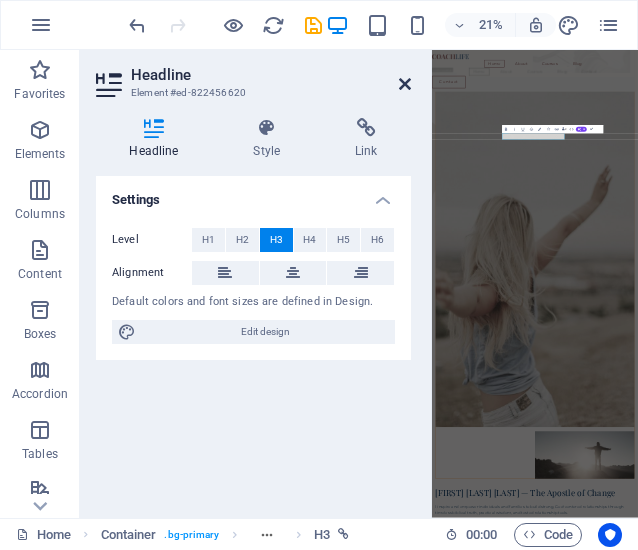 click at bounding box center (405, 84) 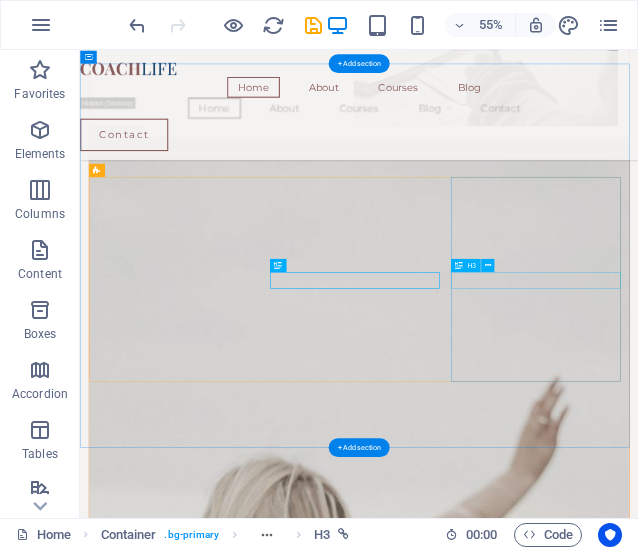 click on "Course Example" at bounding box center (253, 3741) 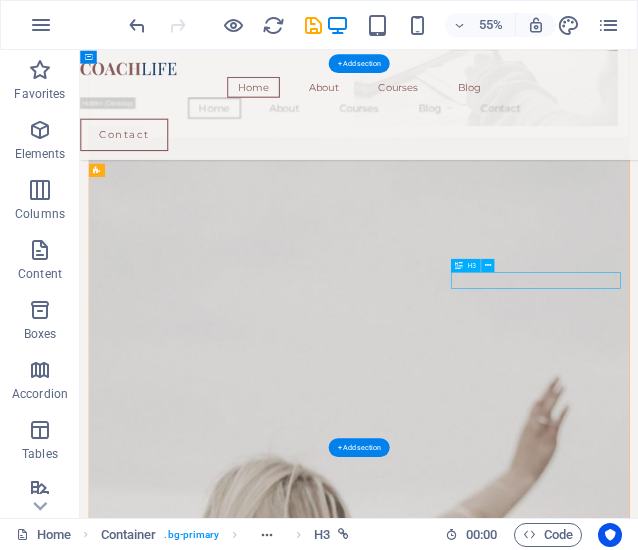click on "Course Example" at bounding box center (253, 3741) 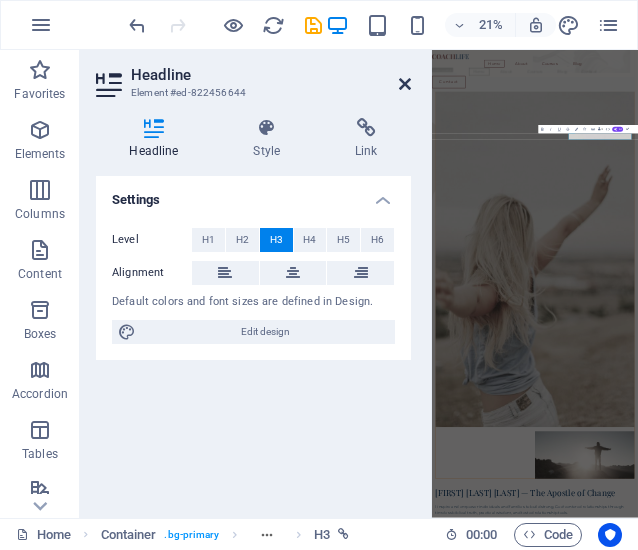 click at bounding box center [405, 84] 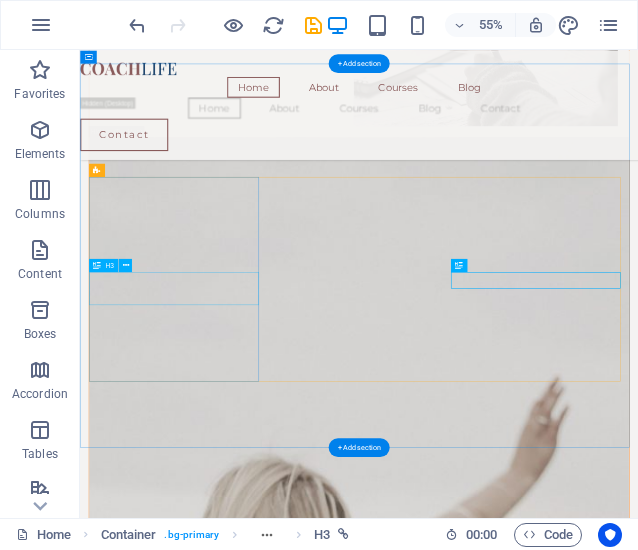 click on "Love Language + Temperament Quiz" at bounding box center [253, 3018] 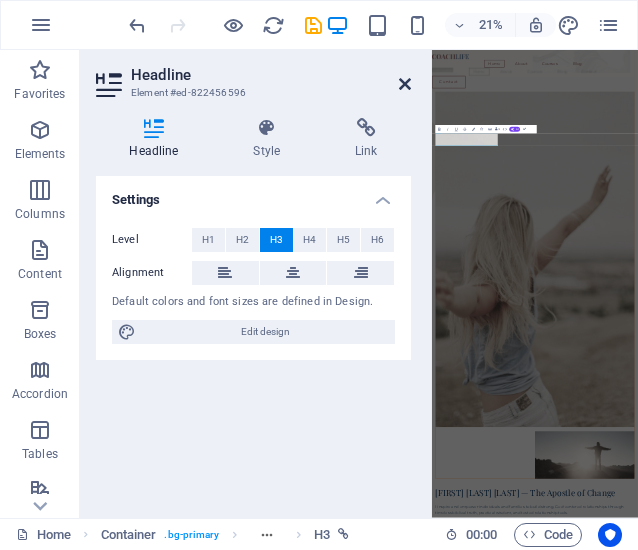 click at bounding box center (405, 84) 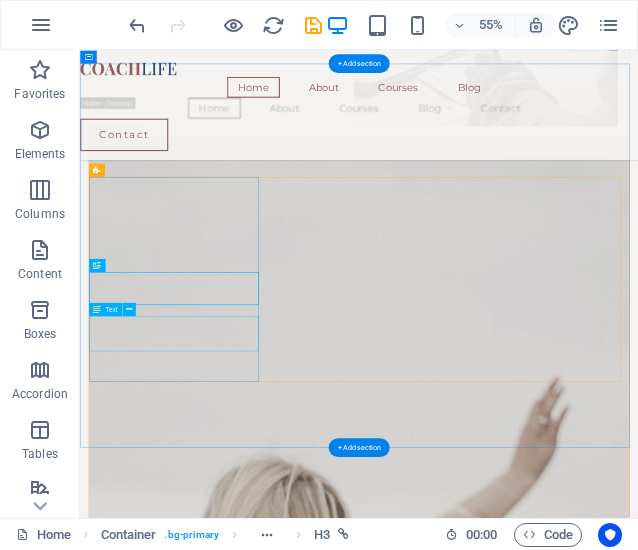 click on "Lorem ipsum dolor sit amet, consectetur adip iscing elit. Risus, sit imperdiet risus, vet" at bounding box center [253, 3099] 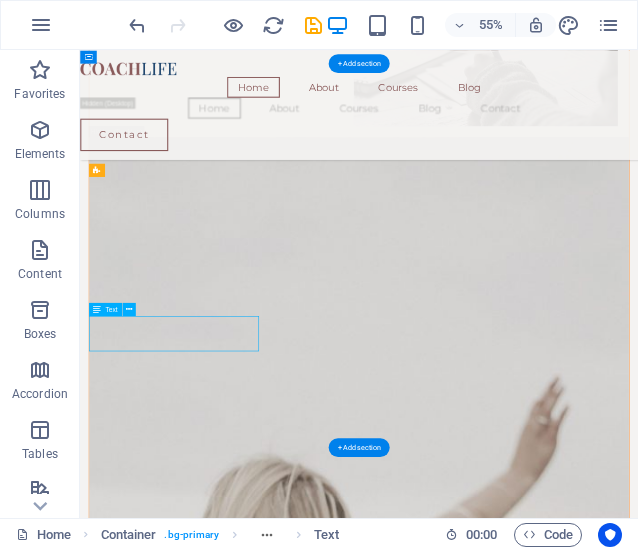 click on "Lorem ipsum dolor sit amet, consectetur adip iscing elit. Risus, sit imperdiet risus, vet" at bounding box center [253, 3099] 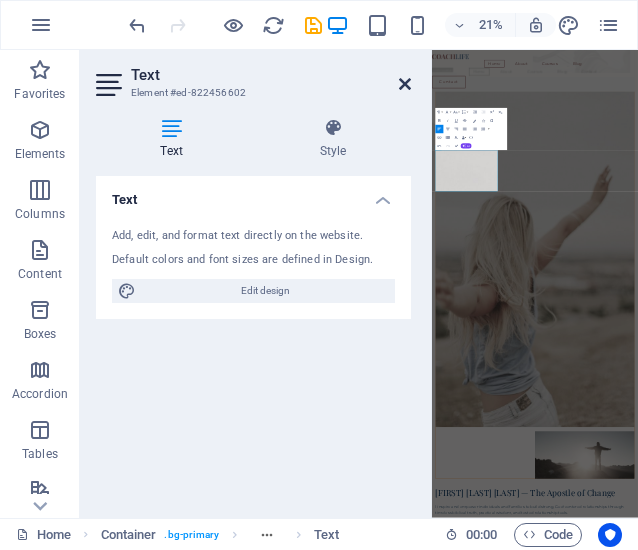 click at bounding box center [405, 84] 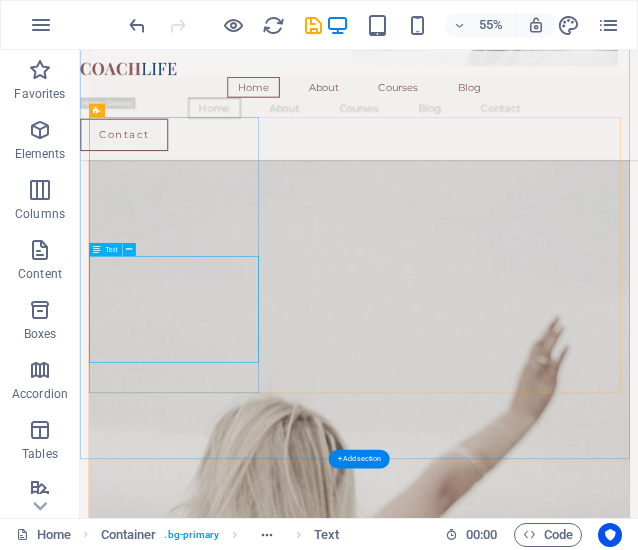 scroll, scrollTop: 1620, scrollLeft: 0, axis: vertical 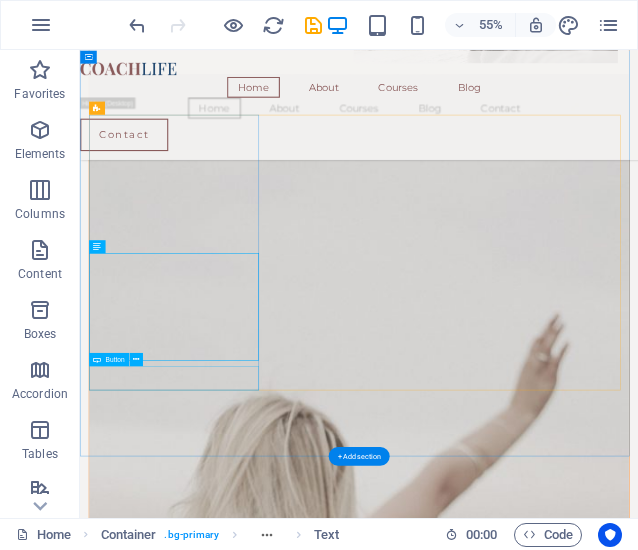 click on "Learn more  " at bounding box center (253, 3180) 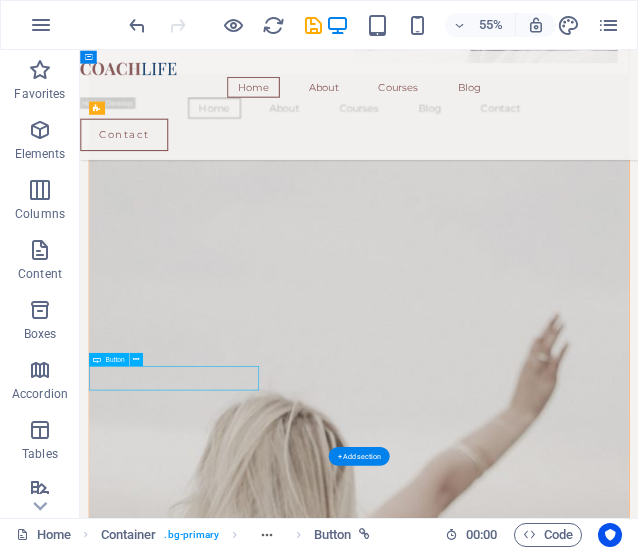 click on "Learn more  " at bounding box center [253, 3180] 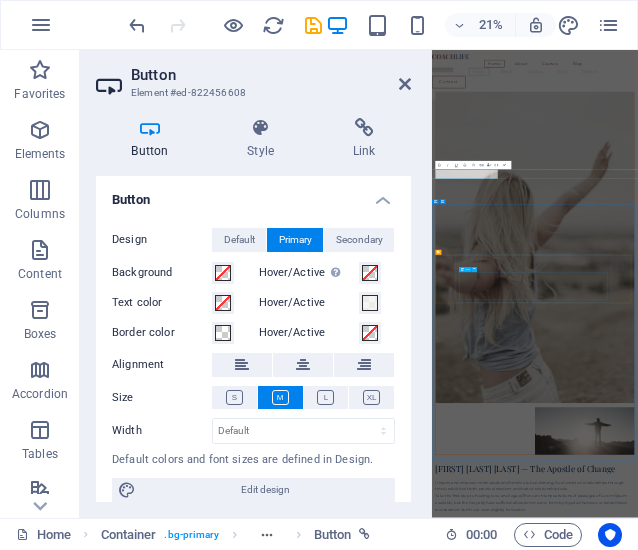 click on "After being forced to move twice within five years, our customers had a hard time finding us and our sales plummeted. The Lorem Ipsum Co. not only revitalized our brand, but saved our nearly 100-year-old family business from the brink of ruin." at bounding box center (-578, 4871) 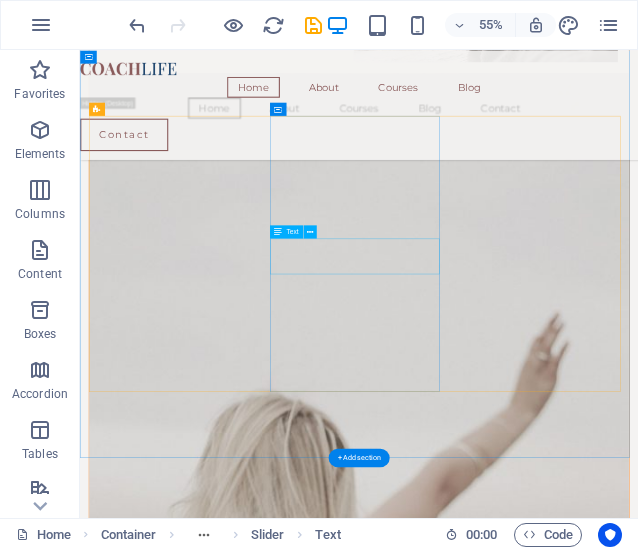 scroll, scrollTop: 1646, scrollLeft: 0, axis: vertical 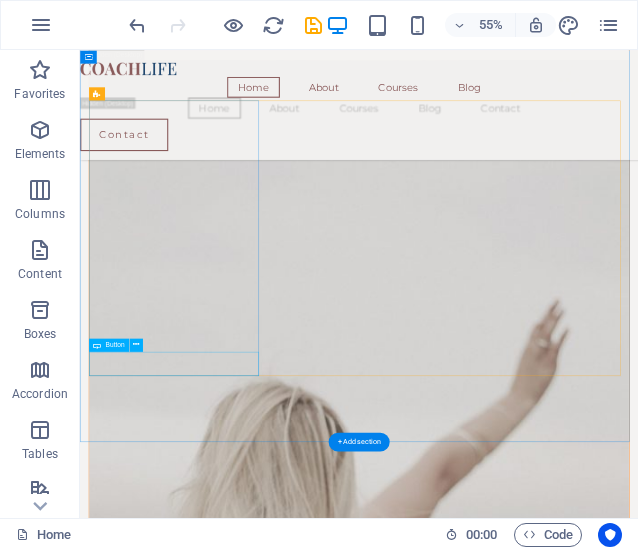 click on "Learn more  " at bounding box center [253, 3154] 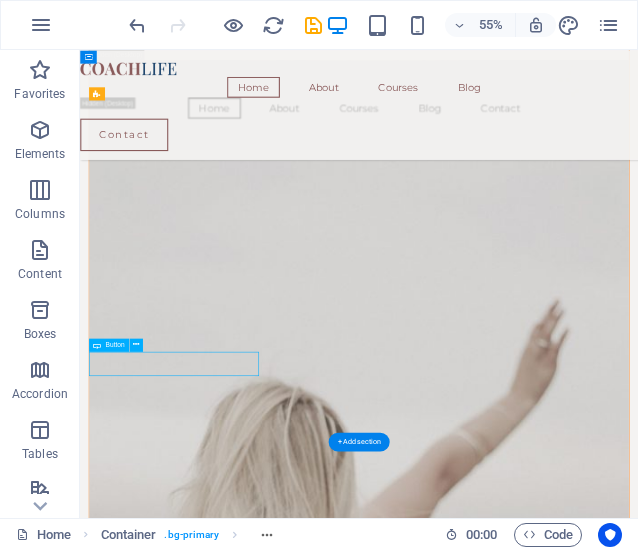 click on "Learn more  " at bounding box center [253, 3154] 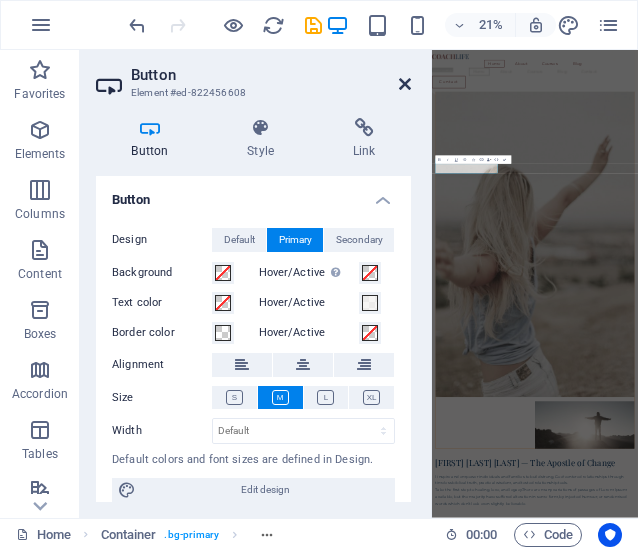 click at bounding box center (405, 84) 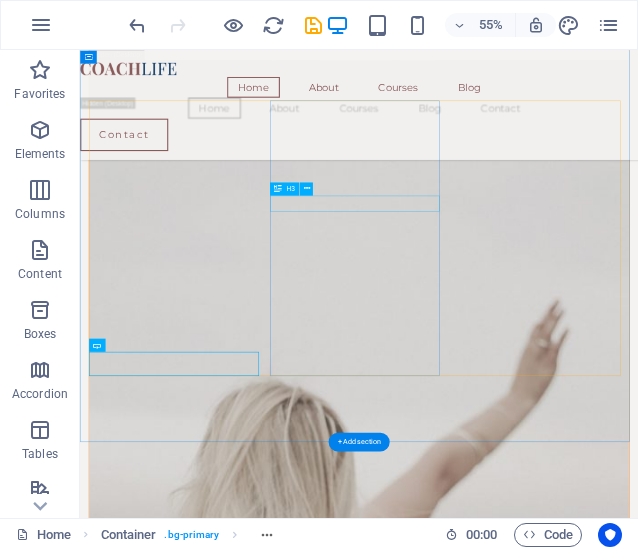 click on "Devotional Downloads" at bounding box center [253, 3377] 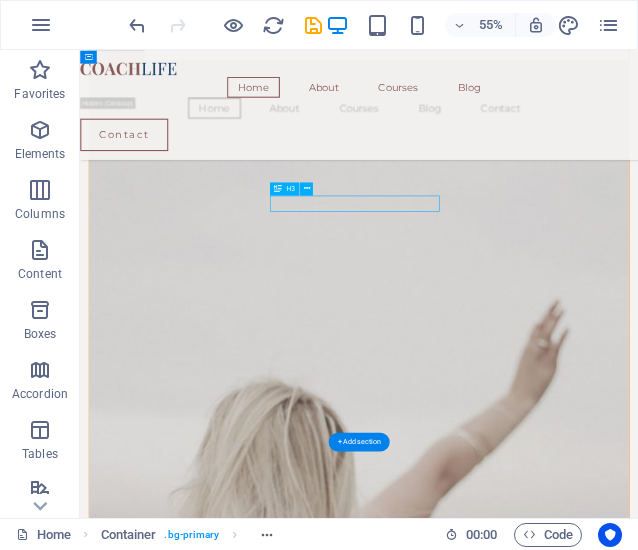 click on "Devotional Downloads" at bounding box center (253, 3377) 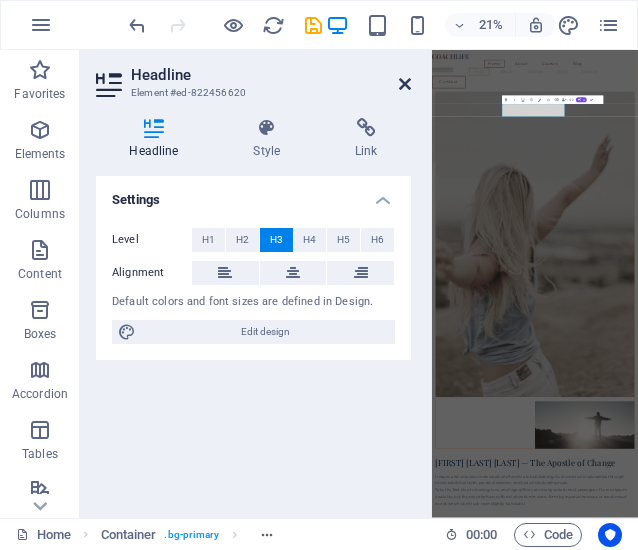click at bounding box center [405, 84] 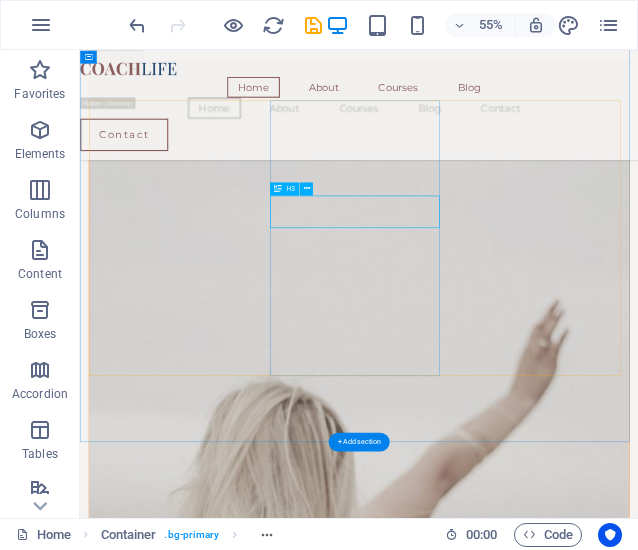 click on "Daily Biblical DevotionalsText:" at bounding box center [253, 3392] 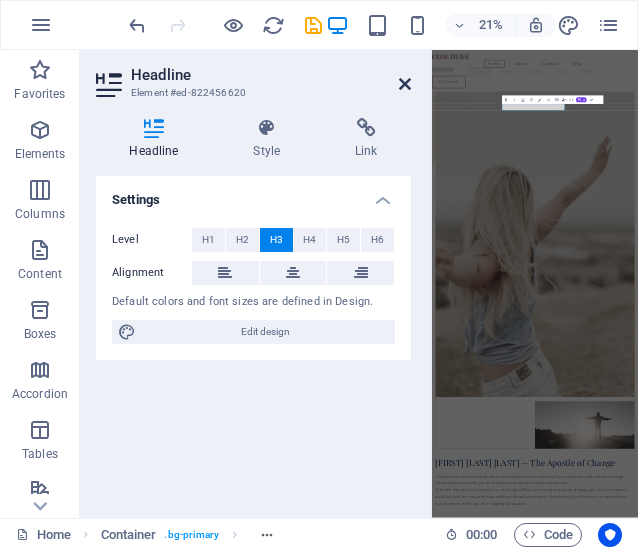 click at bounding box center [405, 84] 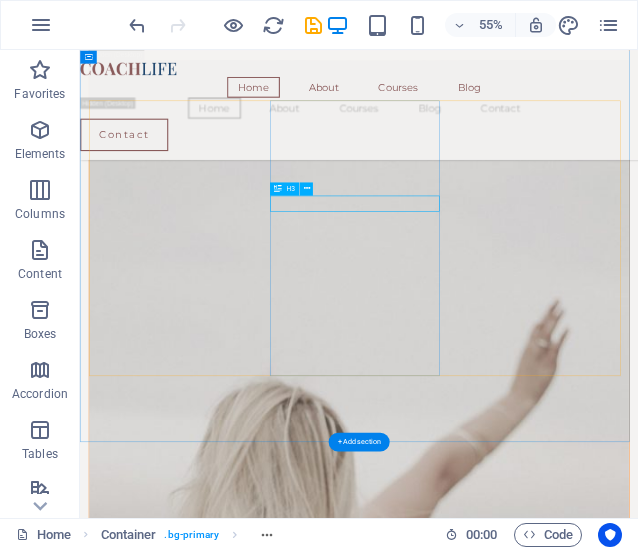 click on "Daily Biblical Devotionals" at bounding box center (253, 3377) 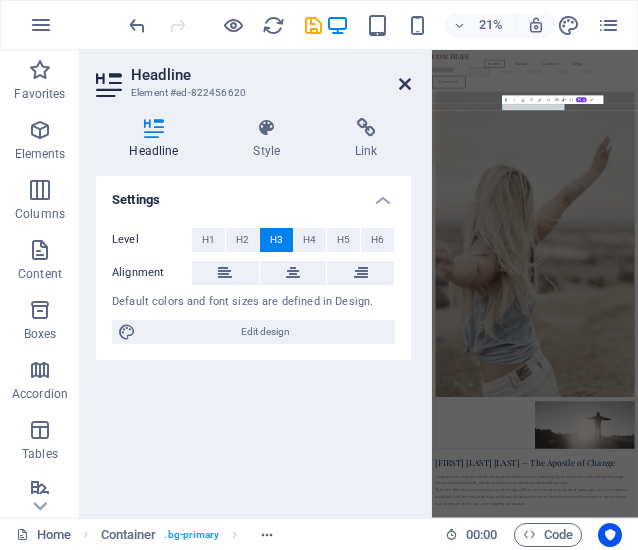 click at bounding box center (405, 84) 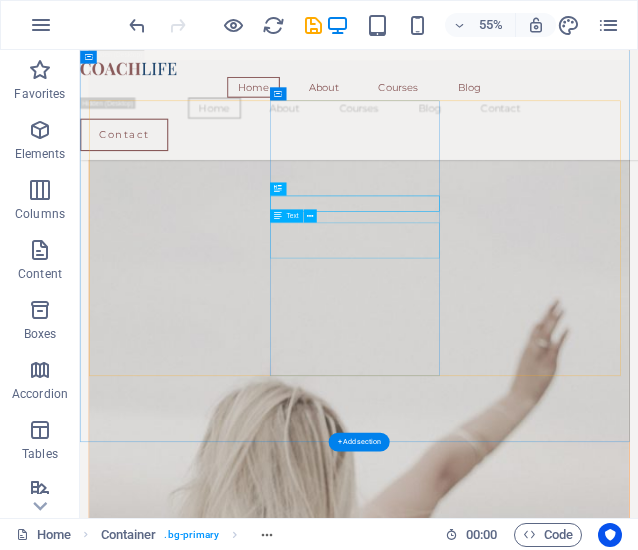 click on "Lorem ipsum dolor sit amet, consectetur adip iscing elit. Risus, sit imperdiet risus, vet" at bounding box center (253, 3443) 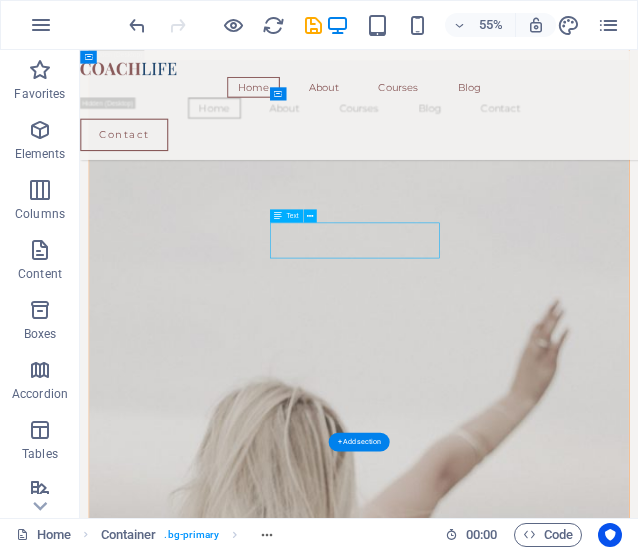 click on "Lorem ipsum dolor sit amet, consectetur adip iscing elit. Risus, sit imperdiet risus, vet" at bounding box center [253, 3443] 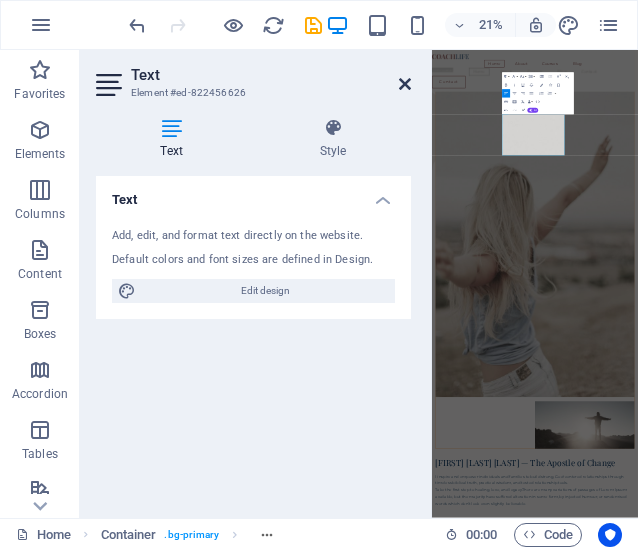 click at bounding box center (405, 84) 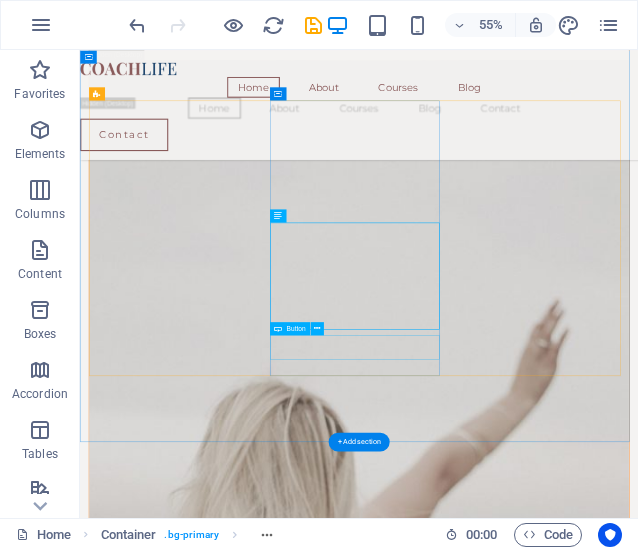 click on "Learn more  " at bounding box center (253, 3638) 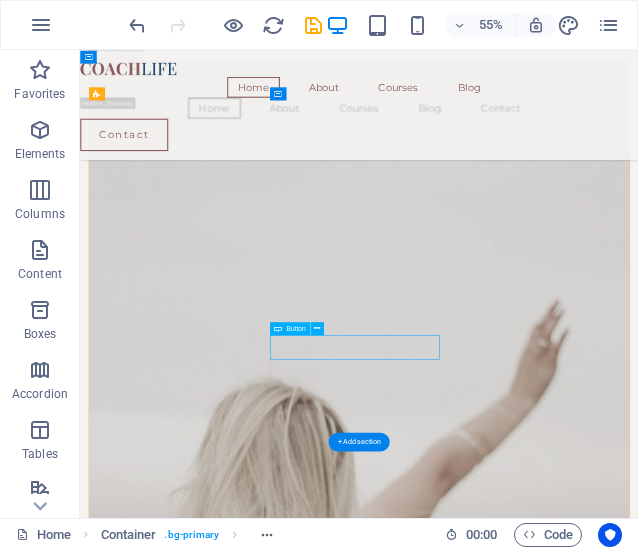 click on "Learn more  " at bounding box center (253, 3638) 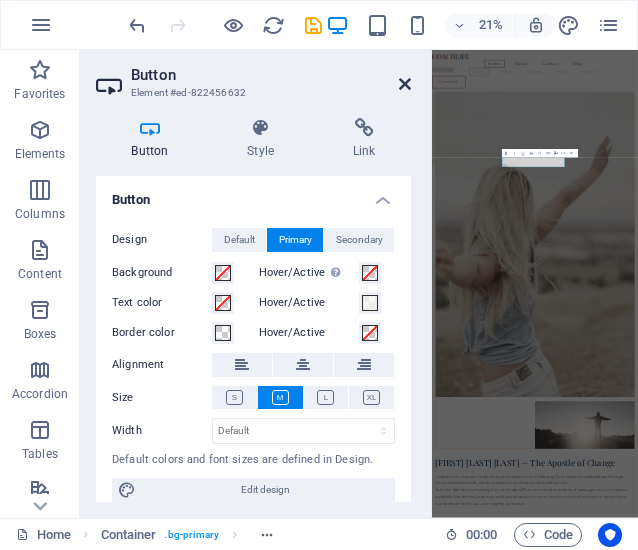 click at bounding box center [405, 84] 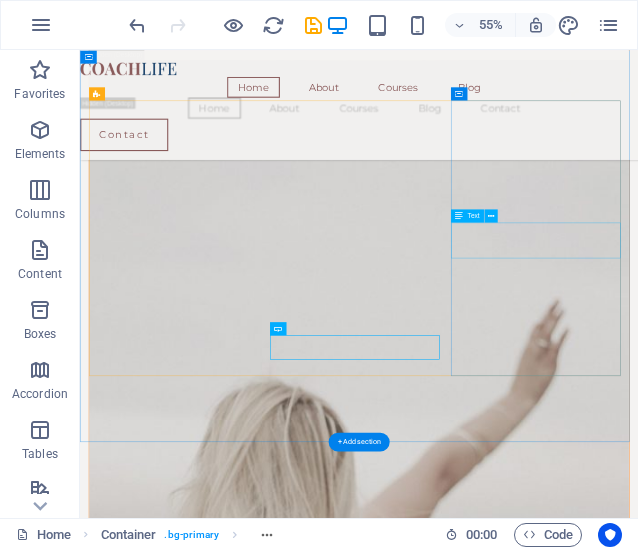 click on "Lorem ipsum dolor sit amet, consectetur adip iscing elit. Risus, sit imperdiet risus, vet" at bounding box center (253, 3927) 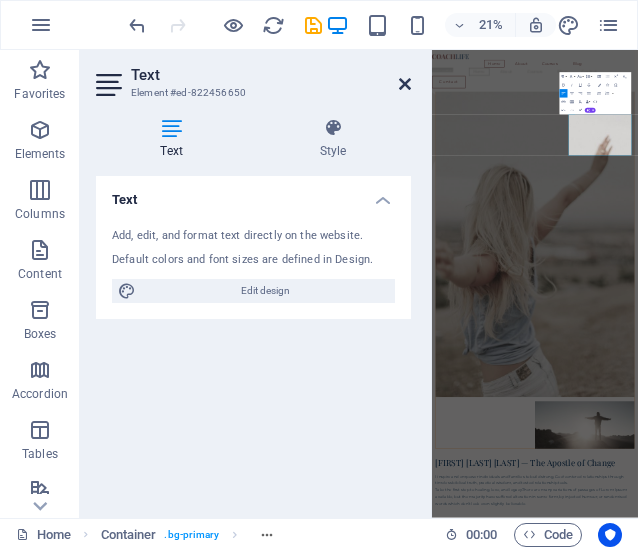 click at bounding box center [405, 84] 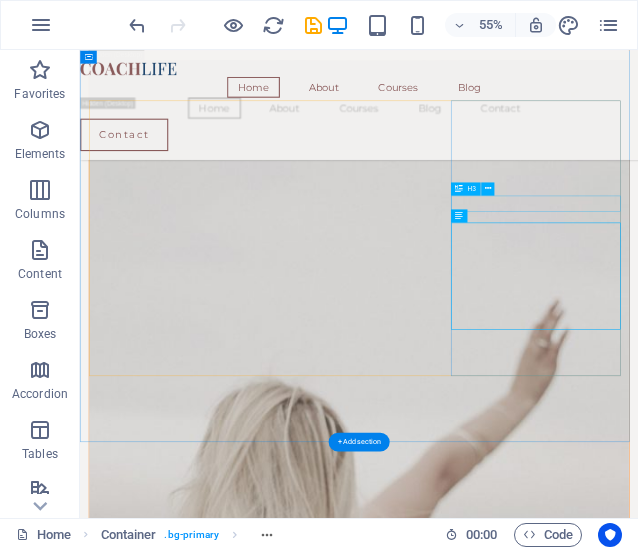 click on "Speaking Requests" at bounding box center (253, 3860) 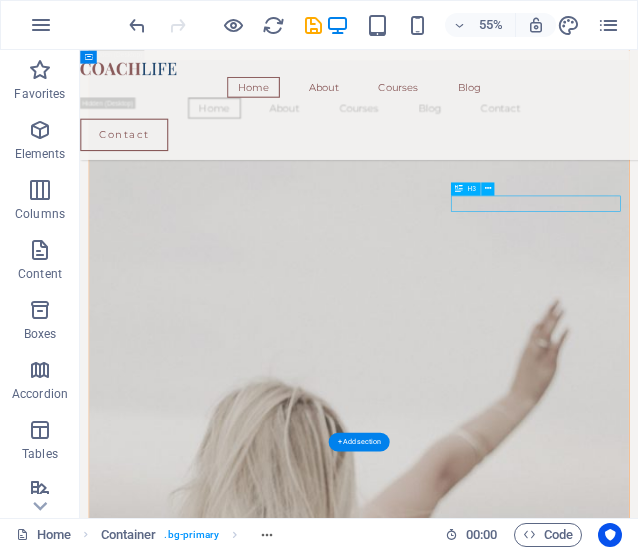 click on "Speaking Requests" at bounding box center [253, 3860] 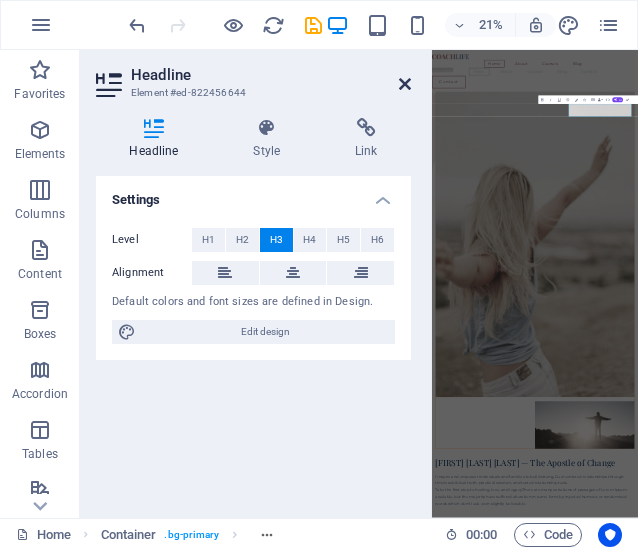 click at bounding box center (405, 84) 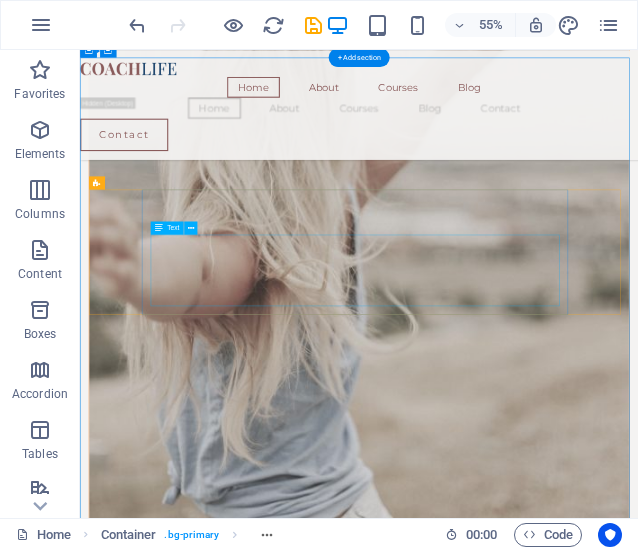 scroll, scrollTop: 2392, scrollLeft: 0, axis: vertical 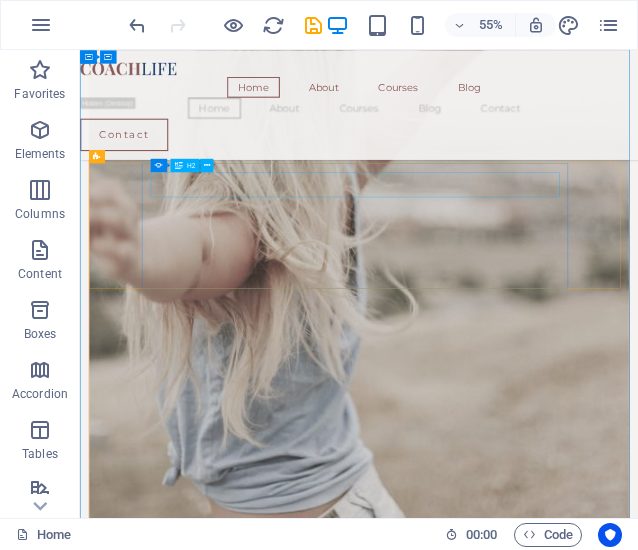 click on "Devon Lane" at bounding box center (-1764, 4537) 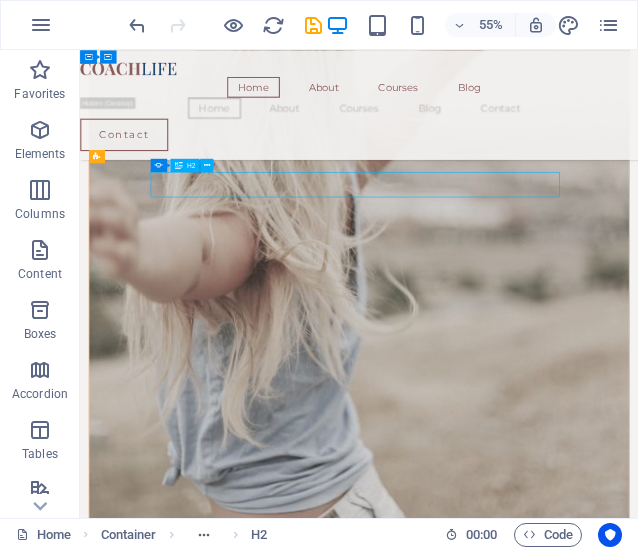 click on "Devon Lane" at bounding box center (-1764, 4537) 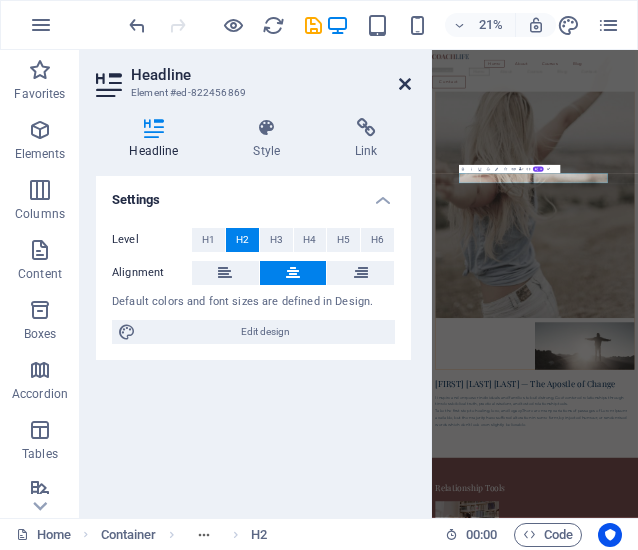 click at bounding box center [405, 84] 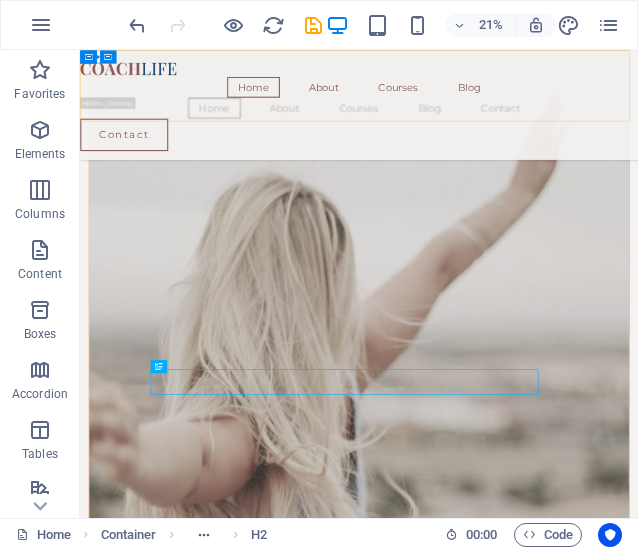 scroll, scrollTop: 2027, scrollLeft: 0, axis: vertical 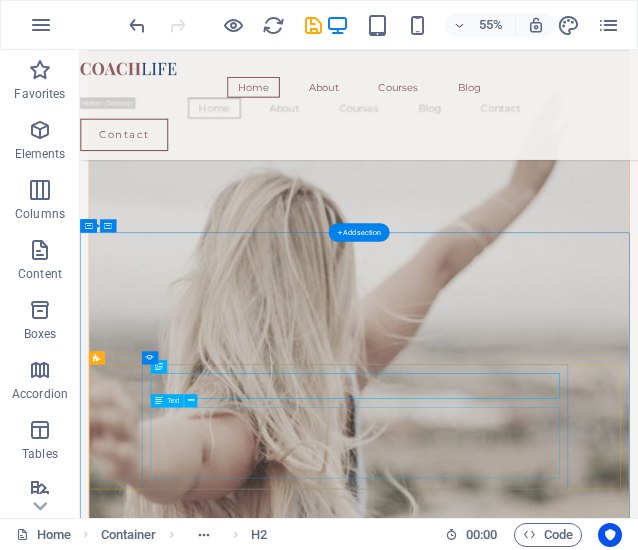click on "After being forced to move twice within five years, our customers had a hard time finding us and our sales plummeted. The Lorem Ipsum Co. not only revitalized our brand, but saved our nearly 100-year-old family business from the brink of ruin." at bounding box center (-1764, 5006) 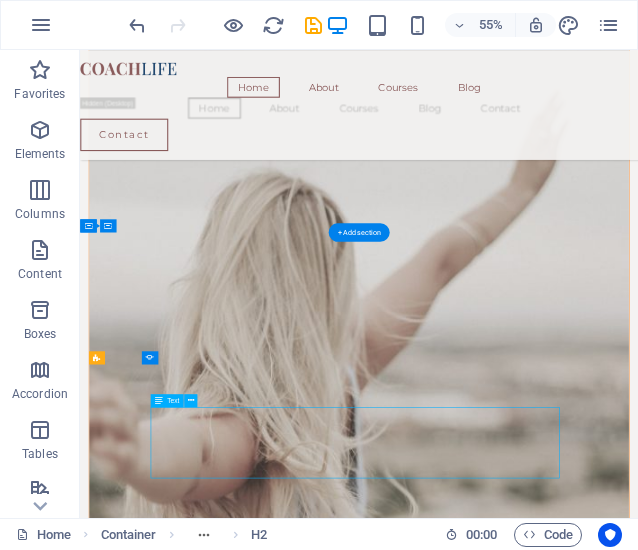 click on "After being forced to move twice within five years, our customers had a hard time finding us and our sales plummeted. The Lorem Ipsum Co. not only revitalized our brand, but saved our nearly 100-year-old family business from the brink of ruin." at bounding box center (-1764, 5006) 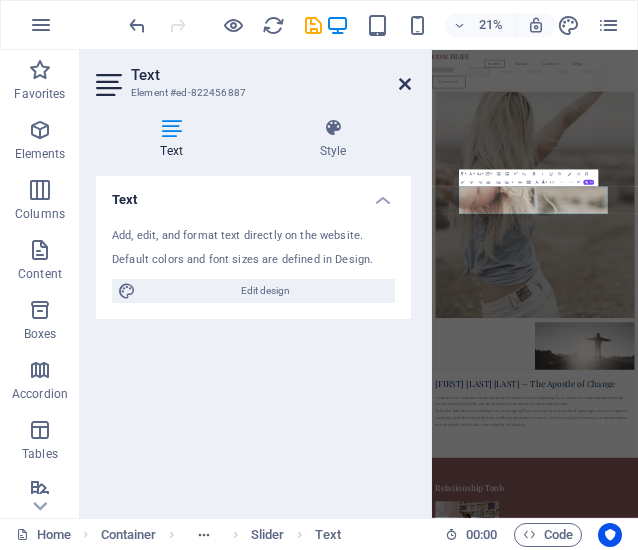 click at bounding box center (405, 84) 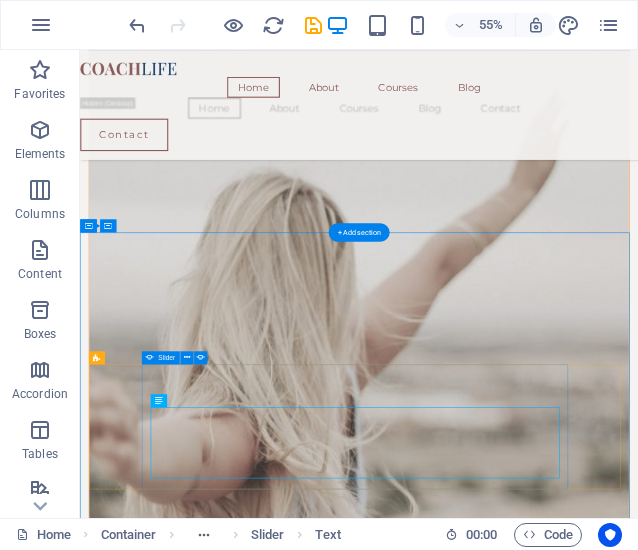 click at bounding box center [588, 5346] 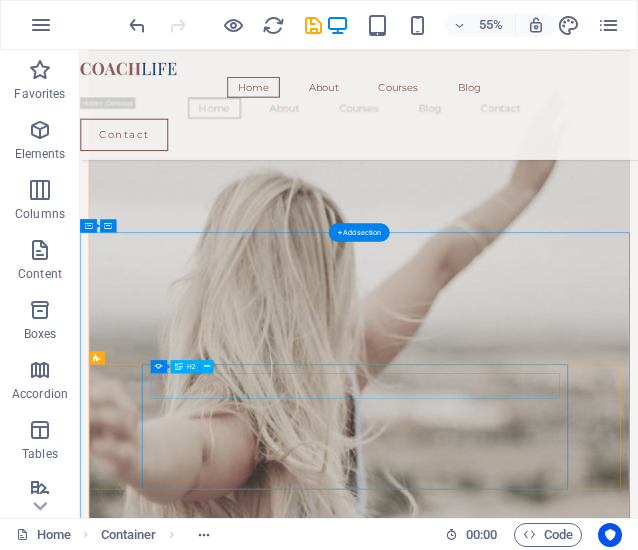 click on "Devon Lane" at bounding box center (-212, 4447) 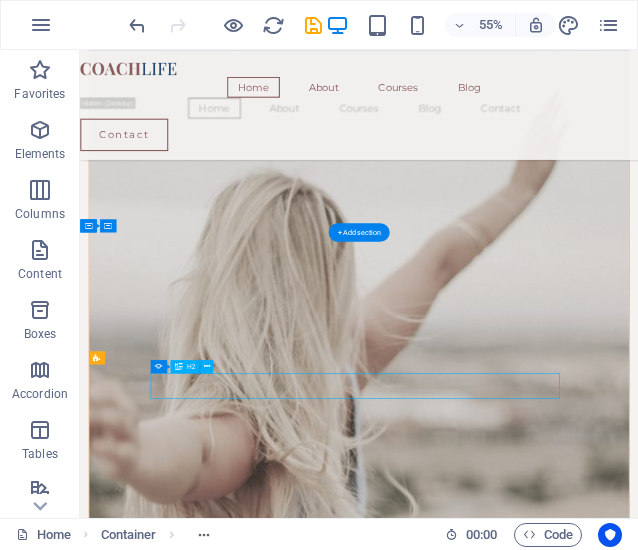 click on "Devon Lane" at bounding box center (-212, 4447) 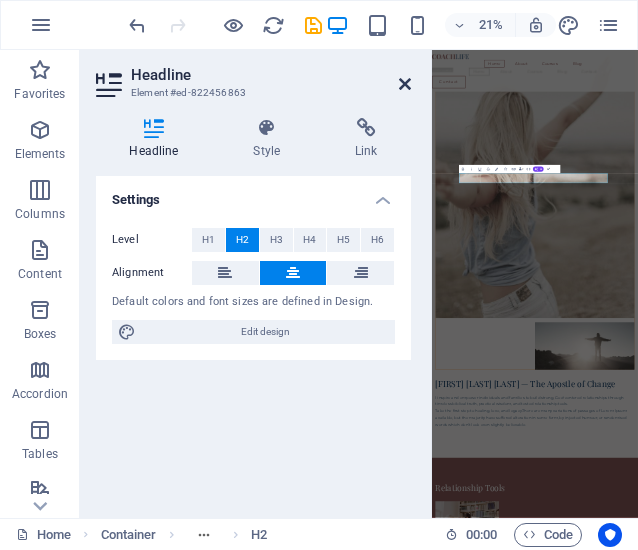 click at bounding box center [405, 84] 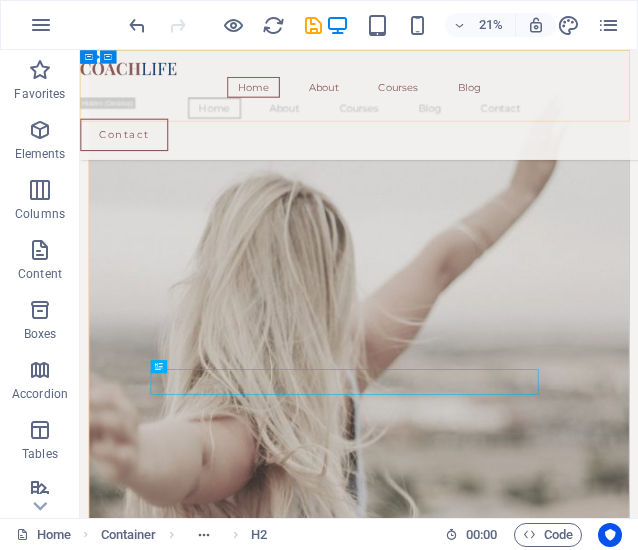 scroll, scrollTop: 2027, scrollLeft: 0, axis: vertical 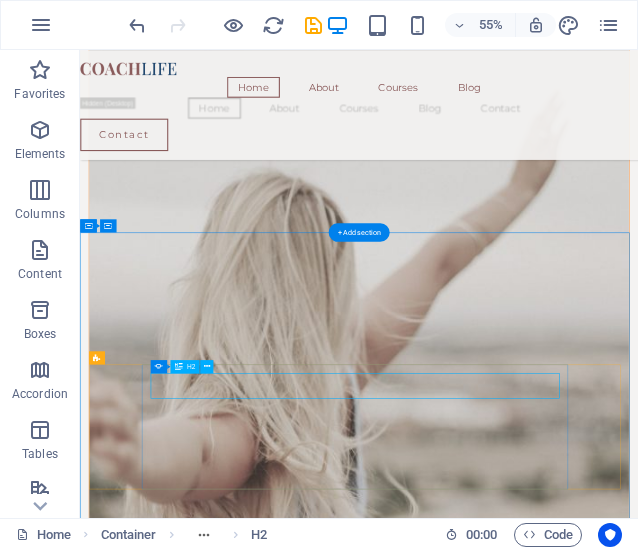 click on "Devon Lane" at bounding box center (-212, 4447) 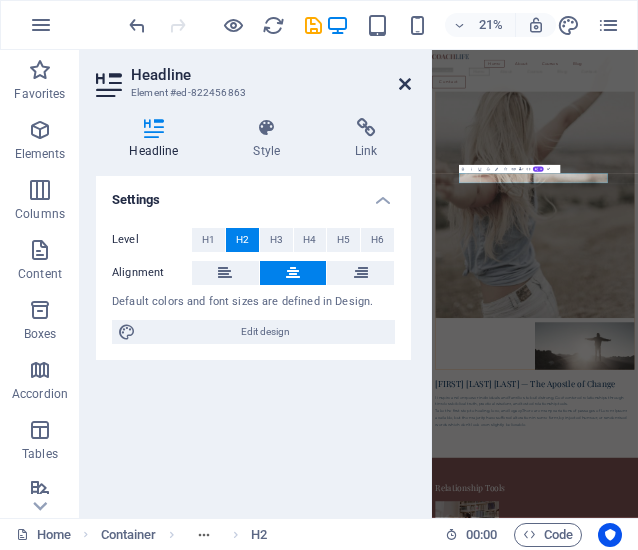 click at bounding box center (405, 84) 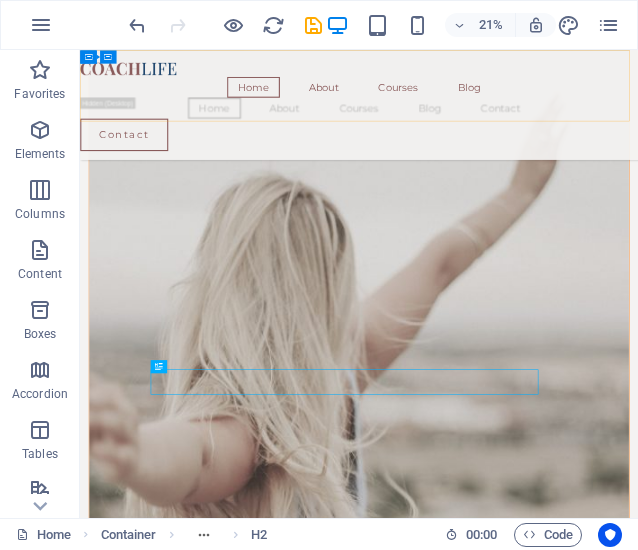 scroll, scrollTop: 2027, scrollLeft: 0, axis: vertical 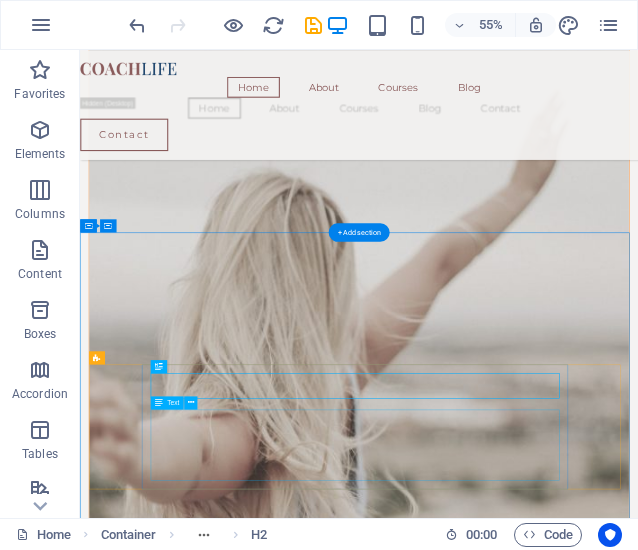 click on "After being forced to move twice within five years, our customers had a hard time finding us and our sales plummeted. The Lorem Ipsum Co. not only revitalized our brand, but saved our nearly 100-year-old family business from the brink of ruin." at bounding box center (-212, 4555) 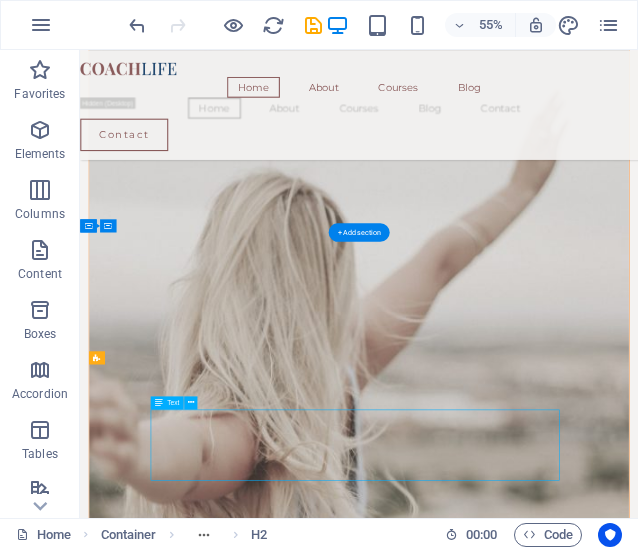 click on "After being forced to move twice within five years, our customers had a hard time finding us and our sales plummeted. The Lorem Ipsum Co. not only revitalized our brand, but saved our nearly 100-year-old family business from the brink of ruin." at bounding box center [-212, 4555] 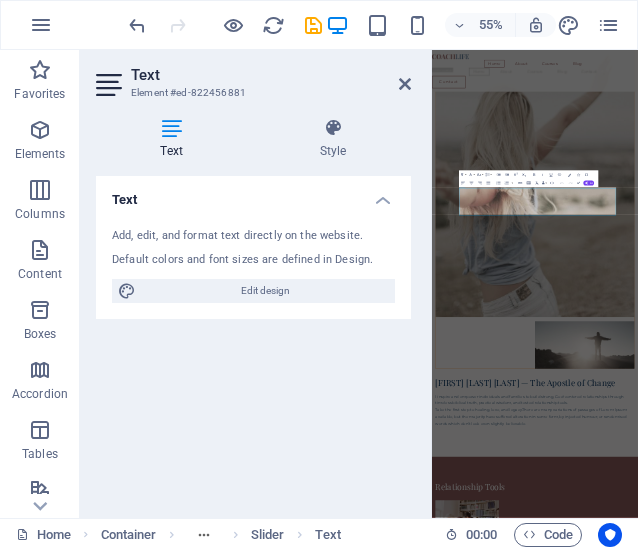 scroll, scrollTop: 2021, scrollLeft: 0, axis: vertical 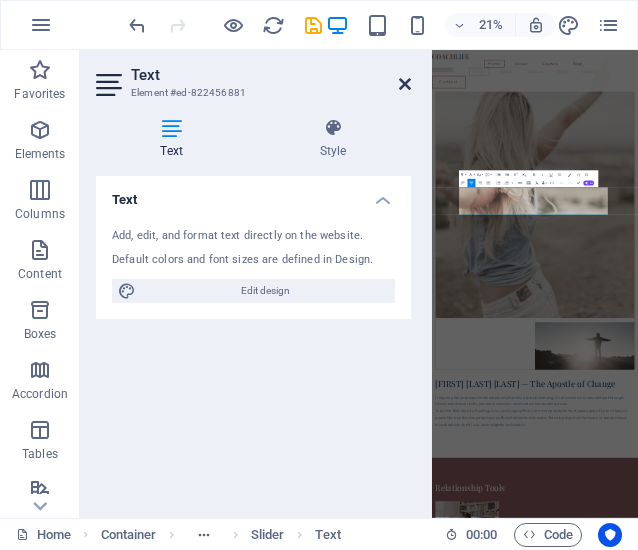 click at bounding box center [405, 84] 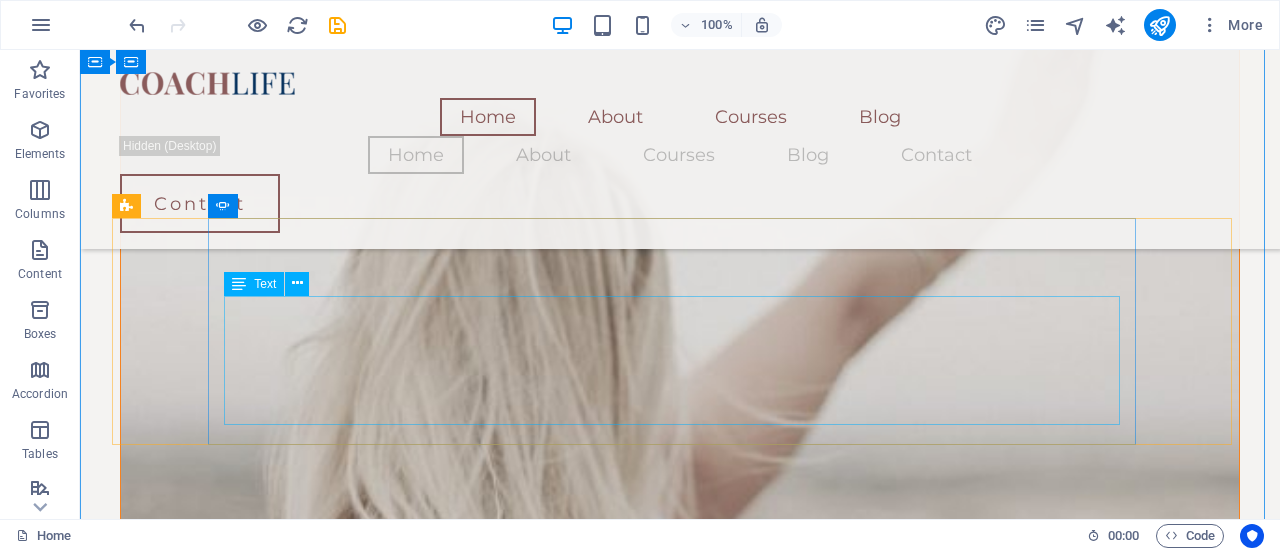 scroll, scrollTop: 2216, scrollLeft: 0, axis: vertical 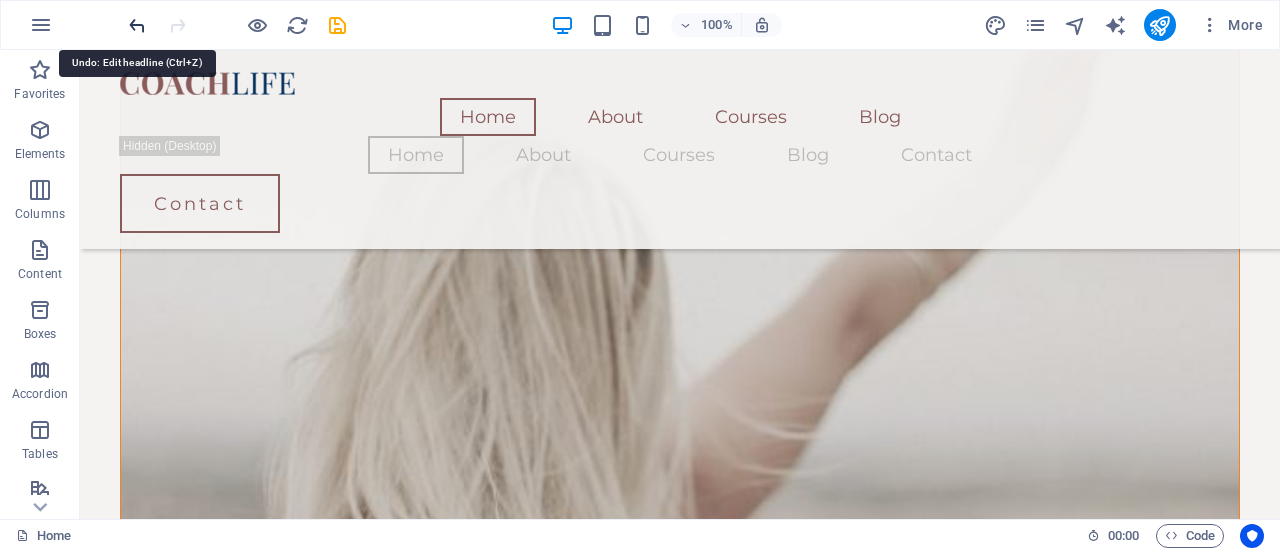 click at bounding box center (137, 25) 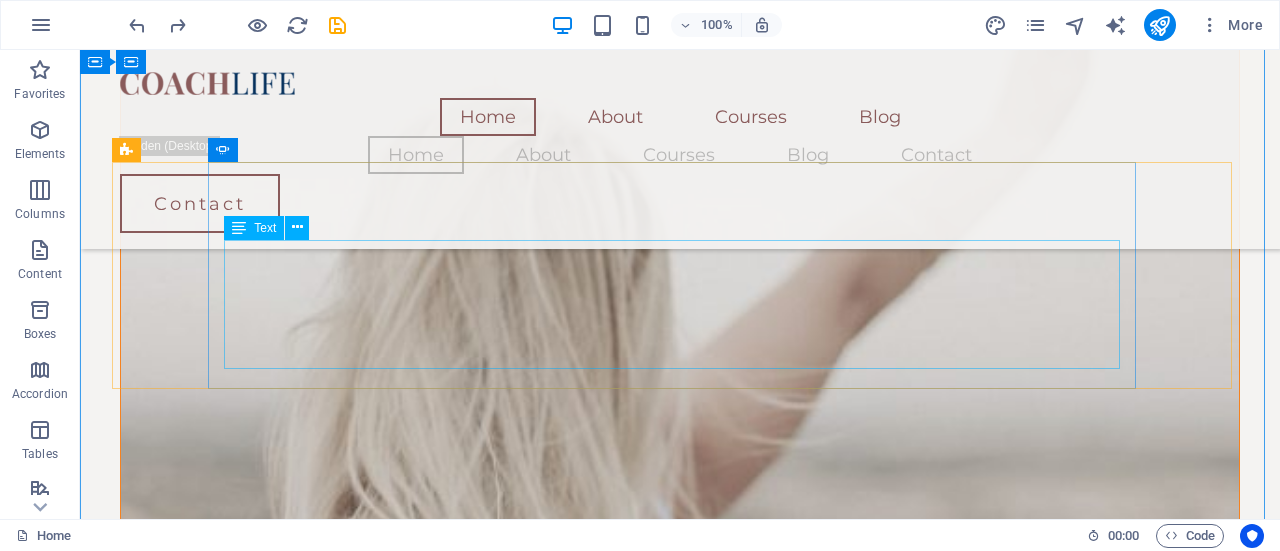 scroll, scrollTop: 2169, scrollLeft: 0, axis: vertical 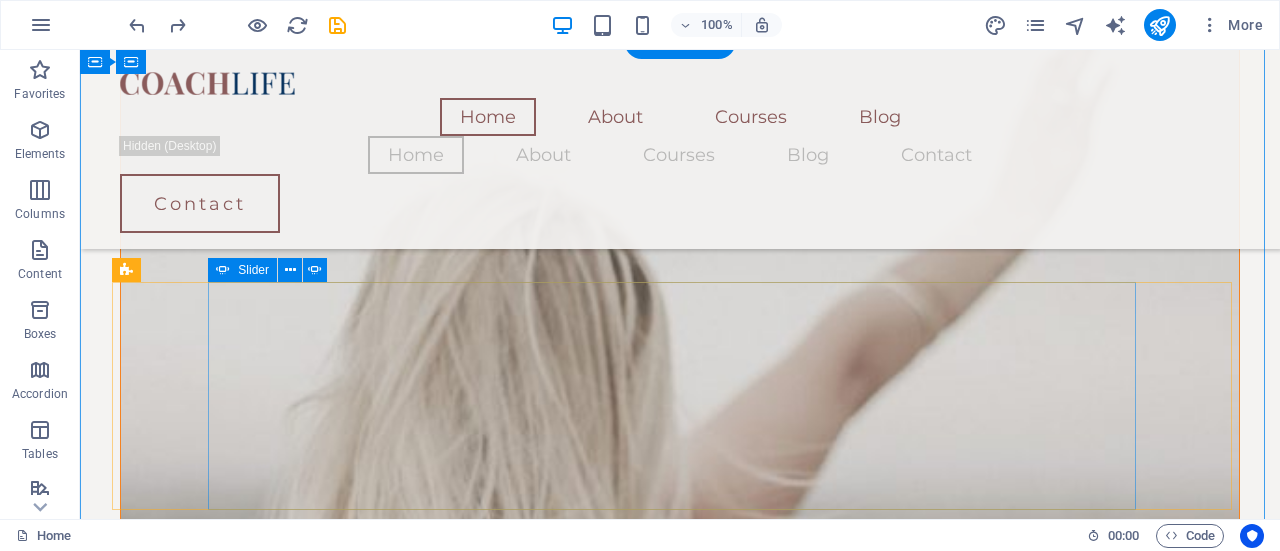 click at bounding box center (680, 4252) 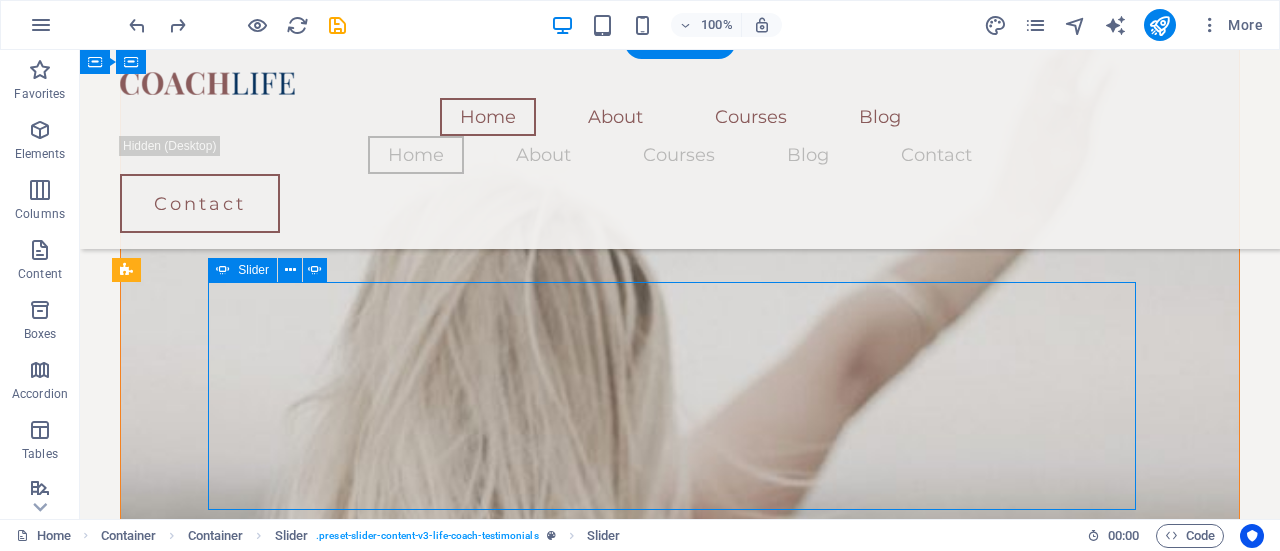 click at bounding box center (680, 4252) 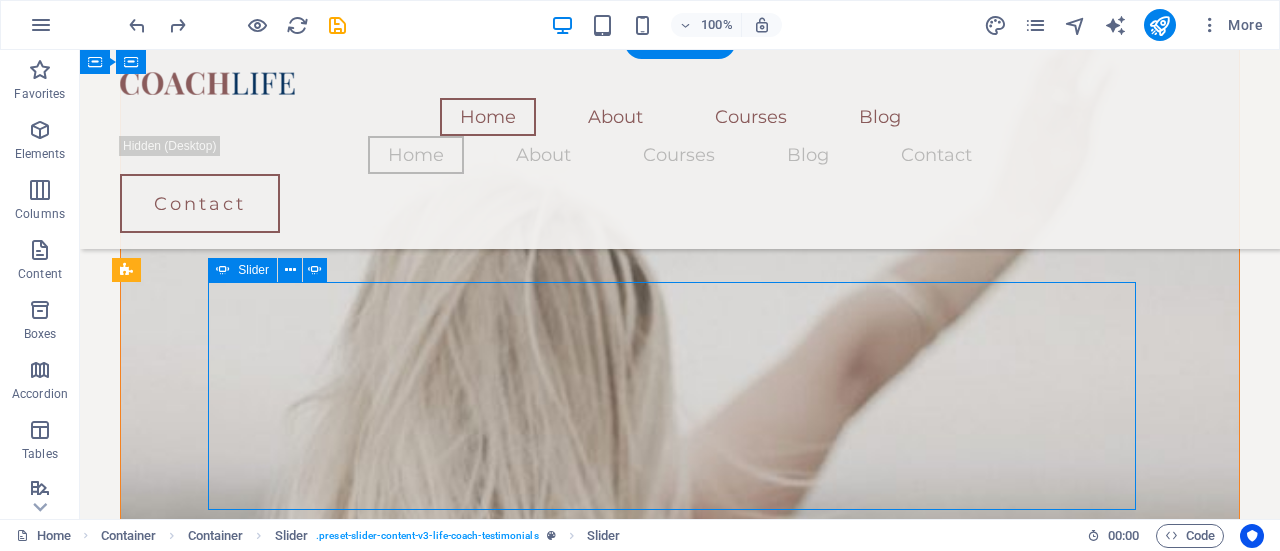 click at bounding box center [680, 4252] 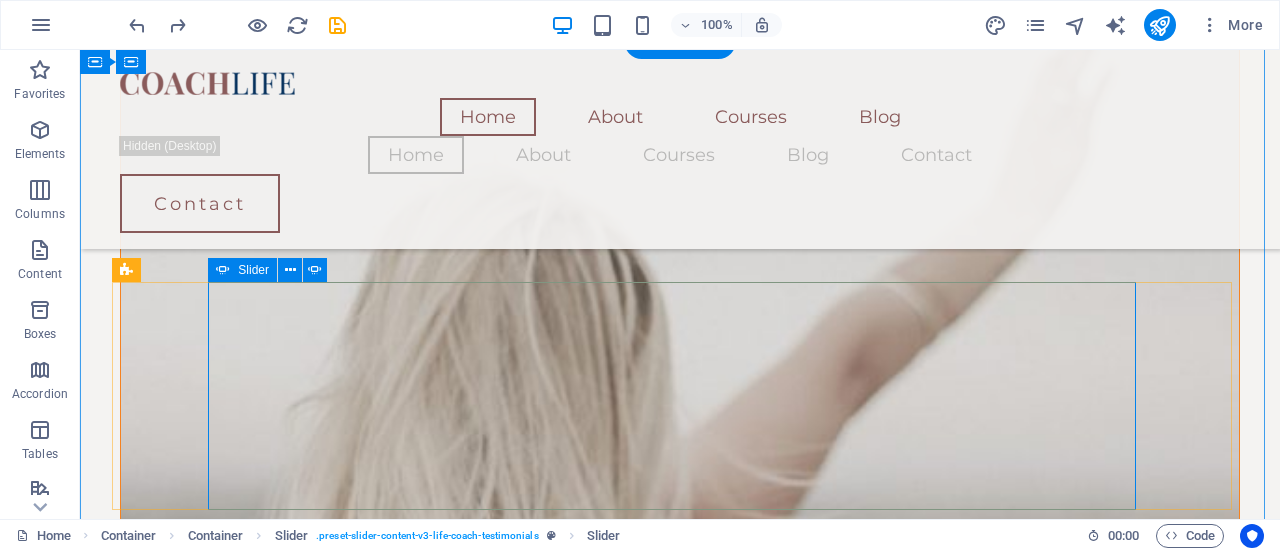 click at bounding box center [680, 5446] 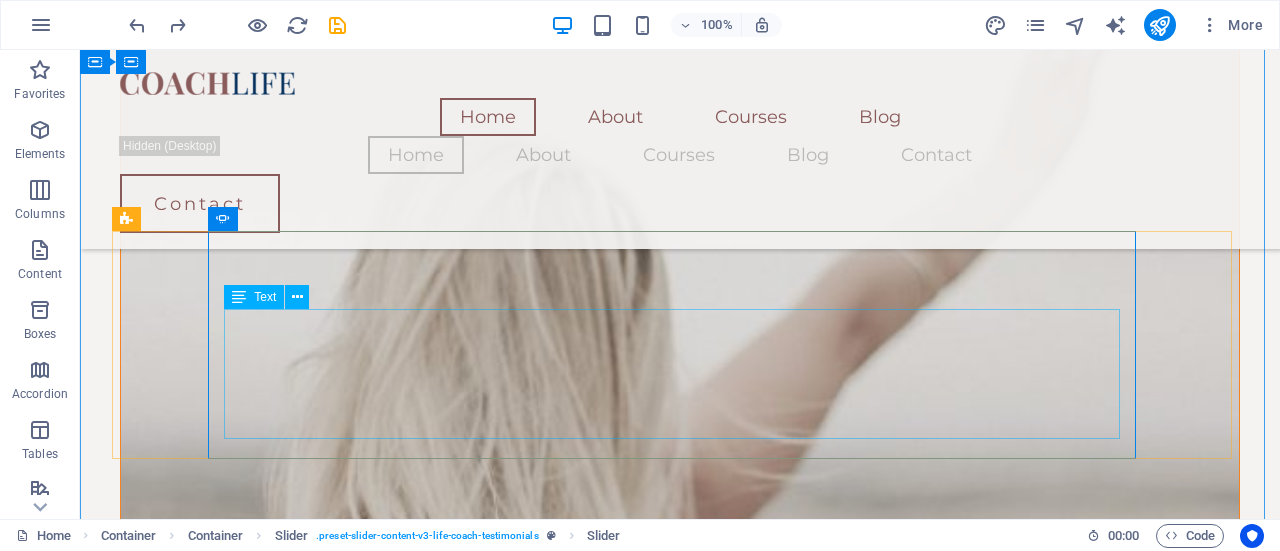 scroll, scrollTop: 2202, scrollLeft: 0, axis: vertical 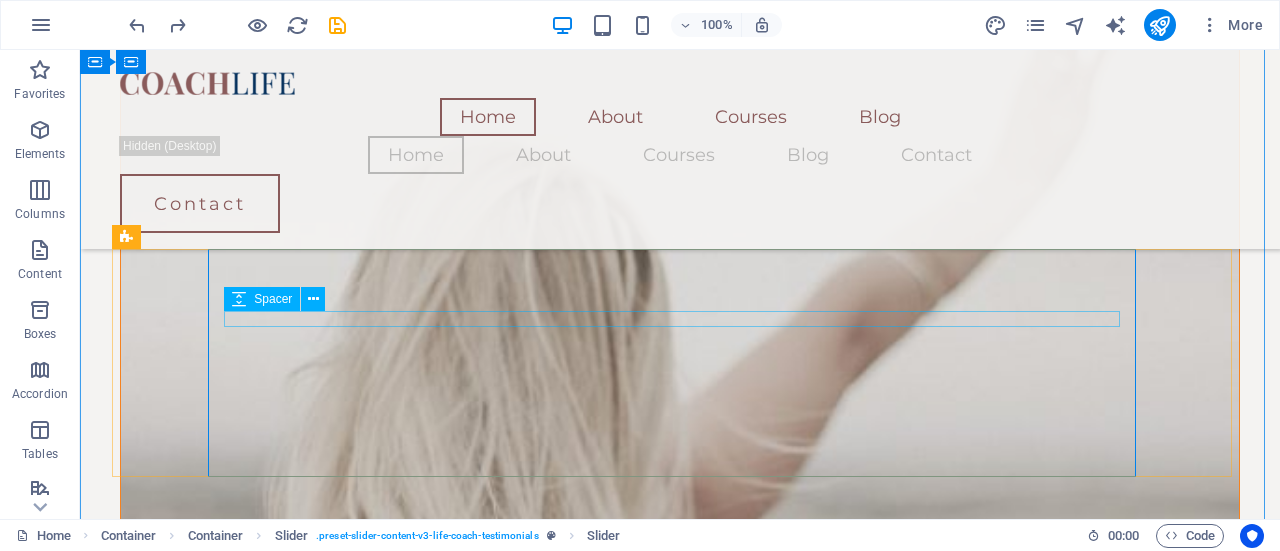 click at bounding box center (-2120, 5000) 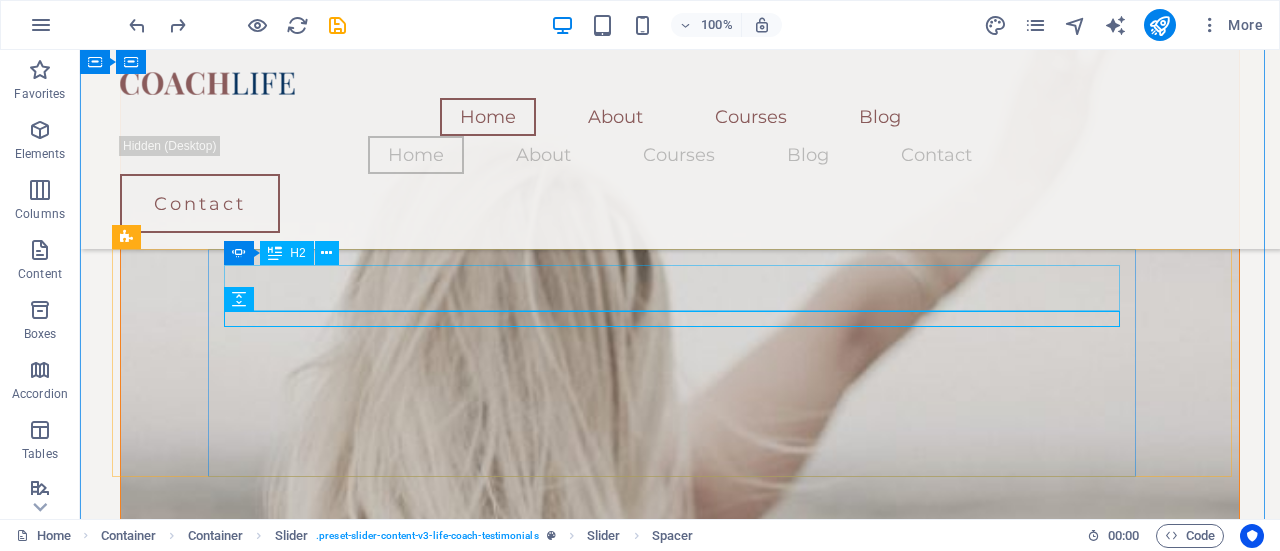 click on "Purpose" at bounding box center [-2120, 4969] 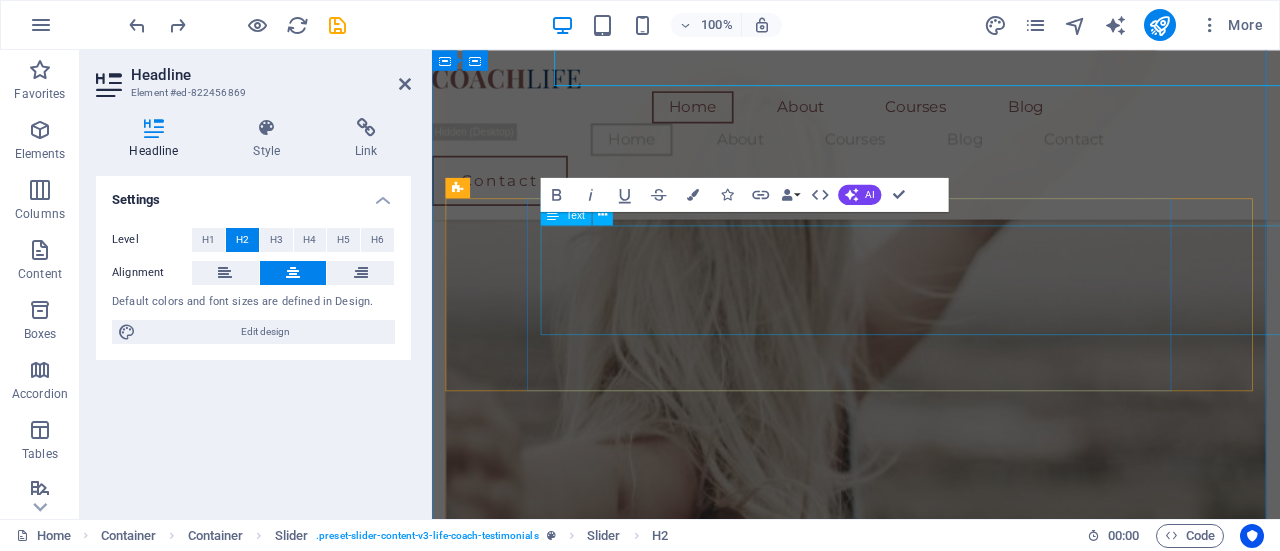 scroll, scrollTop: 2421, scrollLeft: 0, axis: vertical 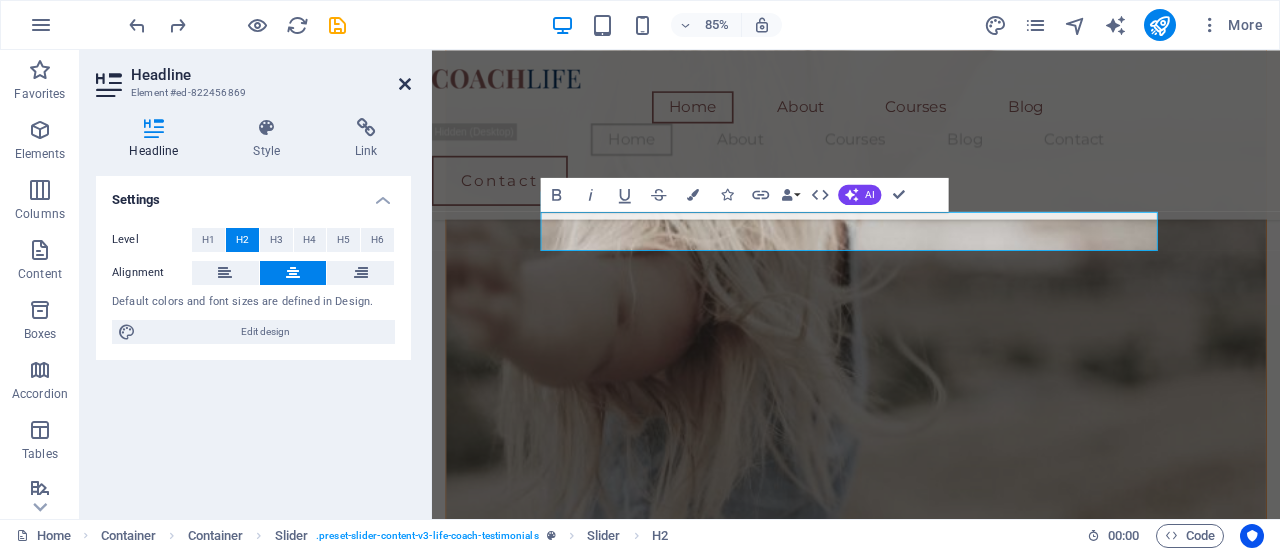 click at bounding box center (405, 84) 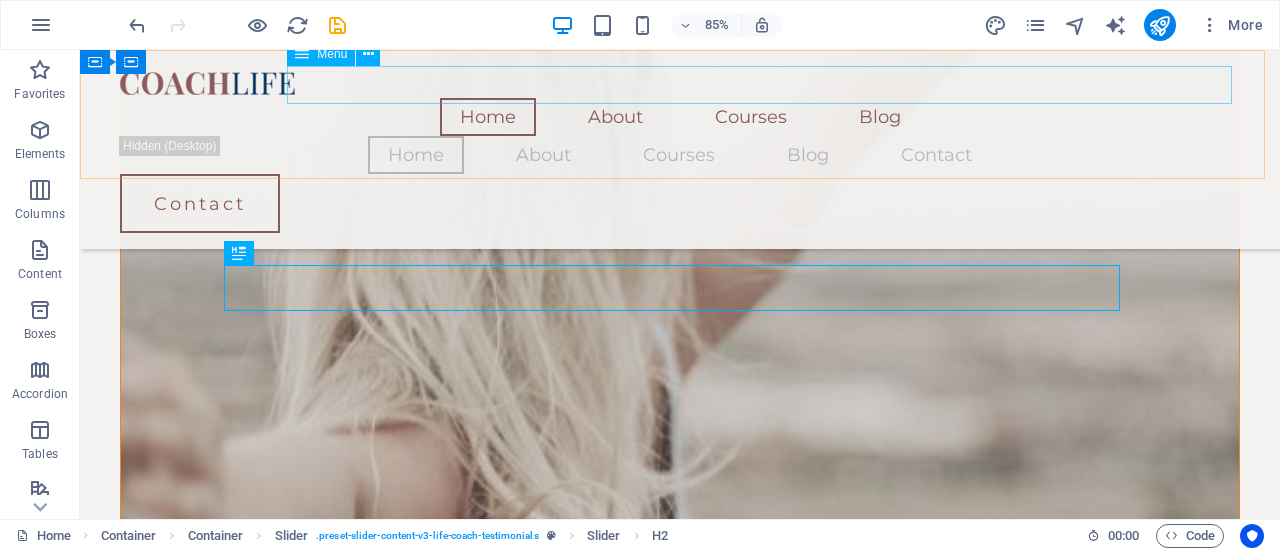 scroll, scrollTop: 2202, scrollLeft: 0, axis: vertical 